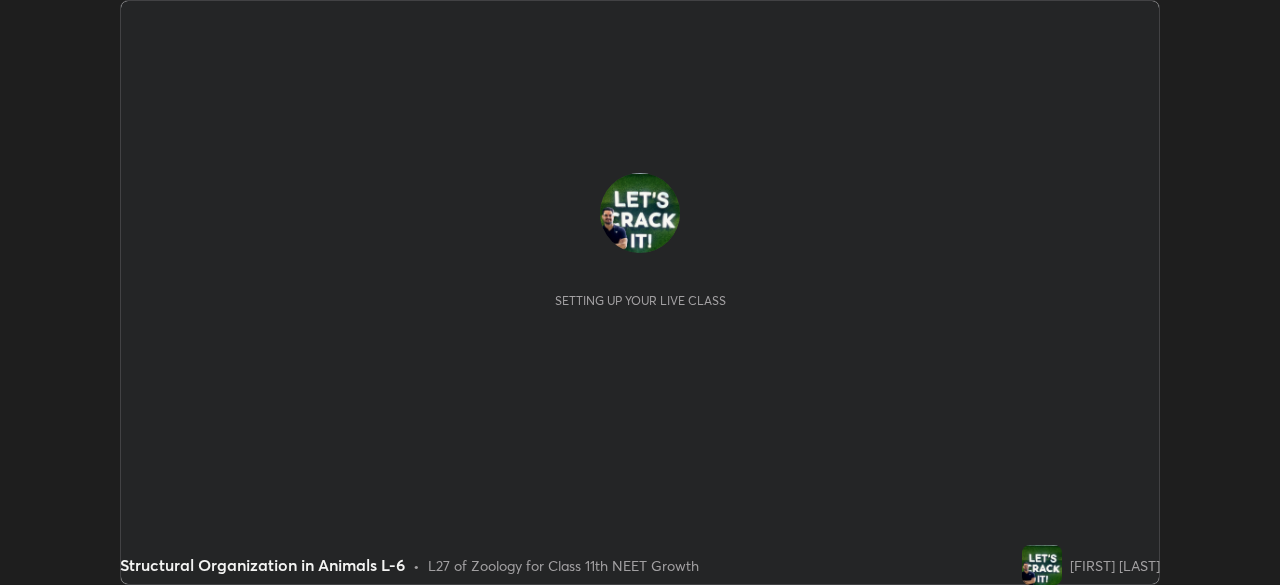 scroll, scrollTop: 0, scrollLeft: 0, axis: both 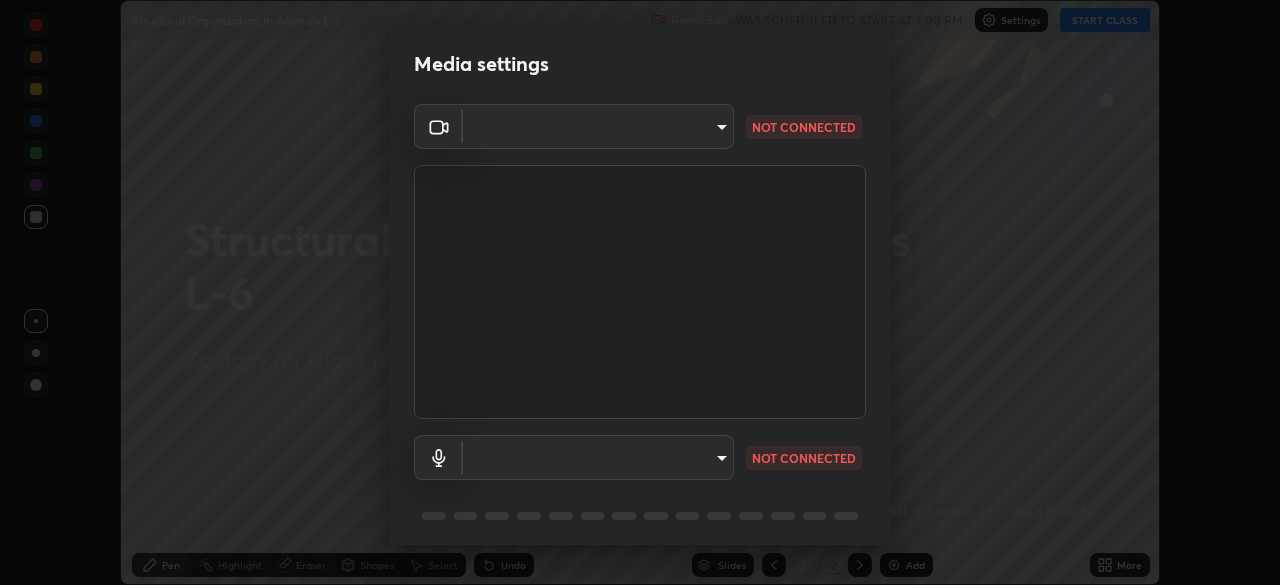 type on "e68af464f7f9ec2662c8dd58f0462b2d9bd4a3adfc91c634b4d9ed550f7d79d6" 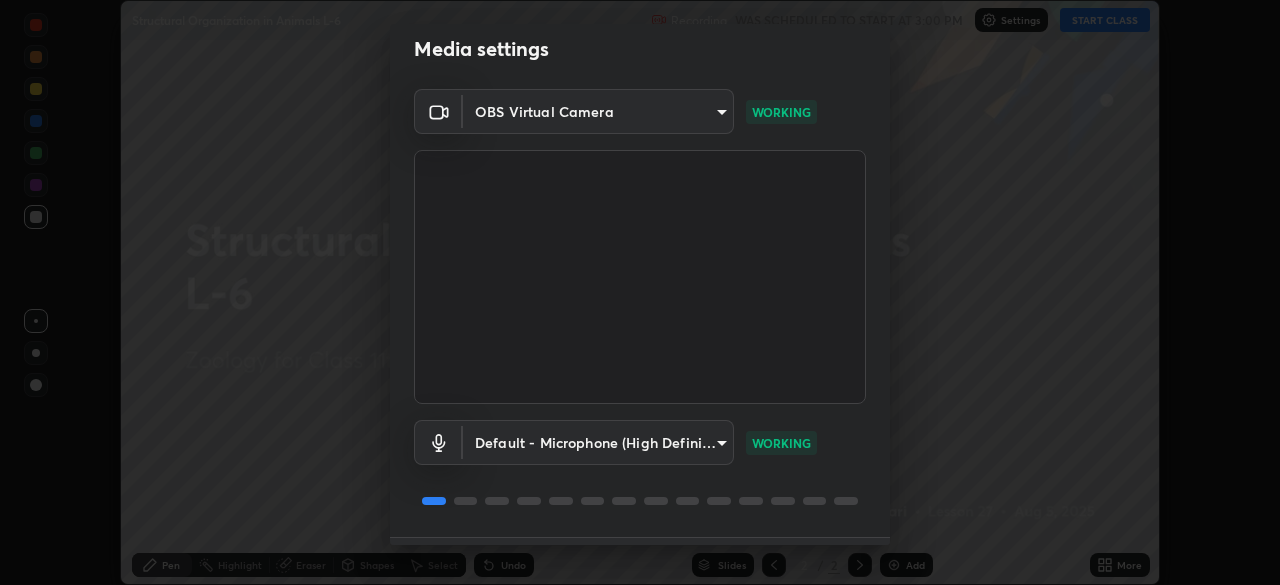 scroll, scrollTop: 7, scrollLeft: 0, axis: vertical 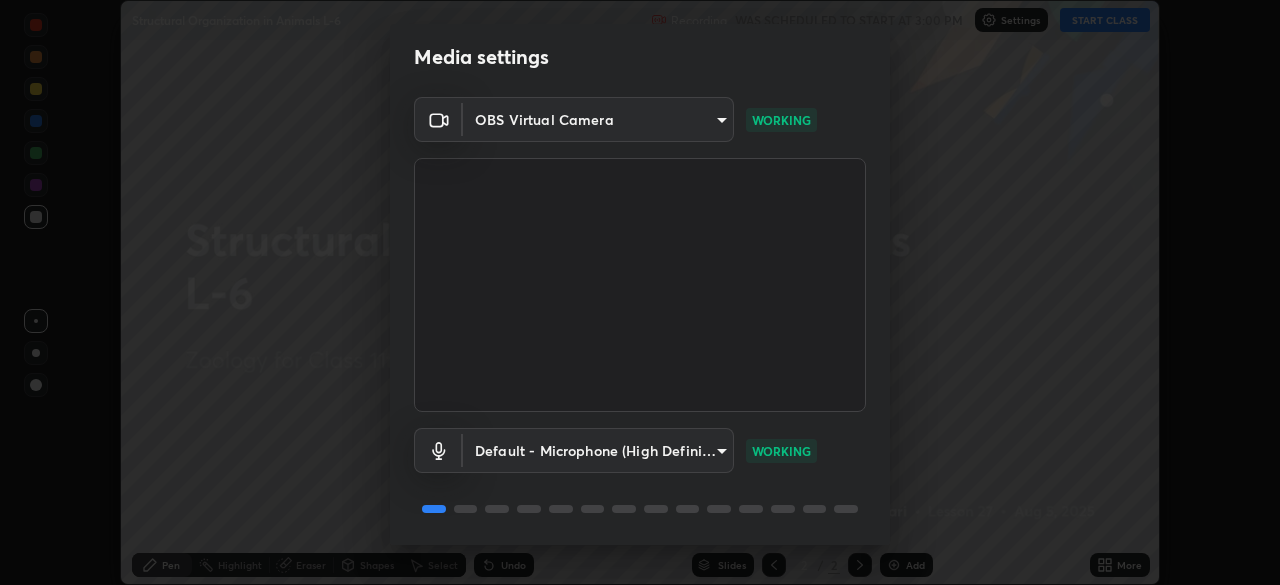 click on "Erase all Structural Organization in Animals L-6 Recording WAS SCHEDULED TO START AT  3:00 PM Settings START CLASS Setting up your live class Structural Organization in Animals L-6 • L27 of Zoology for Class 11th NEET Growth [FIRST] [LAST] Pen Highlight Eraser Shapes Select Undo Slides 2 / 2 Add More No doubts shared Encourage your learners to ask a doubt for better clarity Report an issue Reason for reporting Buffering Chat not working Audio - Video sync issue Educator video quality low ​ Attach an image Report Media settings OBS Virtual Camera e68af464f7f9ec2662c8dd58f0462b2d9bd4a3adfc91c634b4d9ed550f7d79d6 WORKING Default - Microphone (High Definition Audio Device) default WORKING 1 / 5 Next" at bounding box center [640, 292] 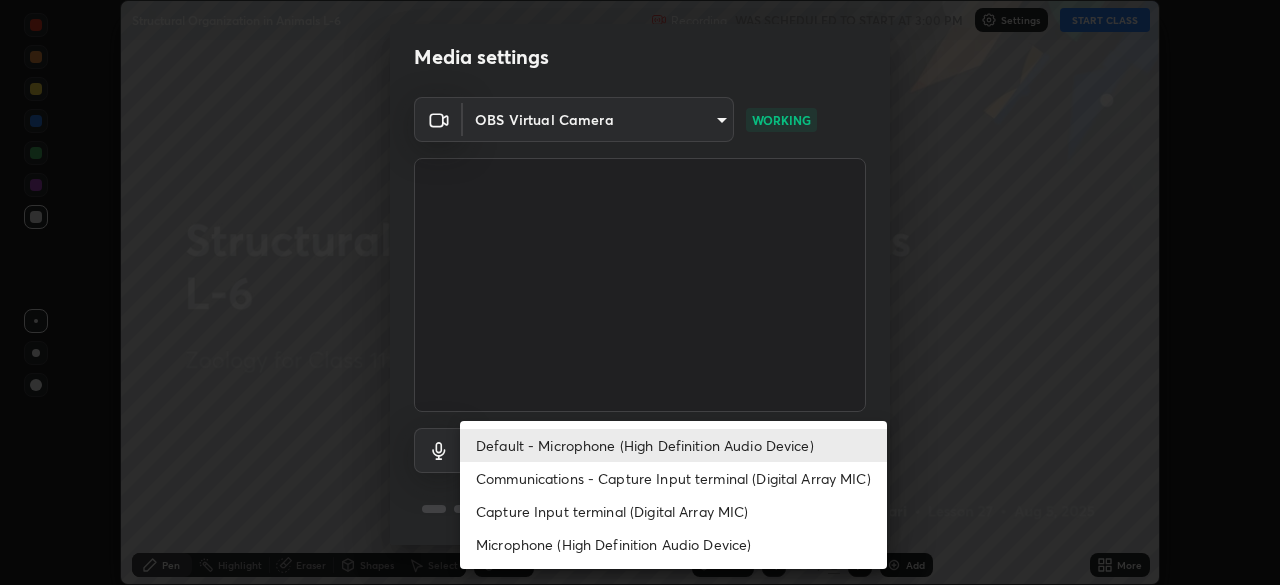 click on "Capture Input terminal (Digital Array MIC)" at bounding box center (673, 511) 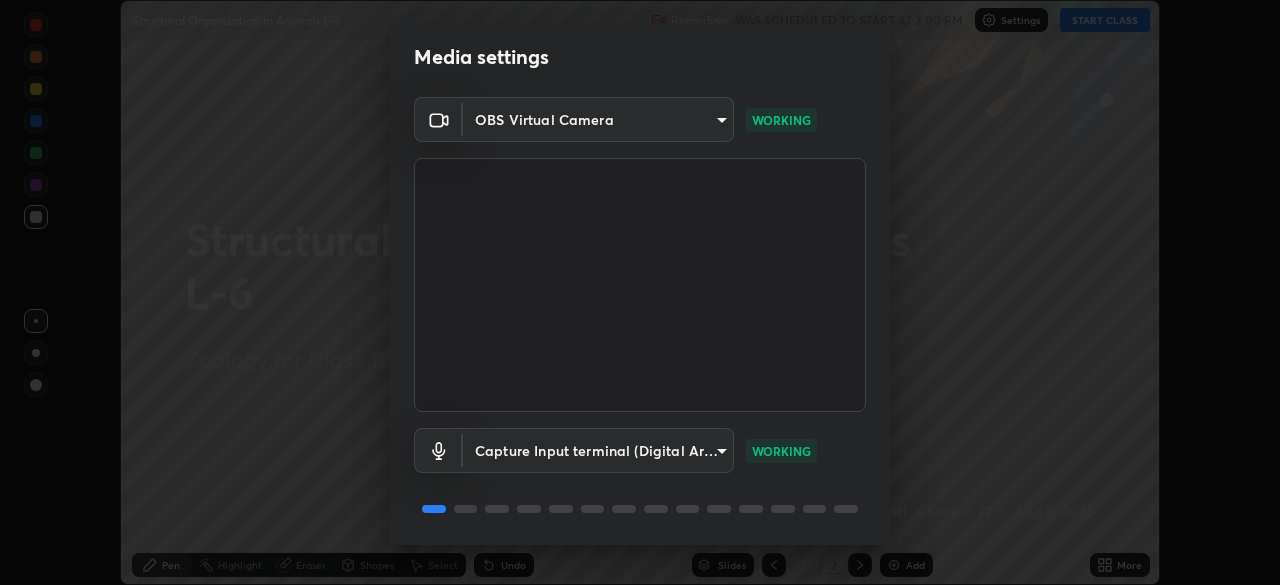 type on "8b57a750f828db792efd8d655db7f8dd14a6ed4f628cca00c24be0a764235fb0" 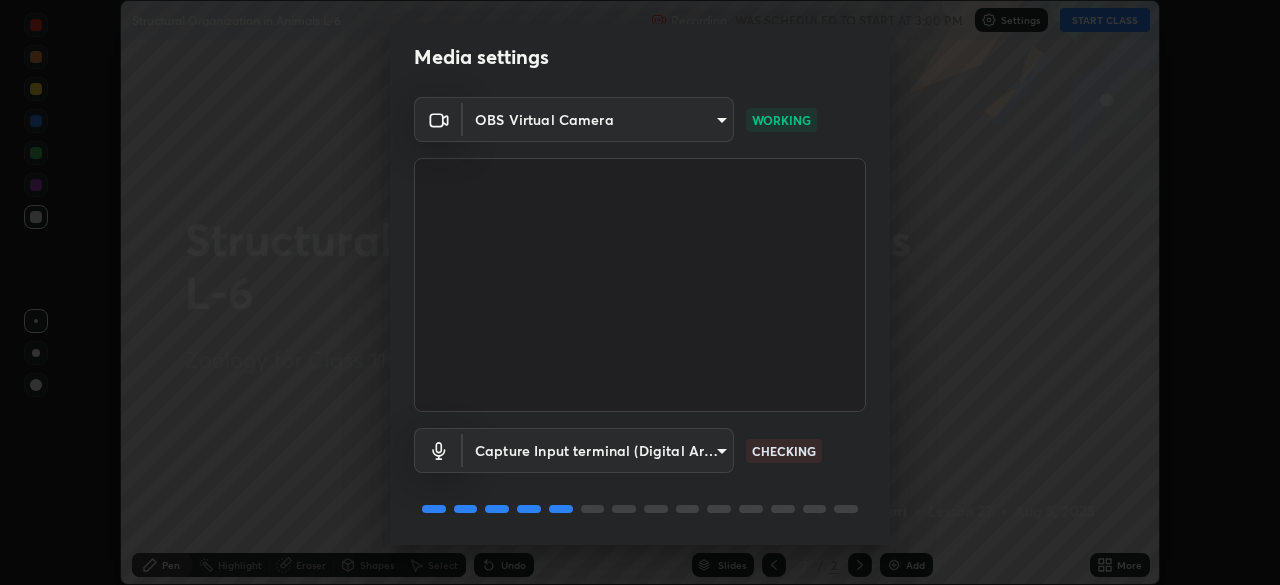 scroll, scrollTop: 71, scrollLeft: 0, axis: vertical 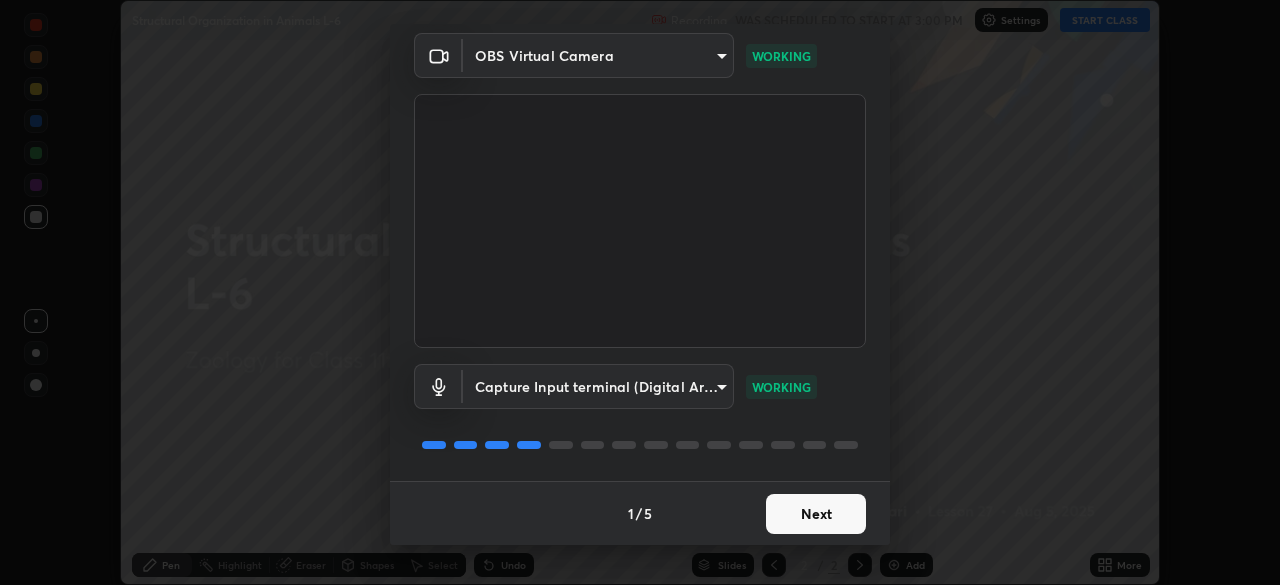 click on "Next" at bounding box center (816, 514) 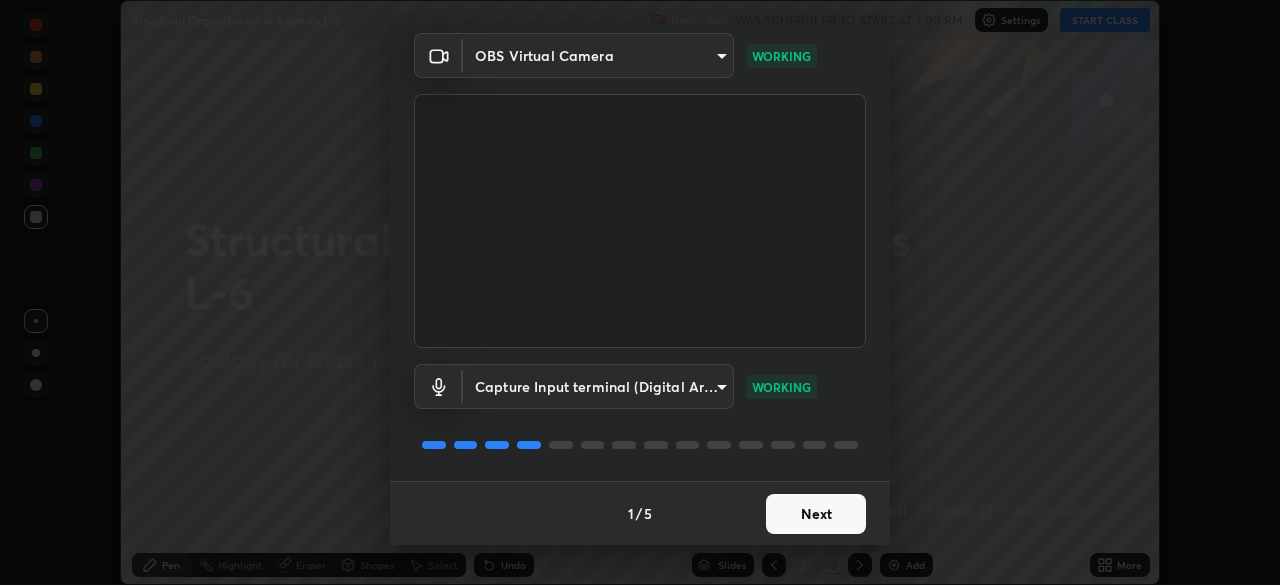 scroll, scrollTop: 0, scrollLeft: 0, axis: both 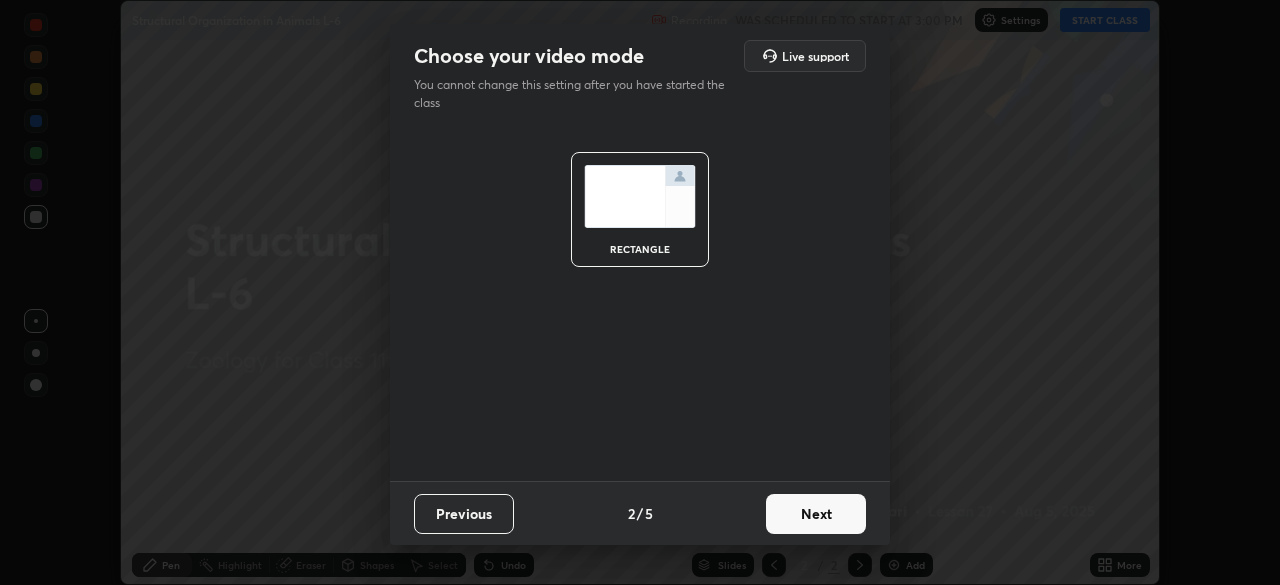 click on "Next" at bounding box center [816, 514] 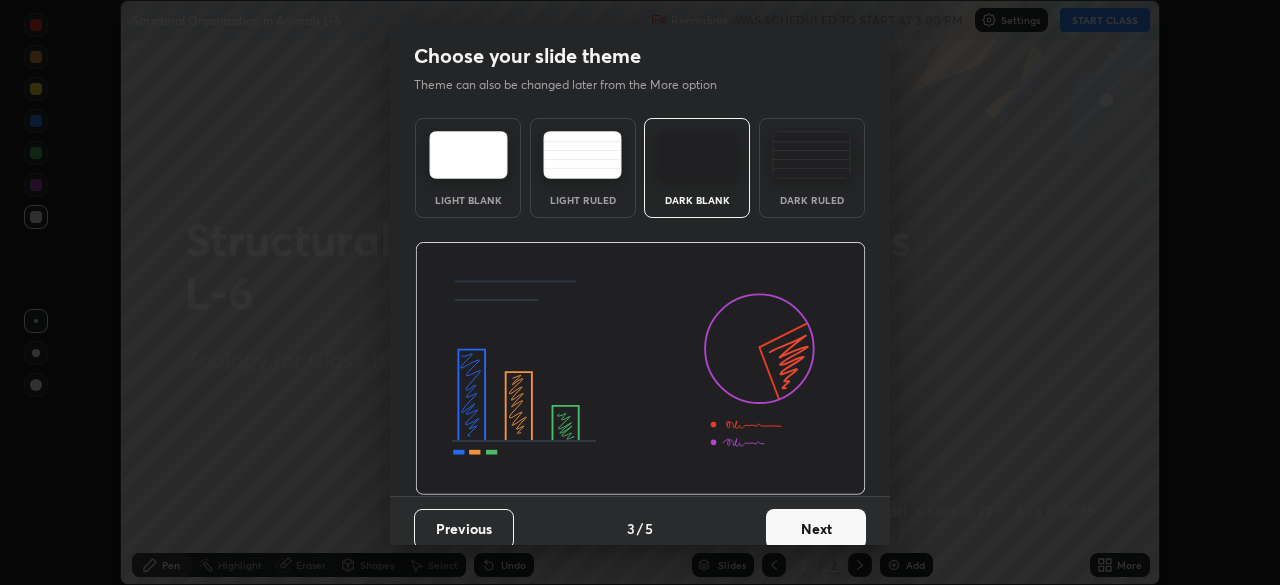 click on "Next" at bounding box center [816, 529] 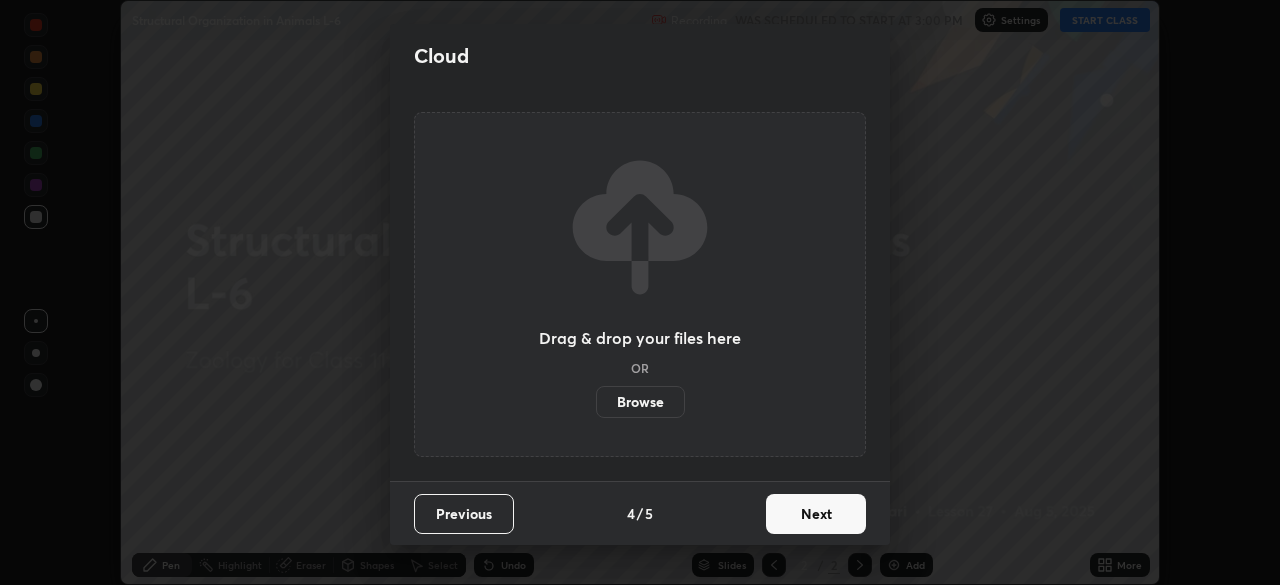 click on "Next" at bounding box center [816, 514] 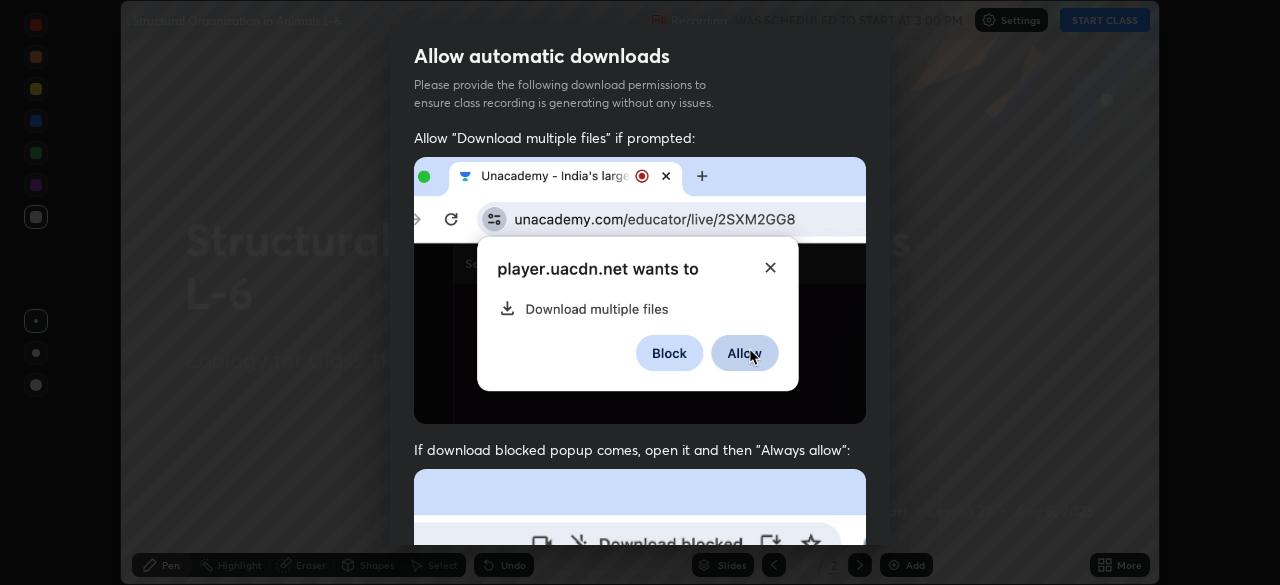 click at bounding box center [640, 687] 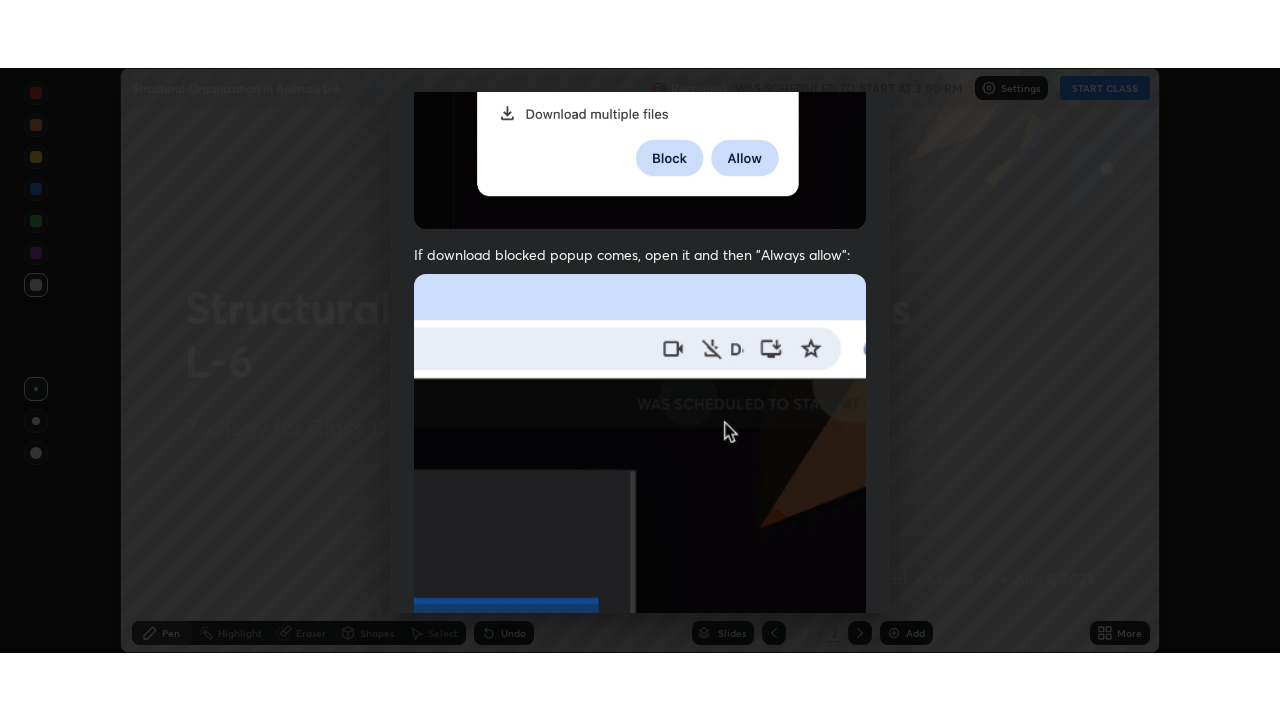 scroll, scrollTop: 479, scrollLeft: 0, axis: vertical 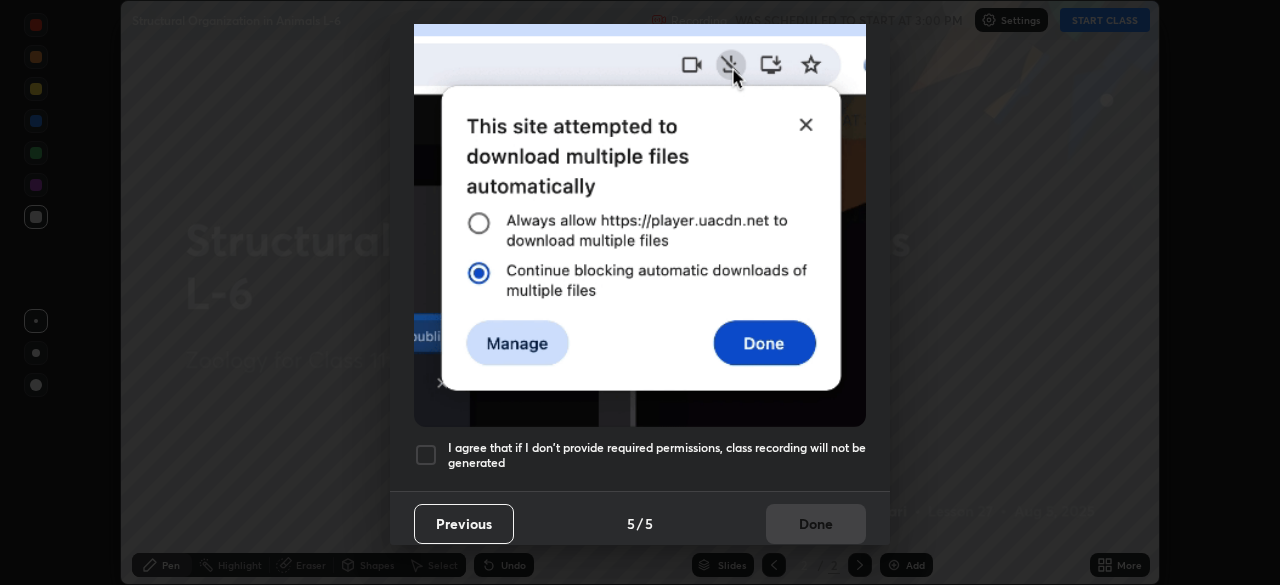 click on "I agree that if I don't provide required permissions, class recording will not be generated" at bounding box center [657, 455] 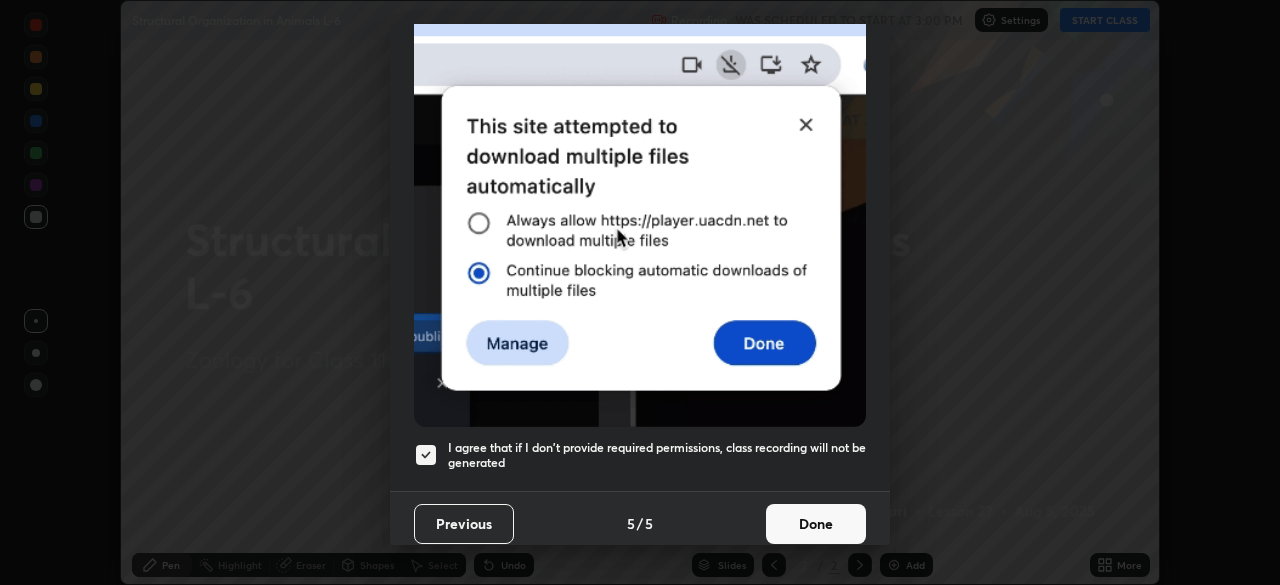 click on "Done" at bounding box center (816, 524) 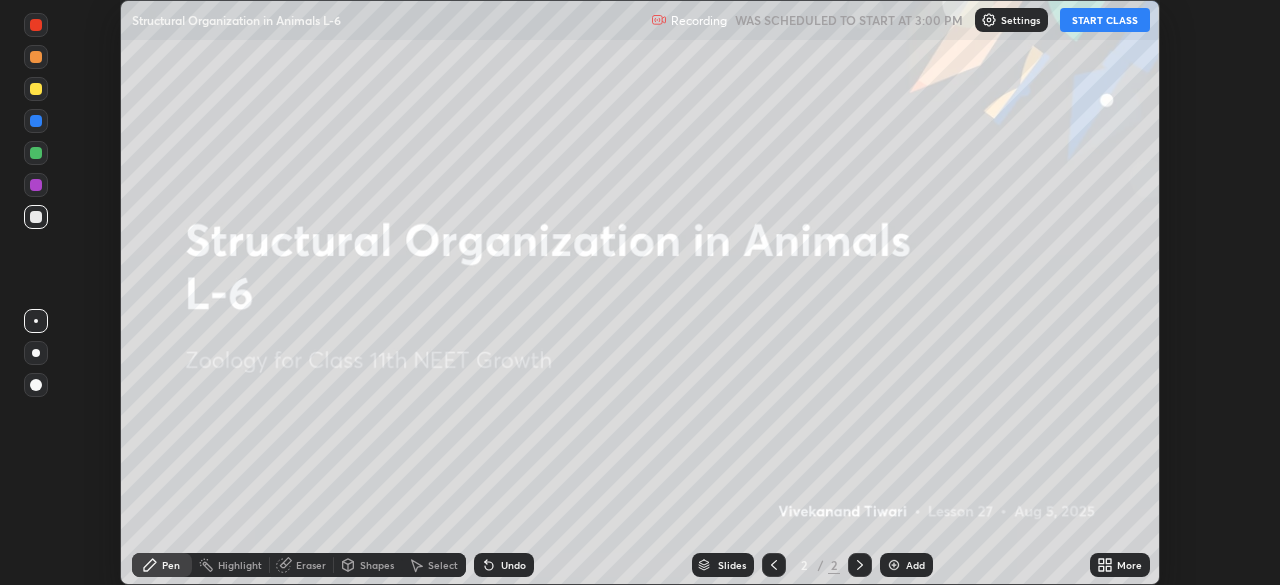 click on "More" at bounding box center [1129, 565] 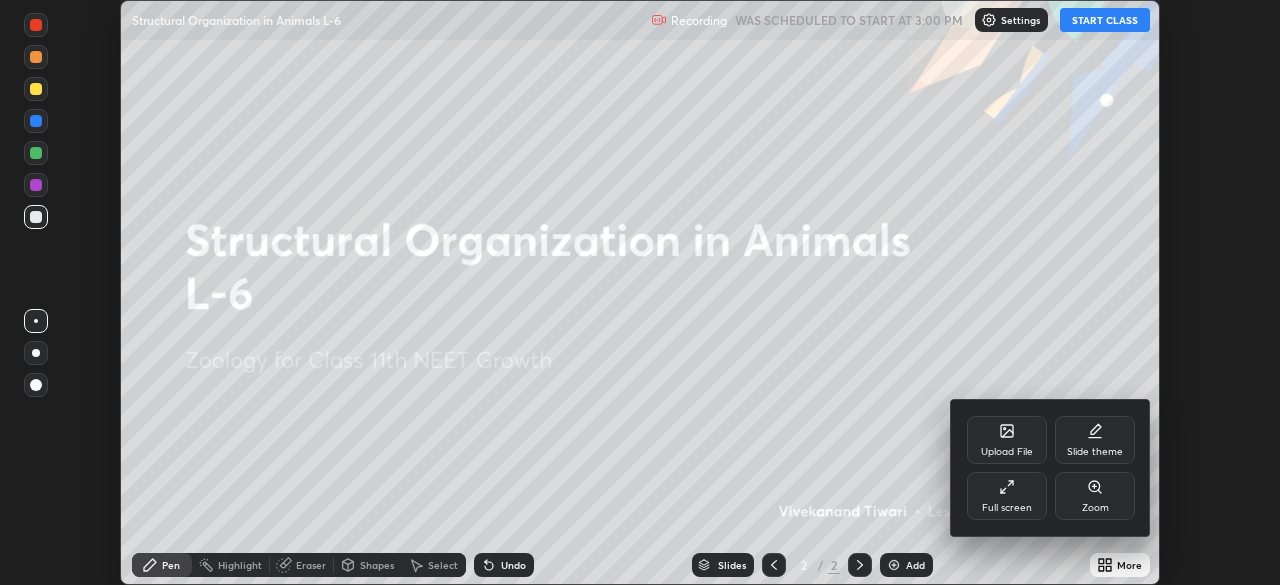 click on "Full screen" at bounding box center [1007, 496] 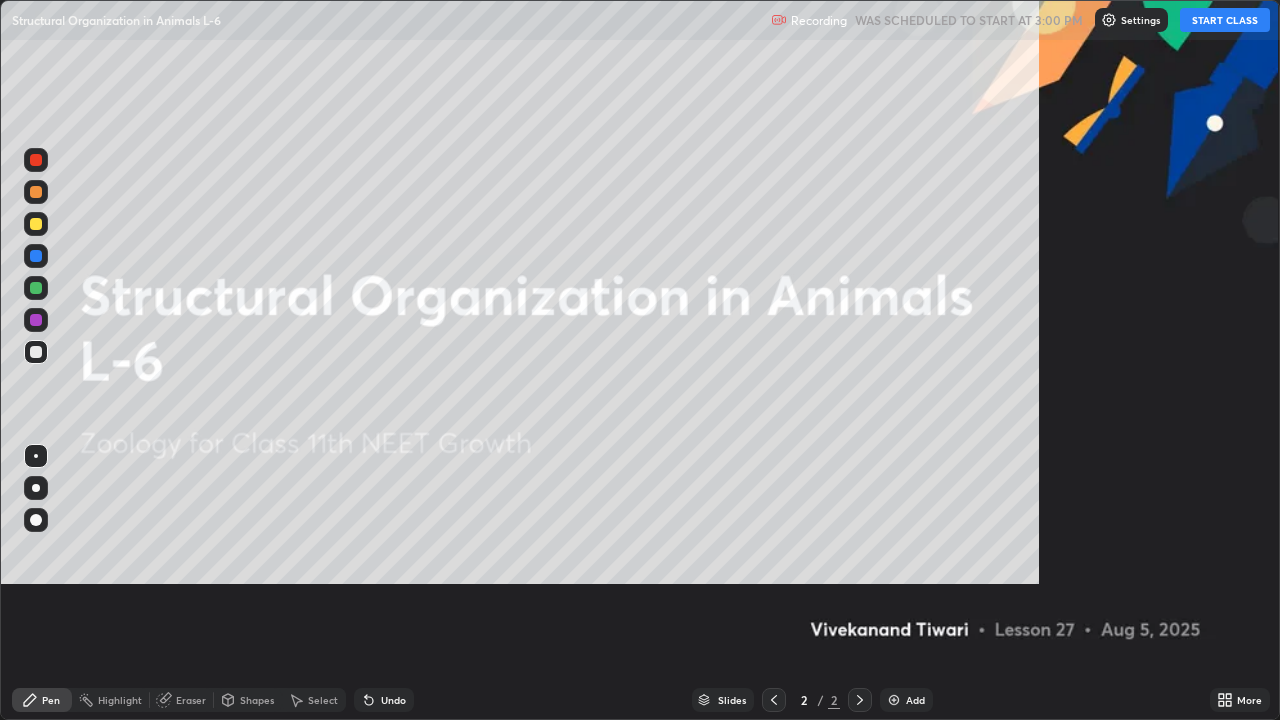 scroll, scrollTop: 99280, scrollLeft: 98720, axis: both 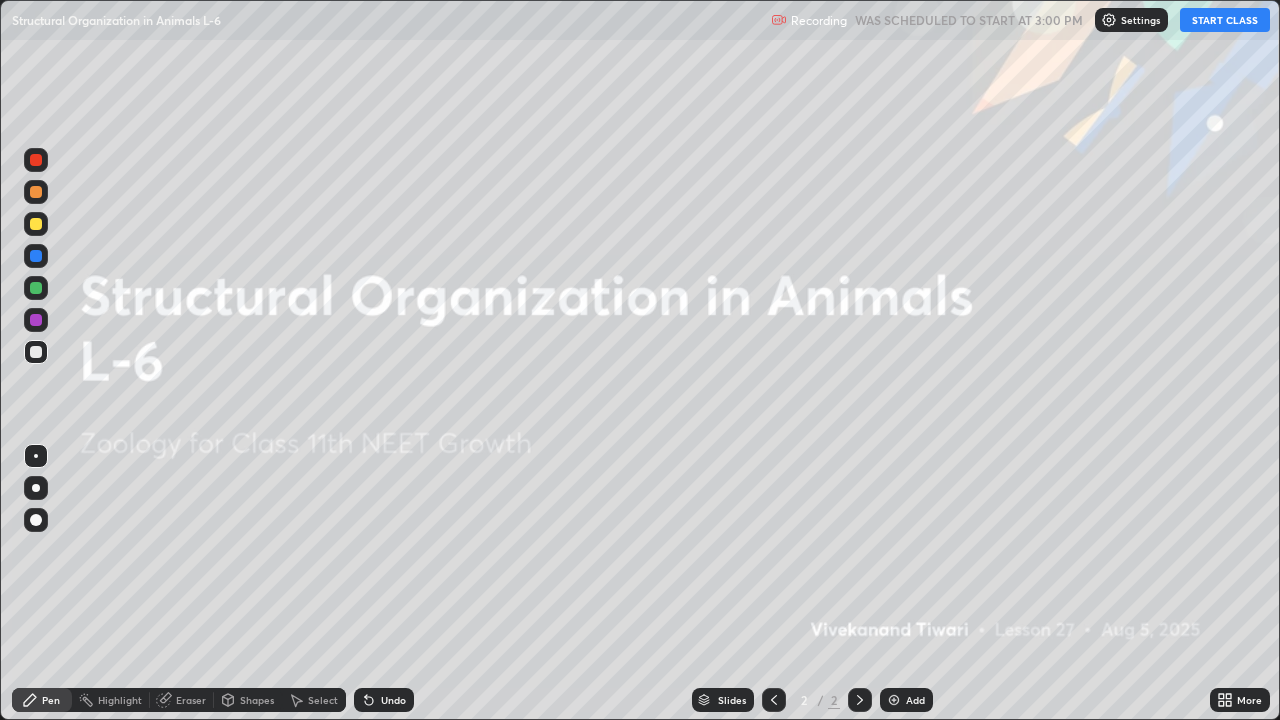 click on "START CLASS" at bounding box center (1225, 20) 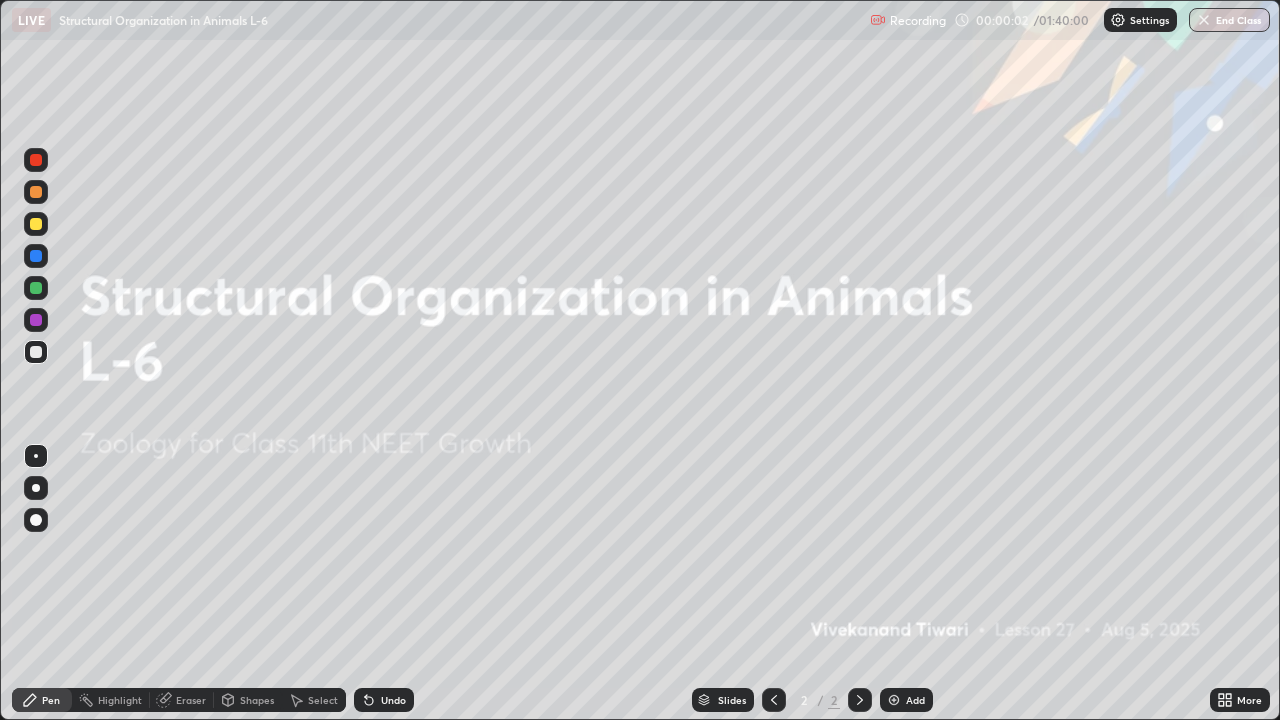click on "Add" at bounding box center [906, 700] 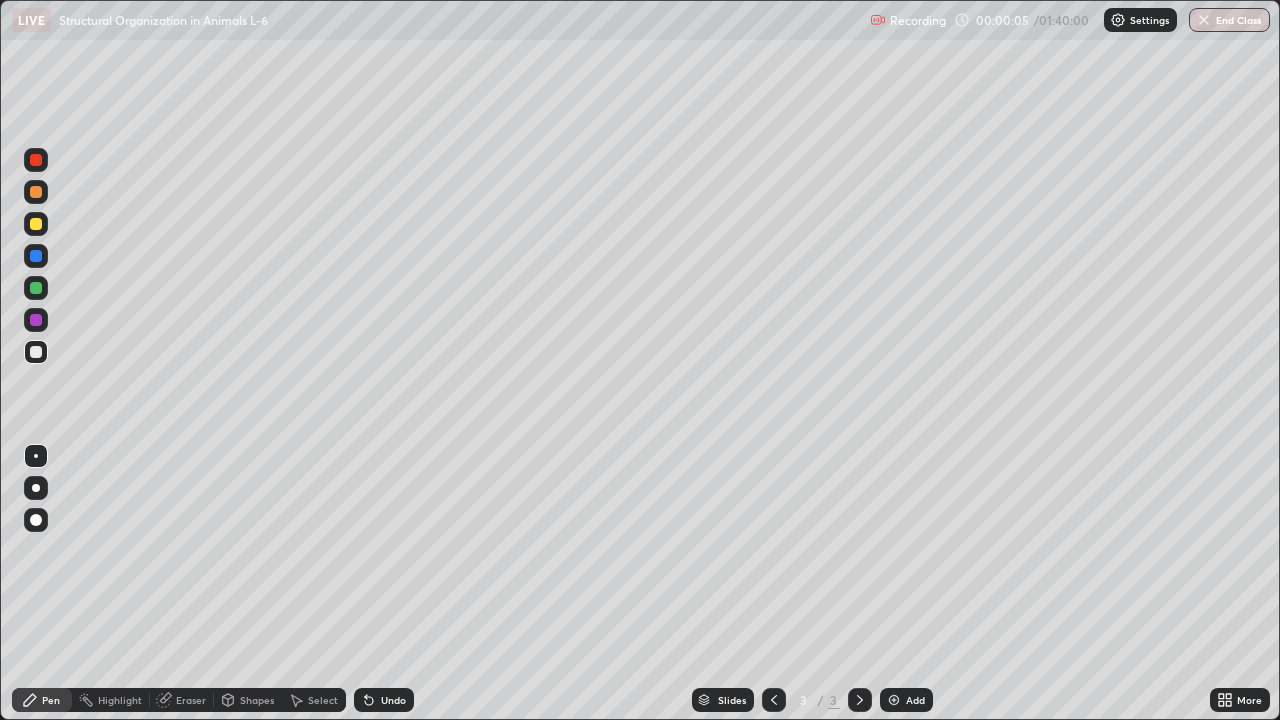 click at bounding box center (36, 224) 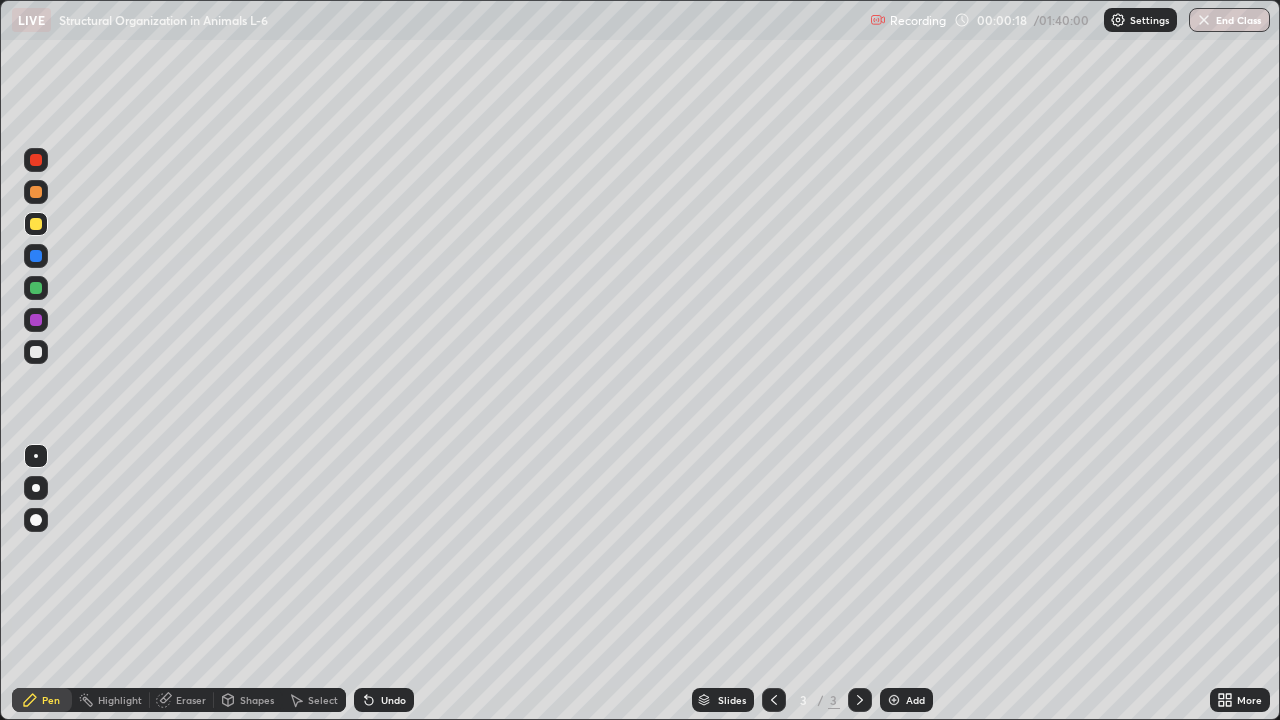 click 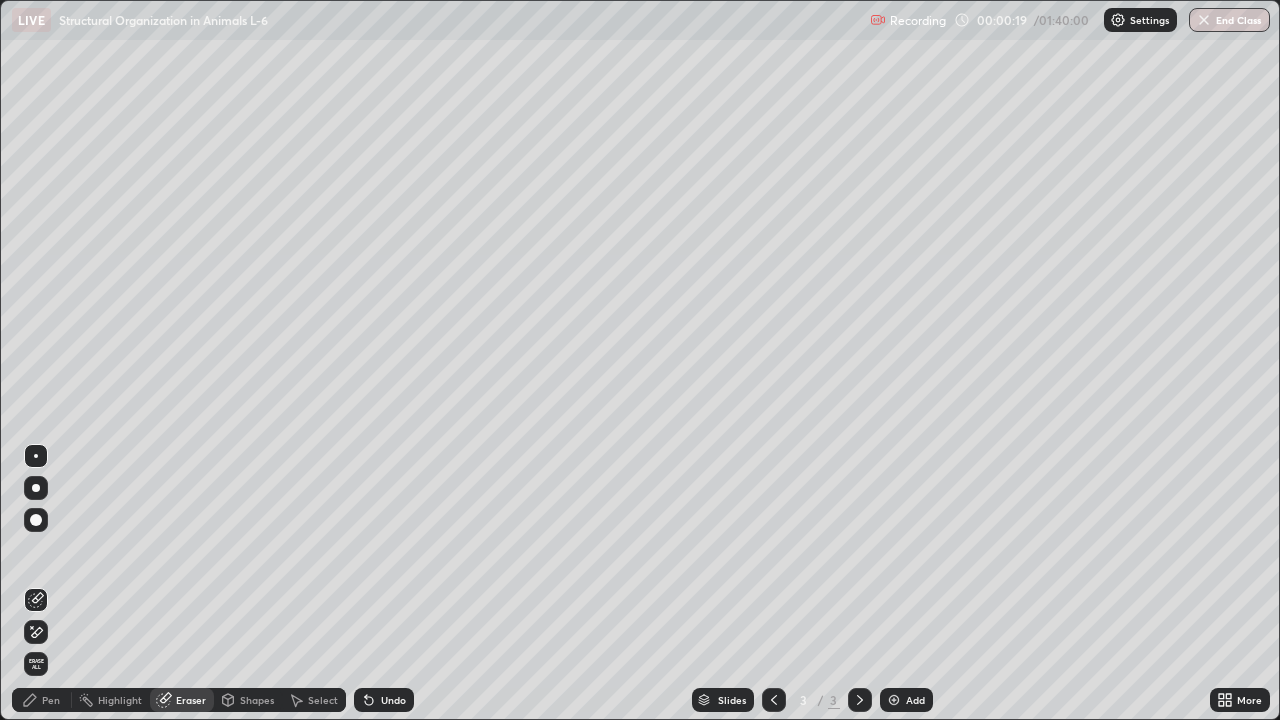 click on "Erase all" at bounding box center [36, 664] 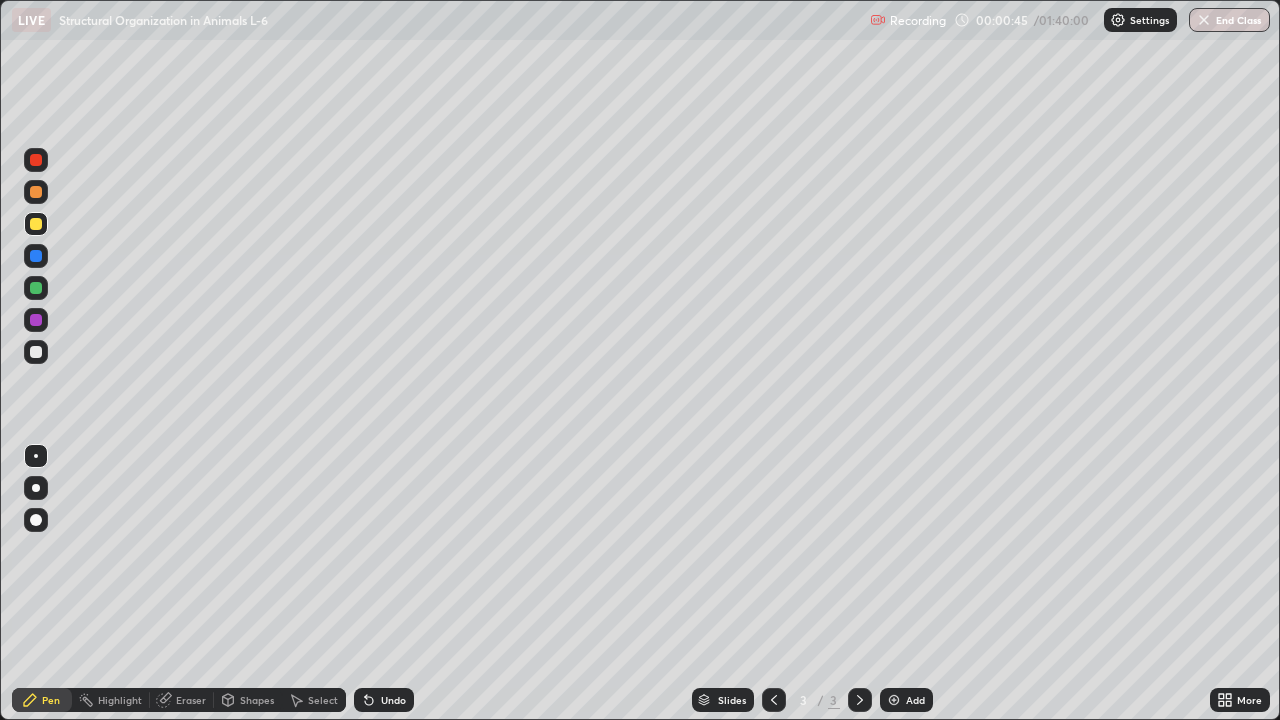 click at bounding box center [36, 160] 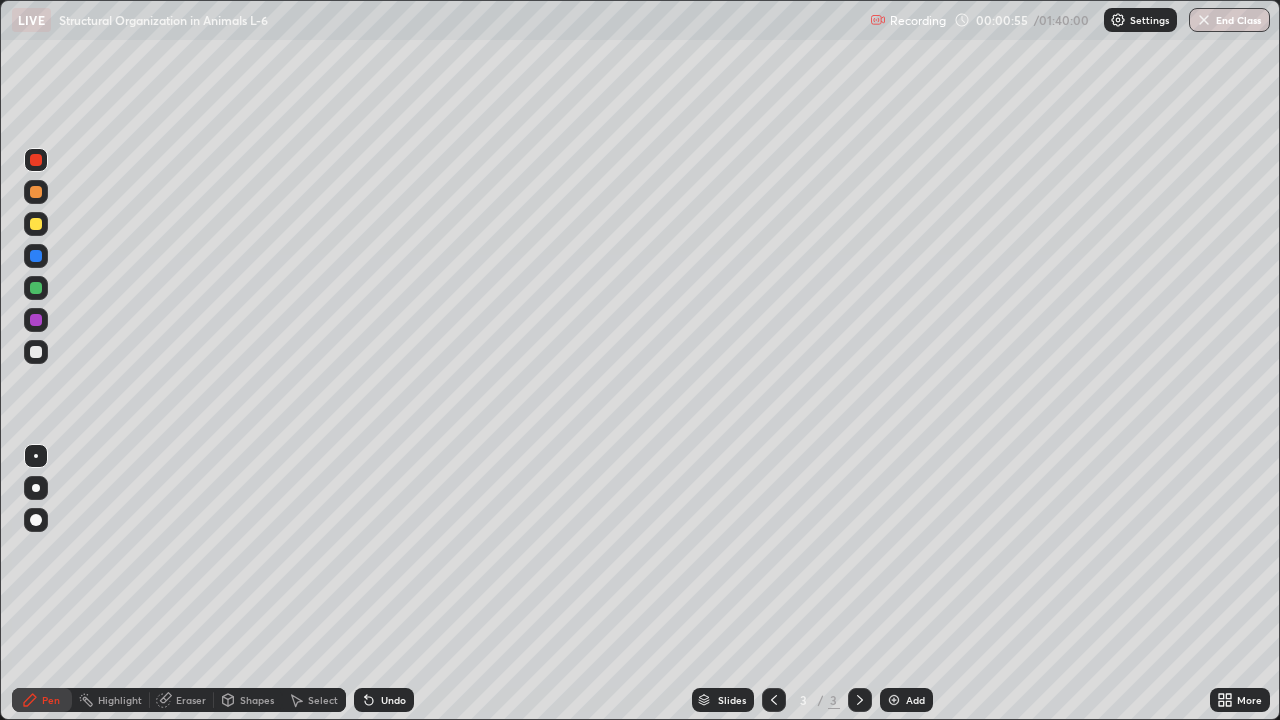 click at bounding box center [36, 224] 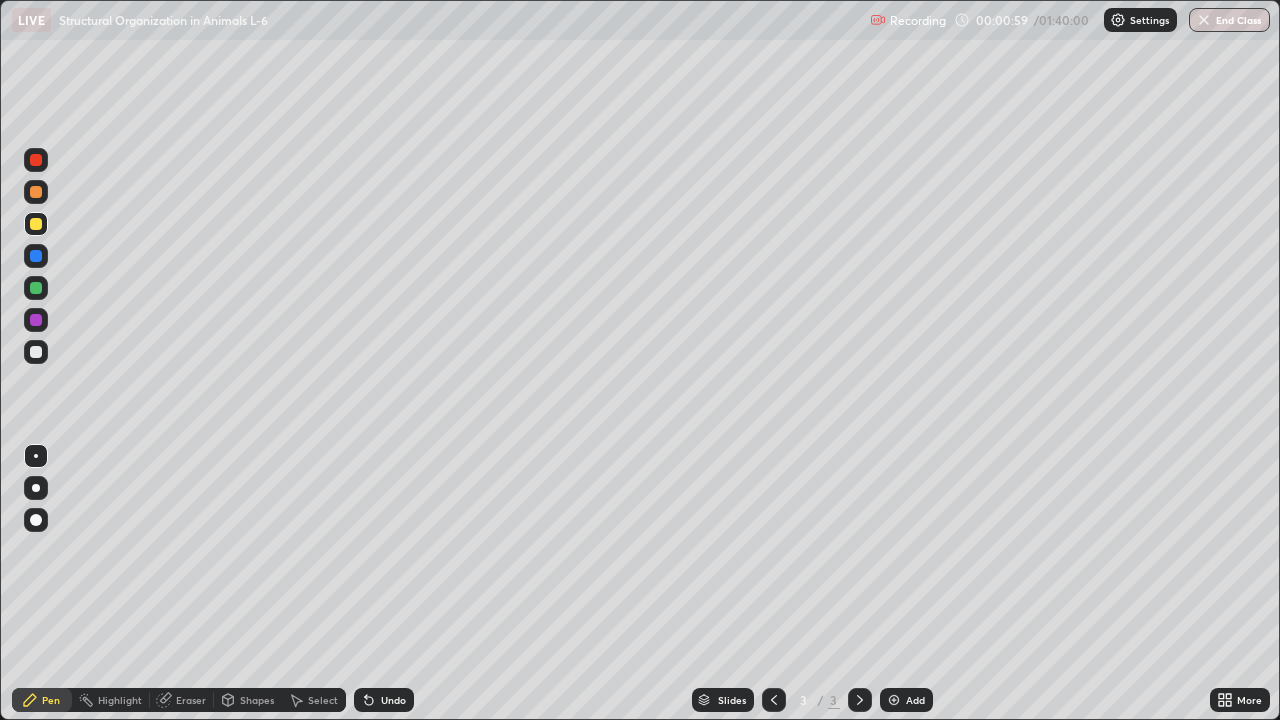 click at bounding box center [36, 160] 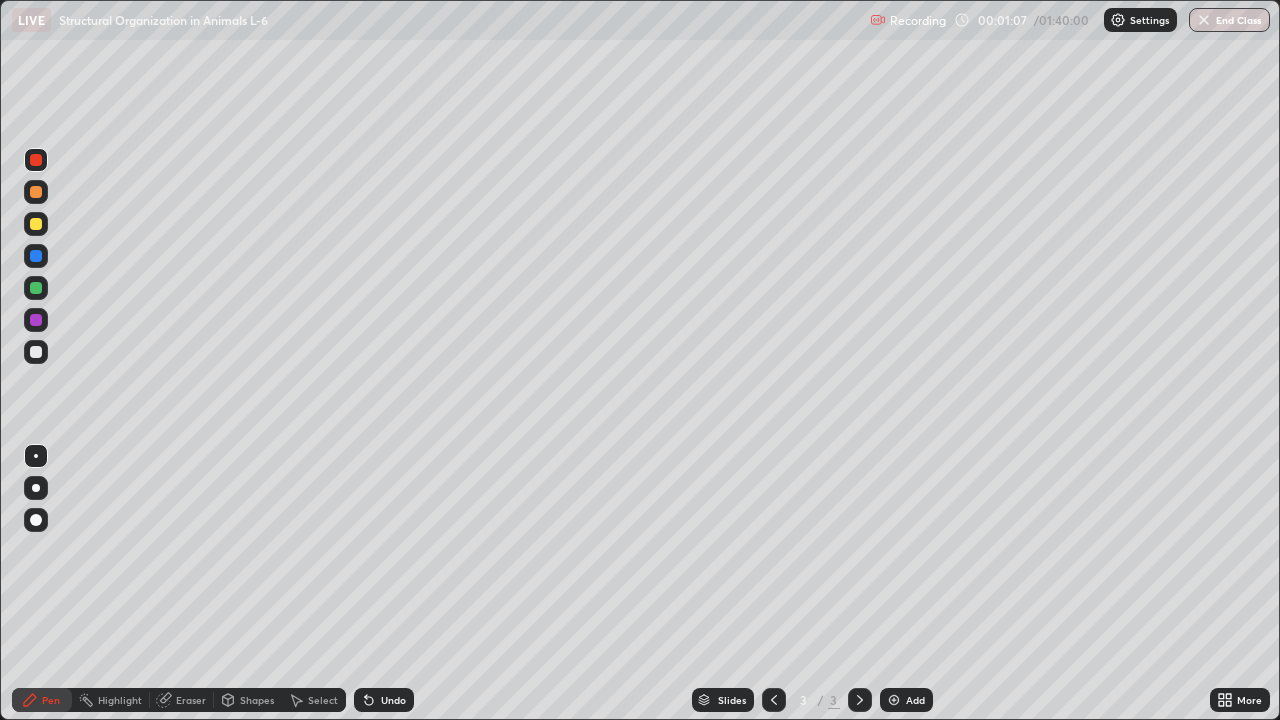 click at bounding box center (36, 192) 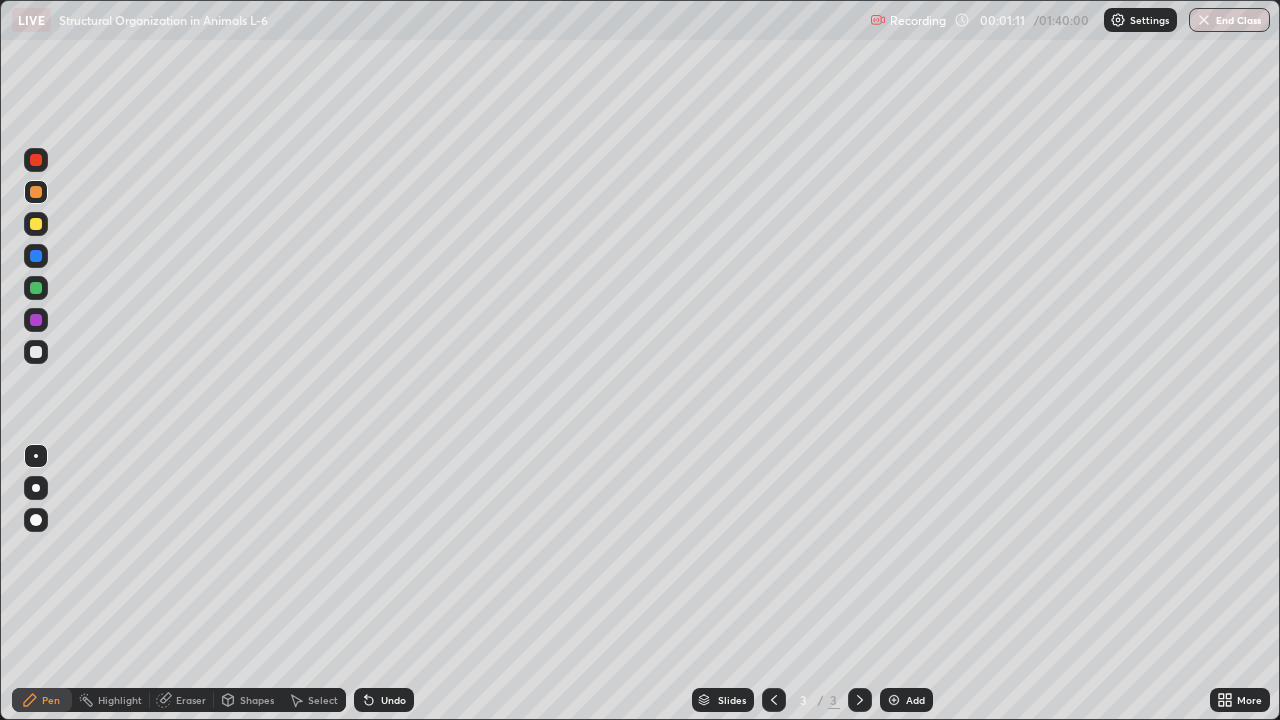 click at bounding box center [36, 224] 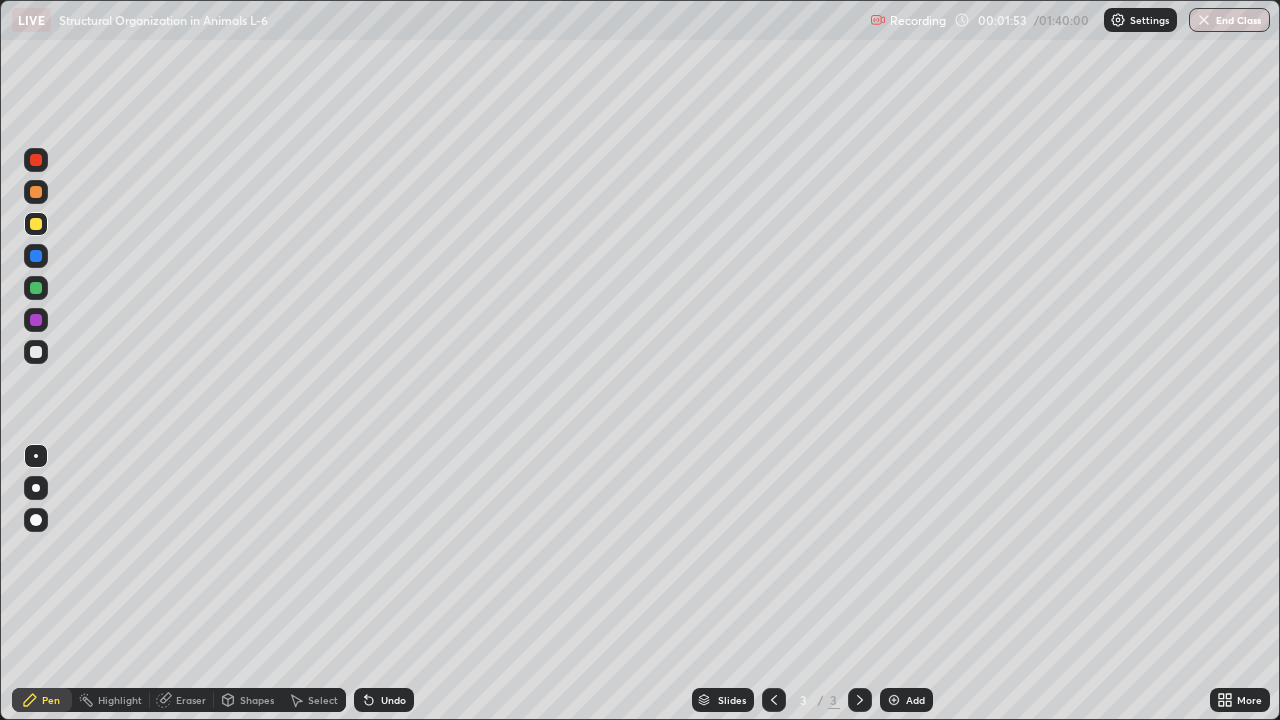 click at bounding box center [36, 352] 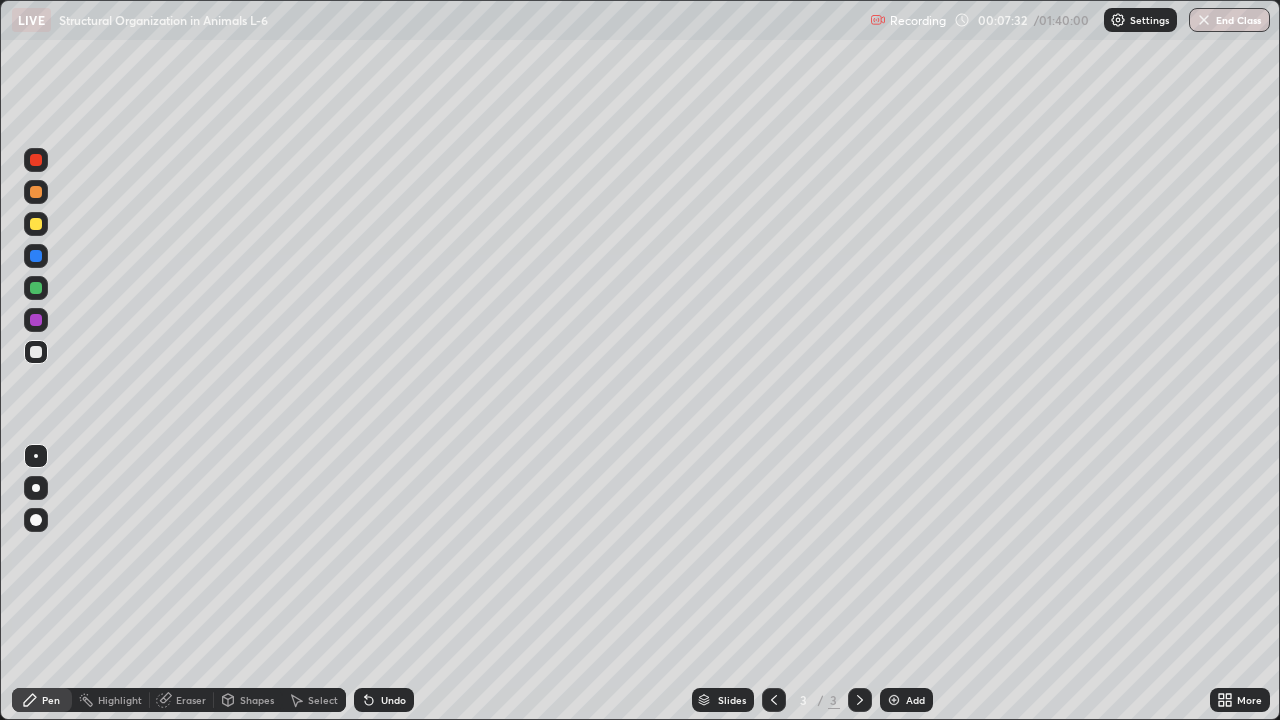 click on "More" at bounding box center [1240, 700] 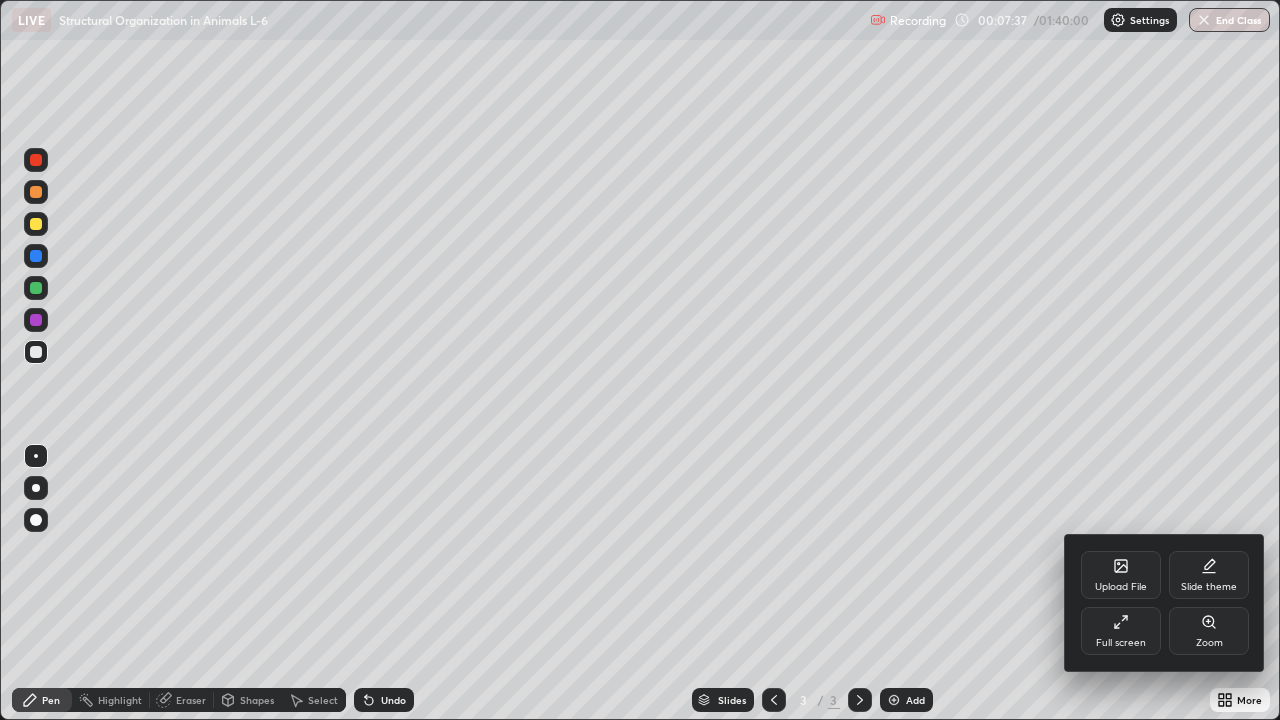 click on "Full screen" at bounding box center [1121, 631] 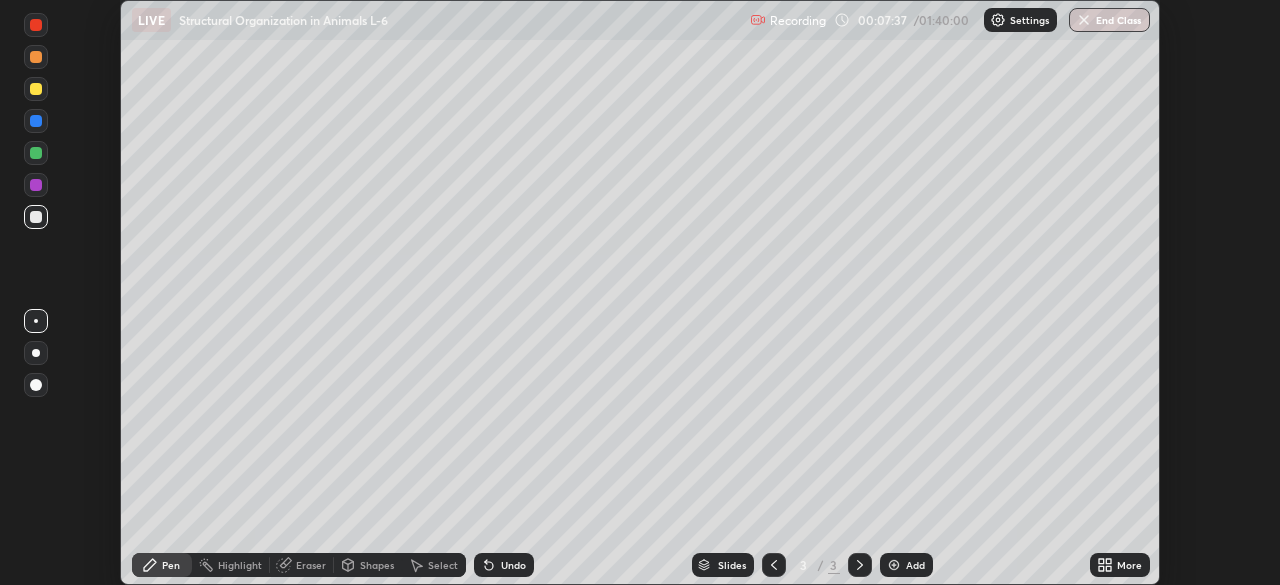 scroll, scrollTop: 585, scrollLeft: 1280, axis: both 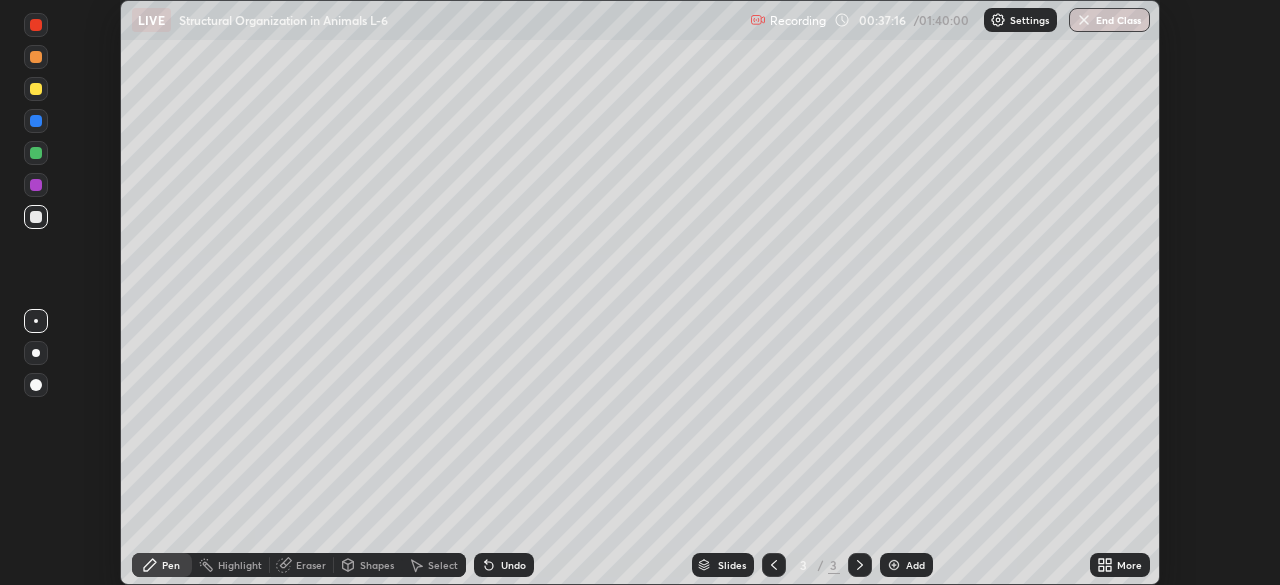 click on "More" at bounding box center [1120, 565] 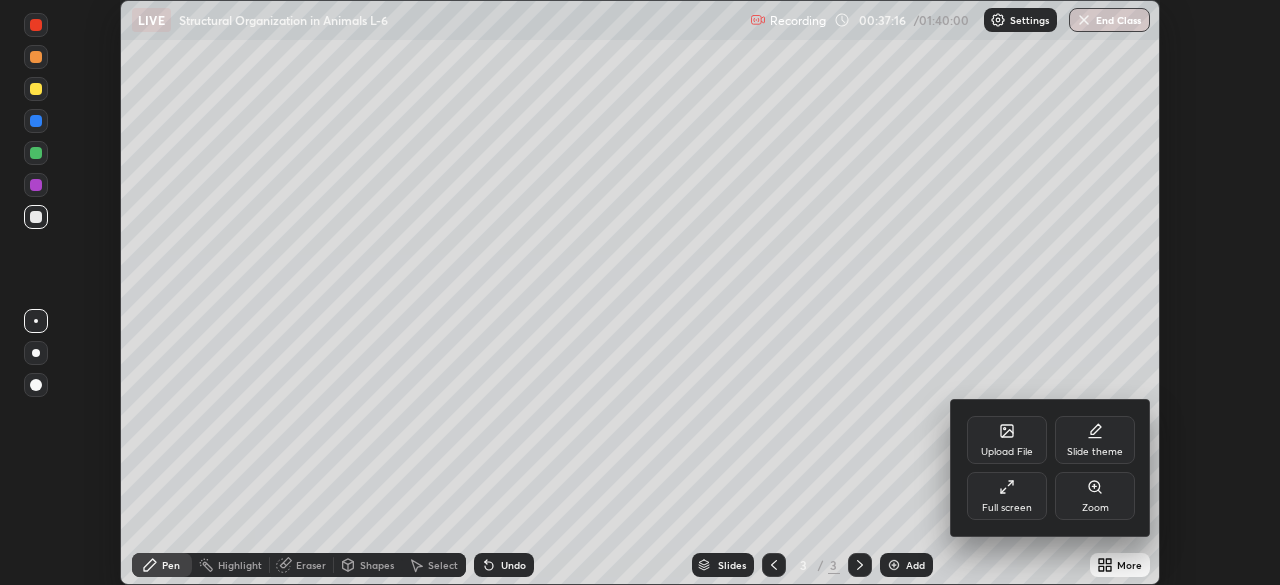 click on "Full screen" at bounding box center (1007, 508) 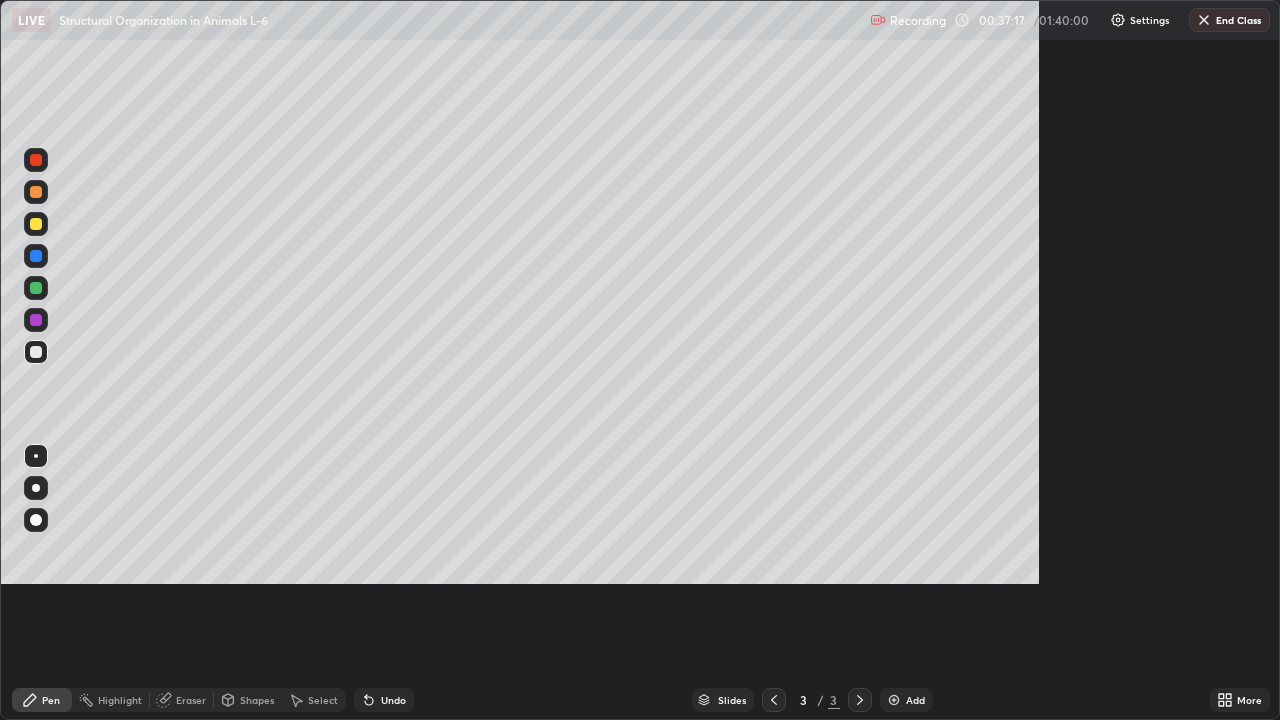 scroll, scrollTop: 99280, scrollLeft: 98720, axis: both 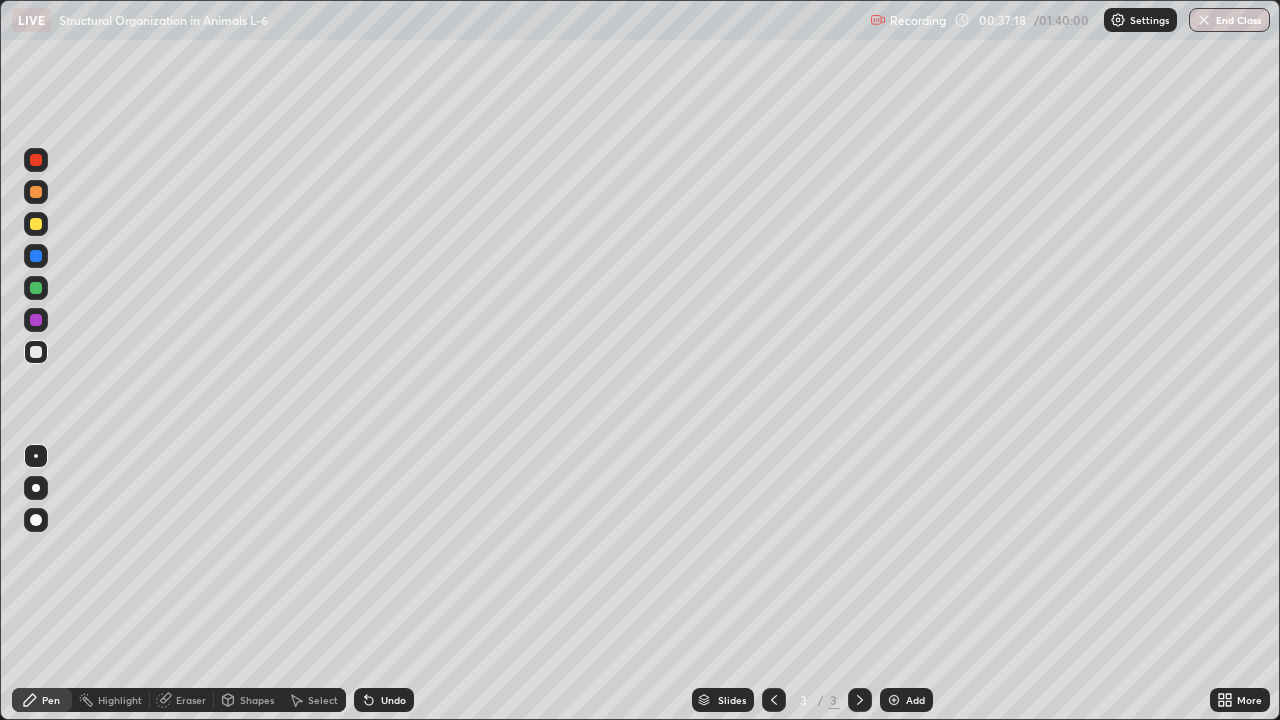 click 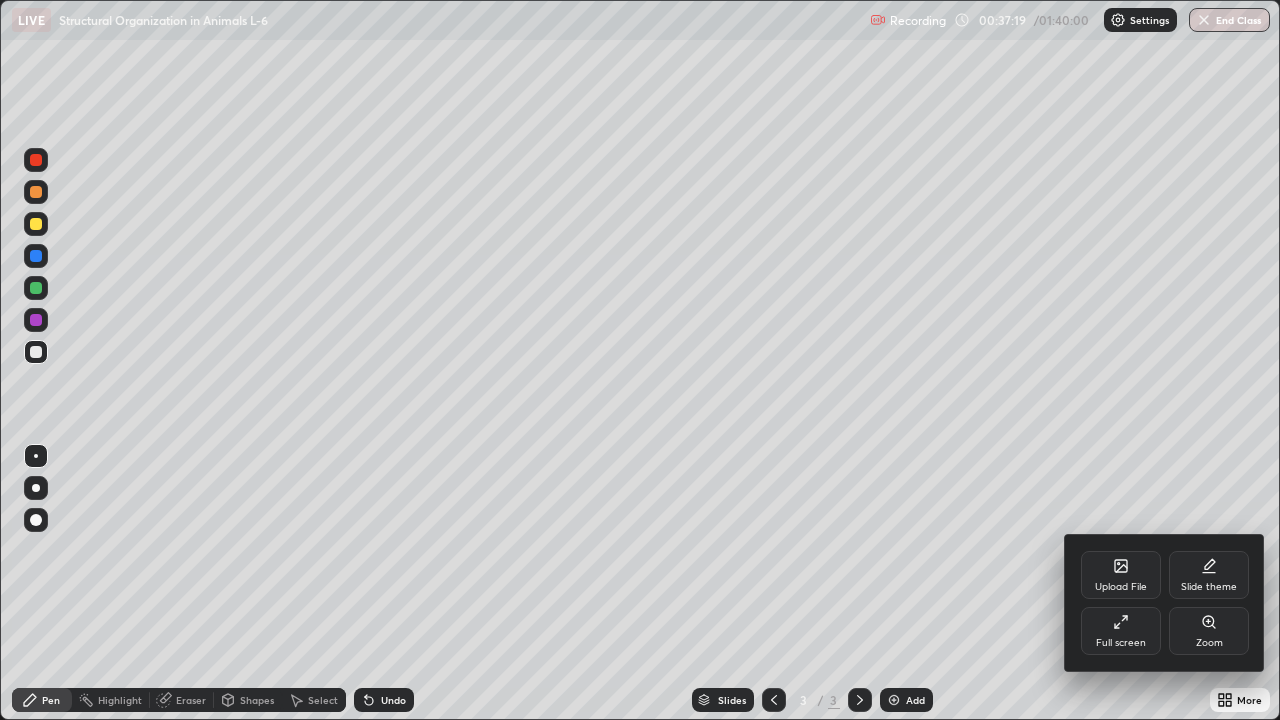 click at bounding box center [640, 360] 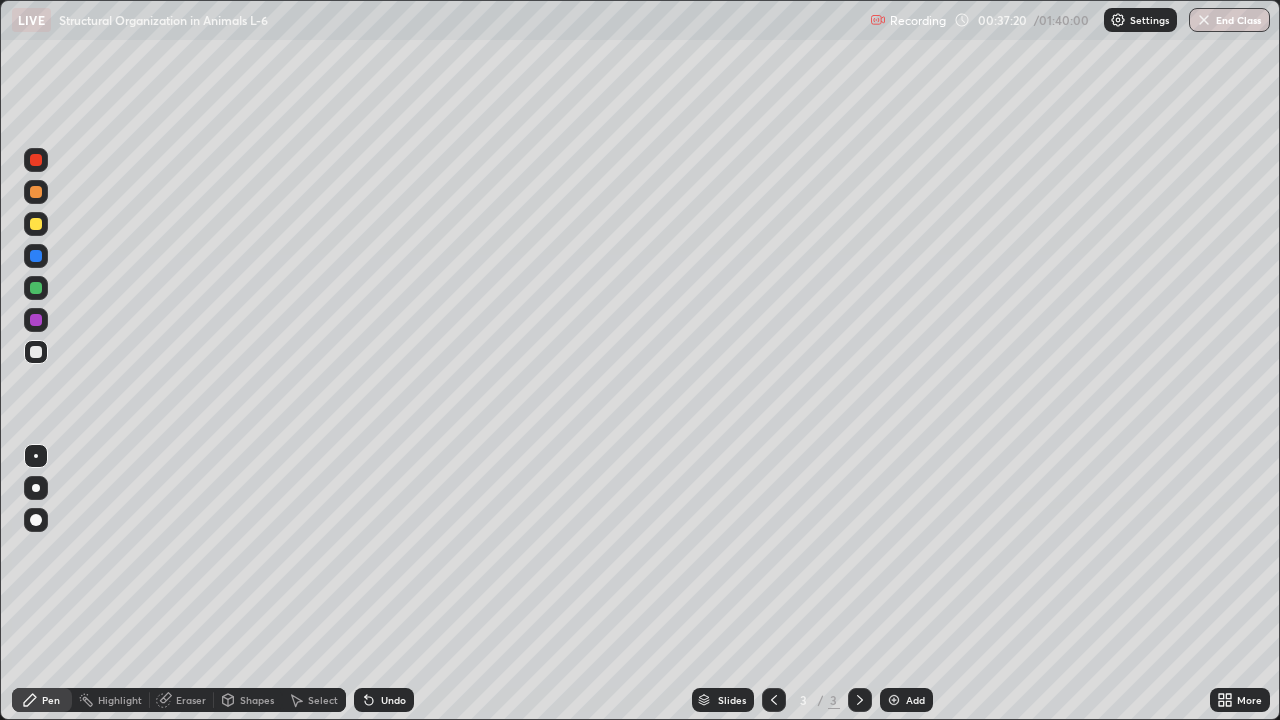 click on "Add" at bounding box center (915, 700) 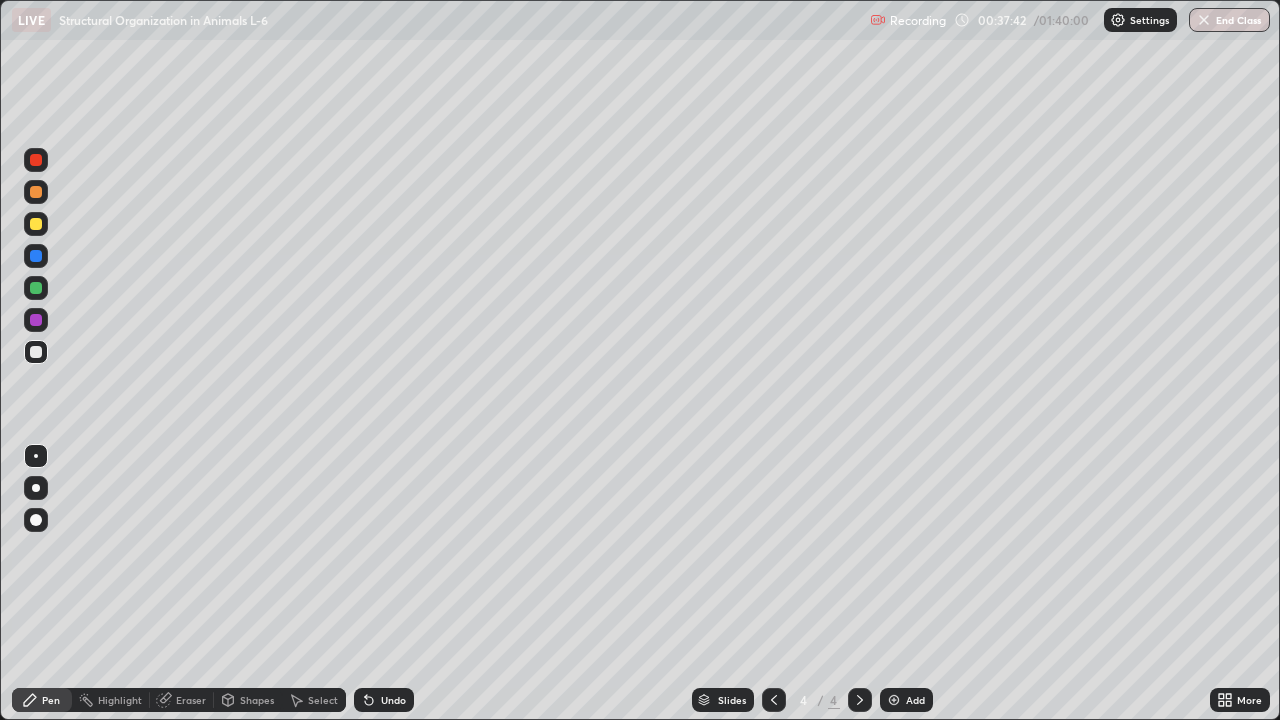 click on "Select" at bounding box center [323, 700] 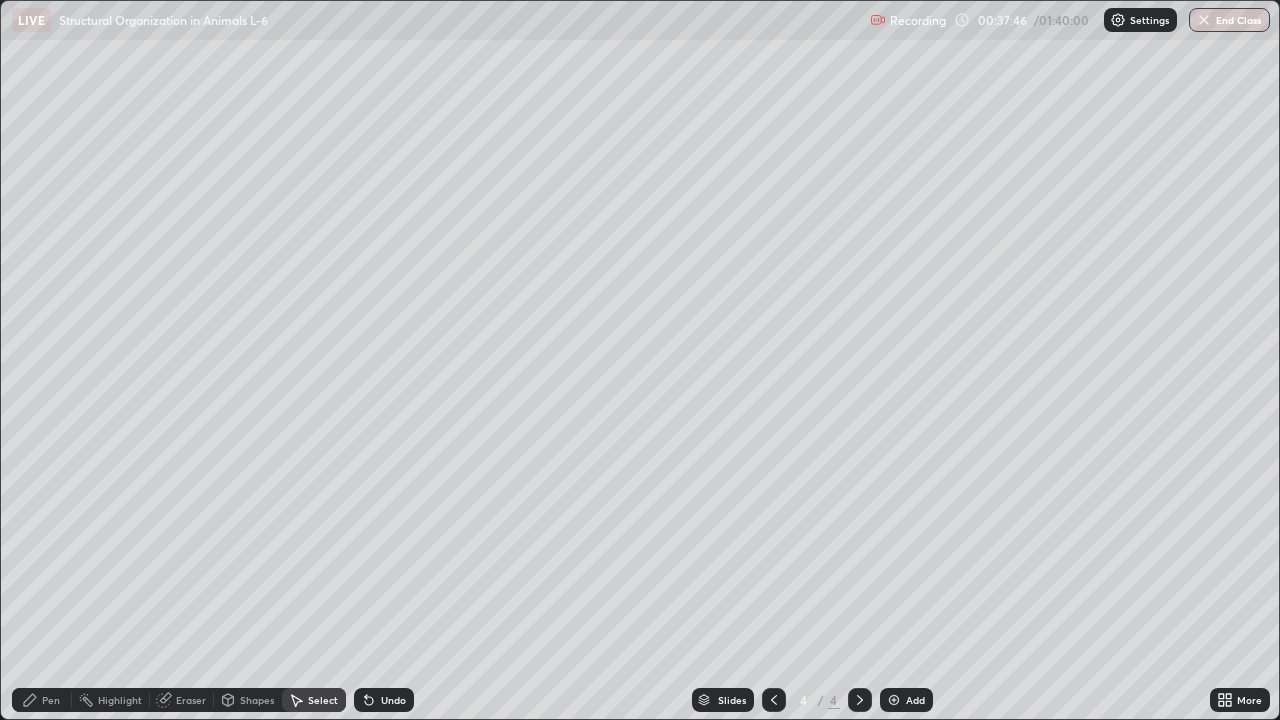 click on "Pen" at bounding box center (42, 700) 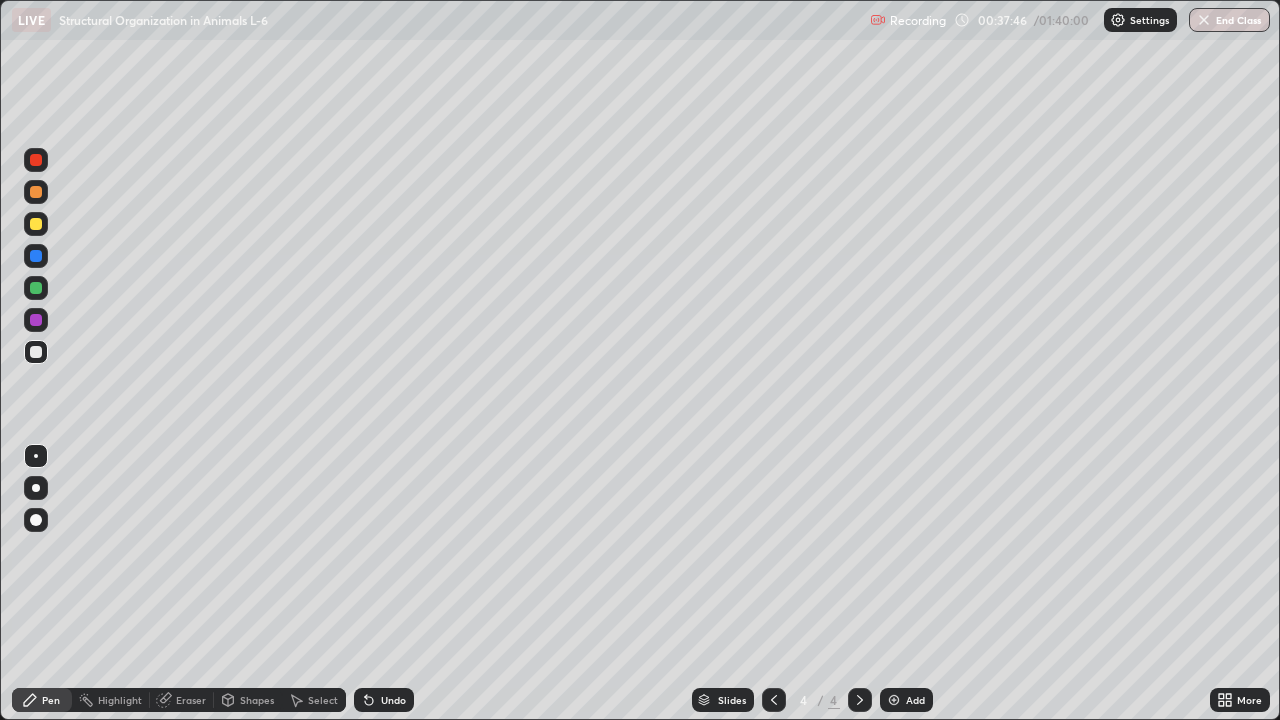 click on "Eraser" at bounding box center [191, 700] 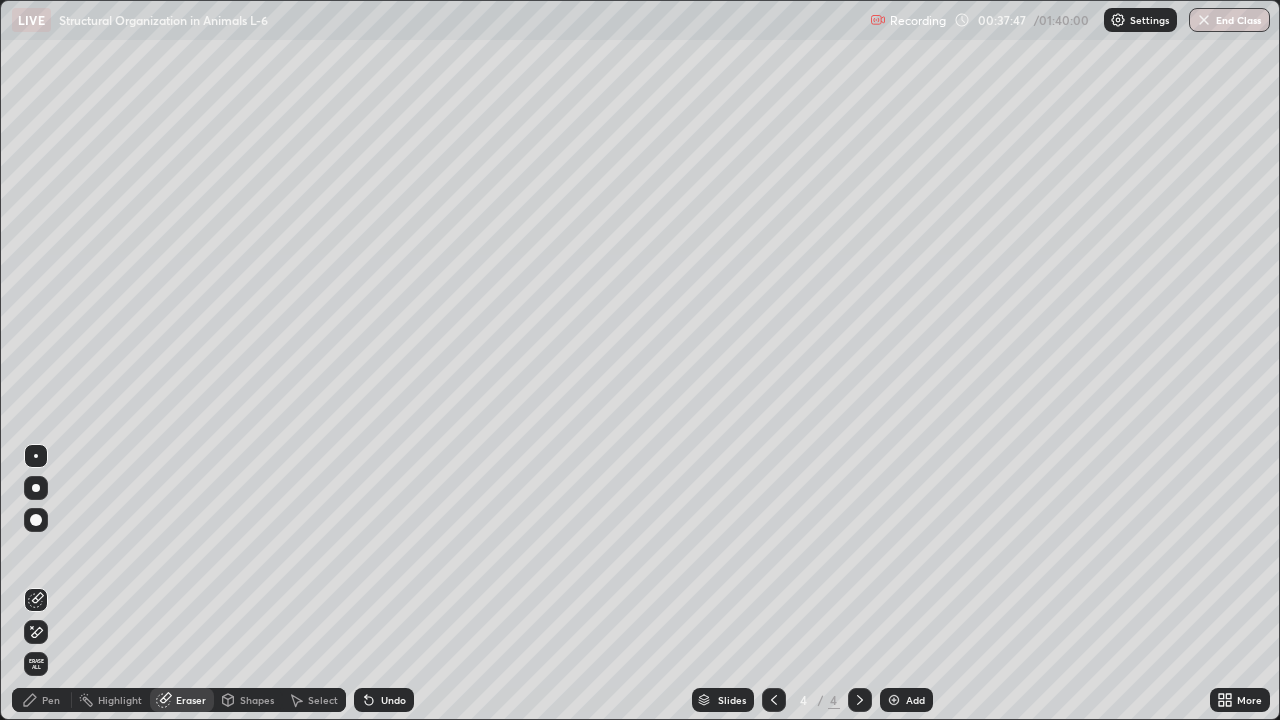 click on "Erase all" at bounding box center (36, 664) 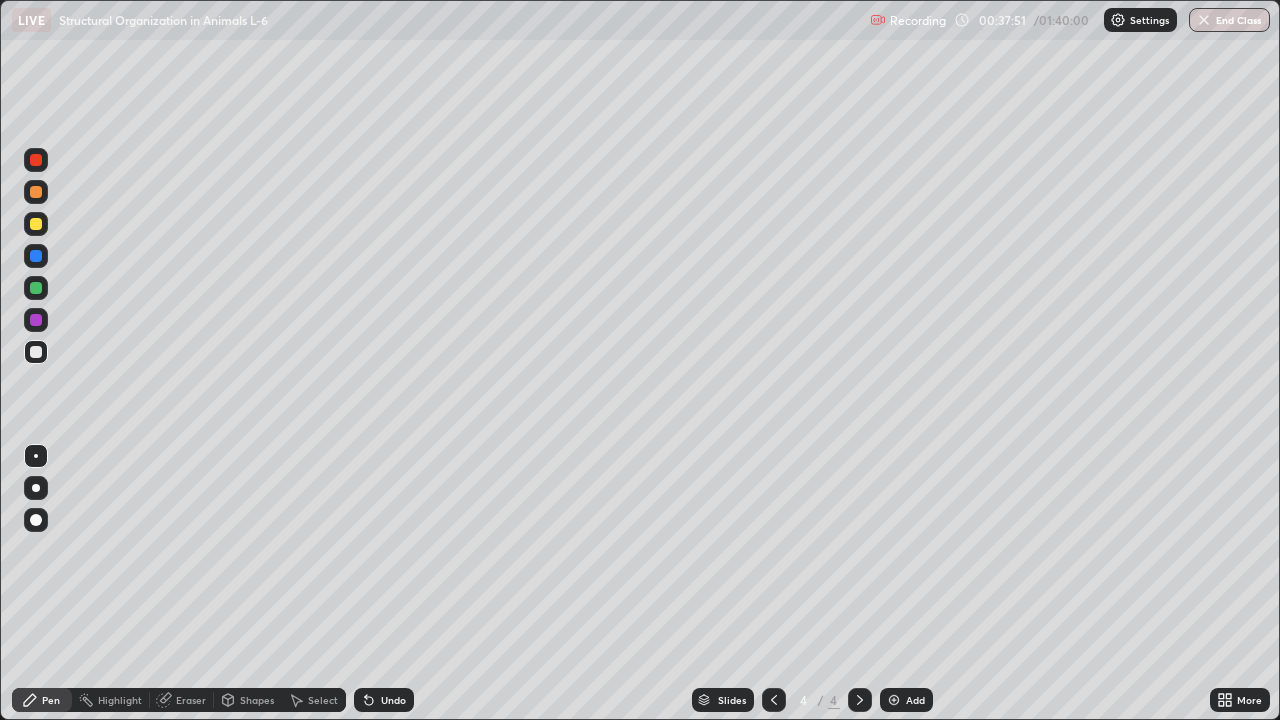 click at bounding box center [36, 520] 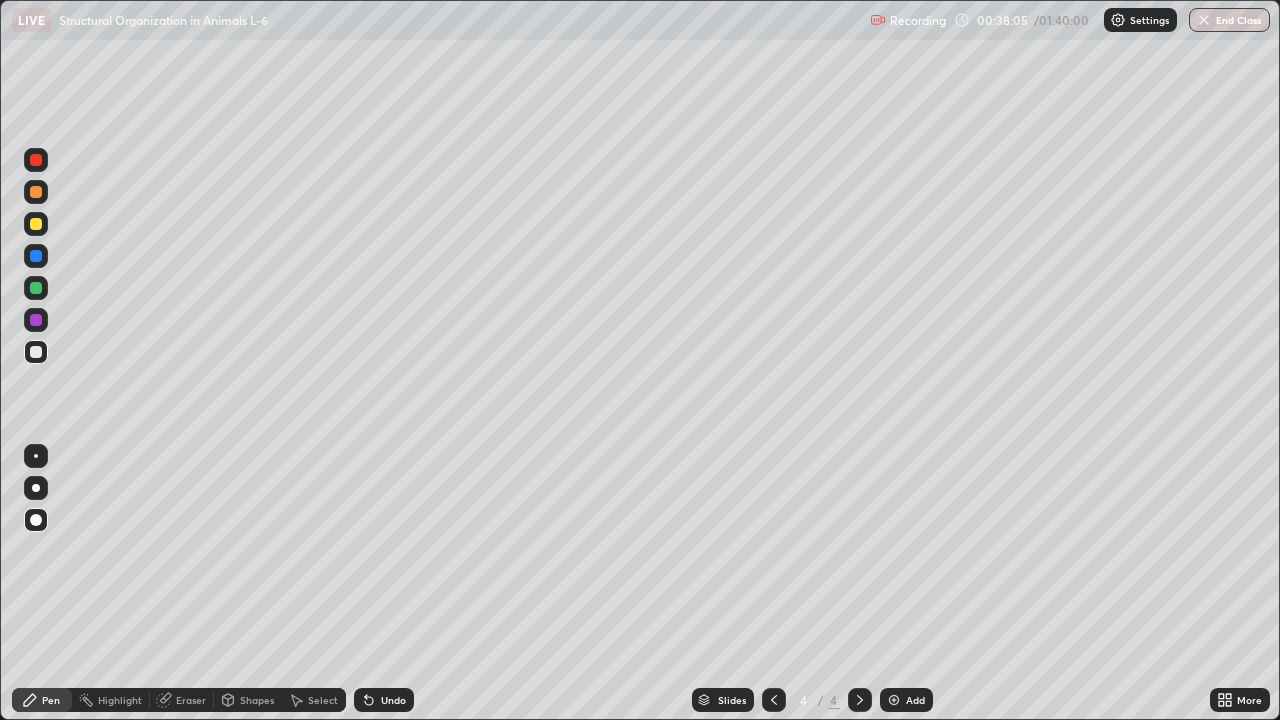 click at bounding box center [36, 456] 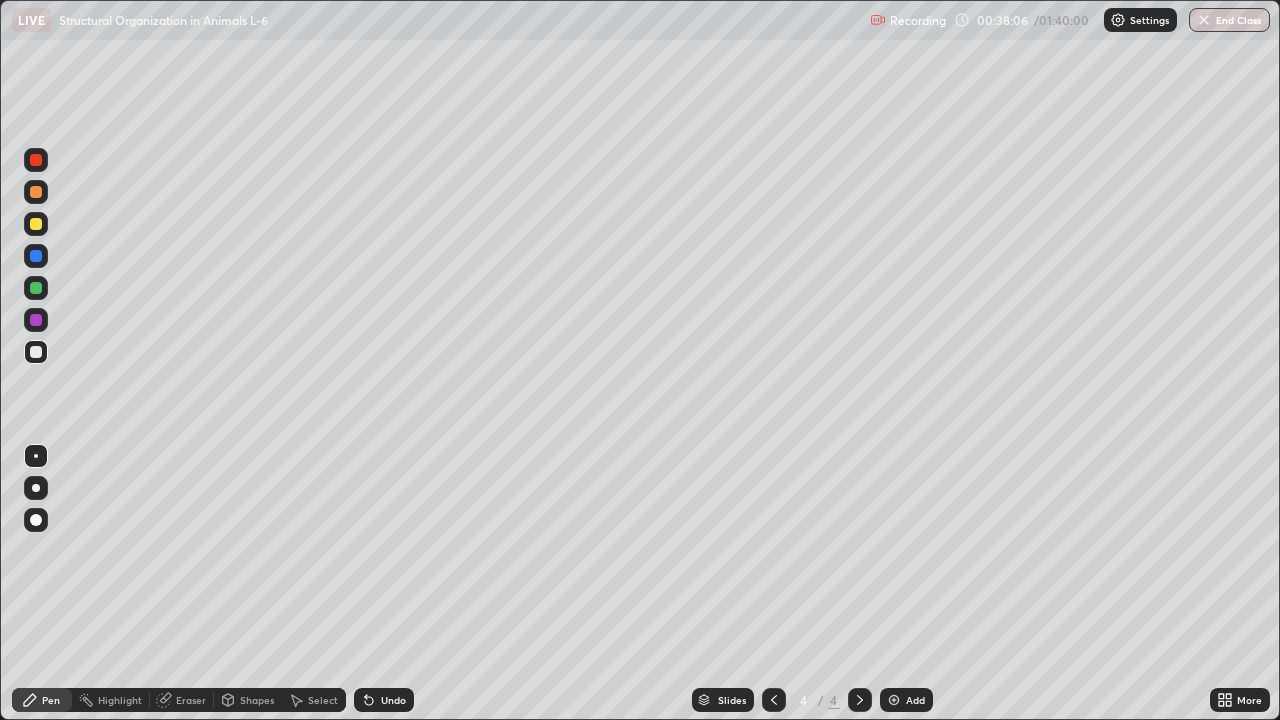 click at bounding box center (36, 224) 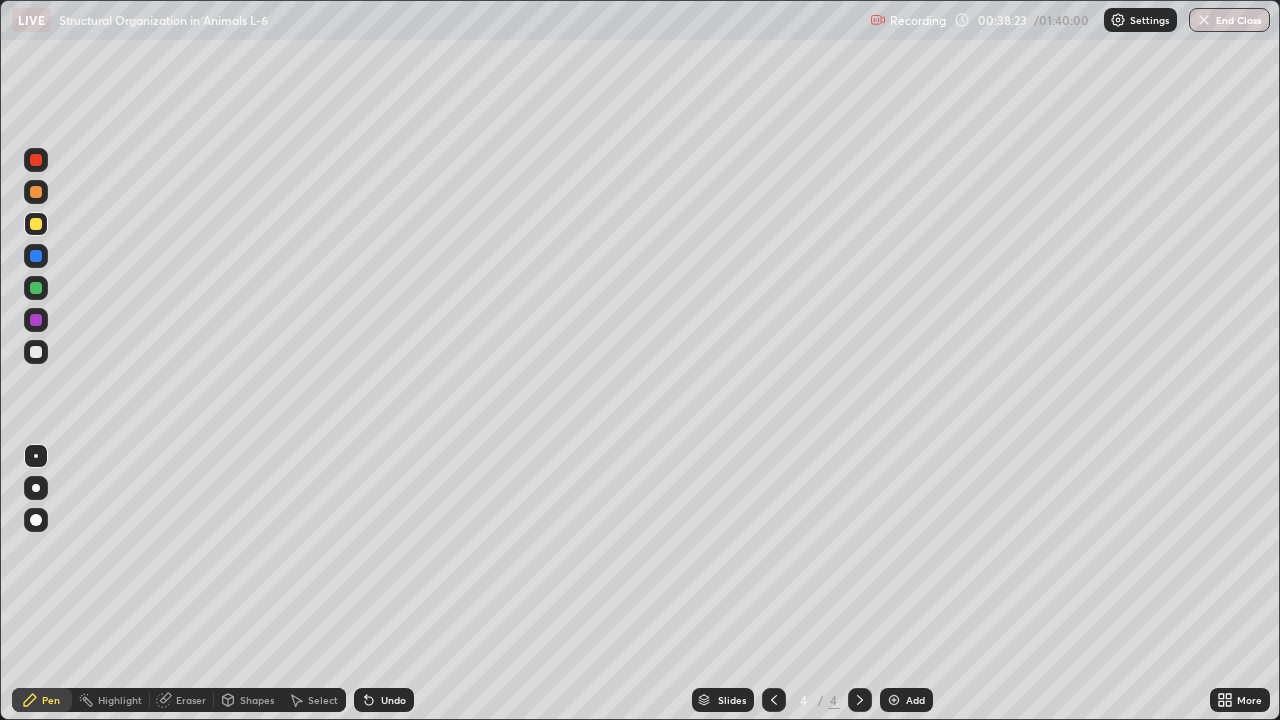 click on "Eraser" at bounding box center (182, 700) 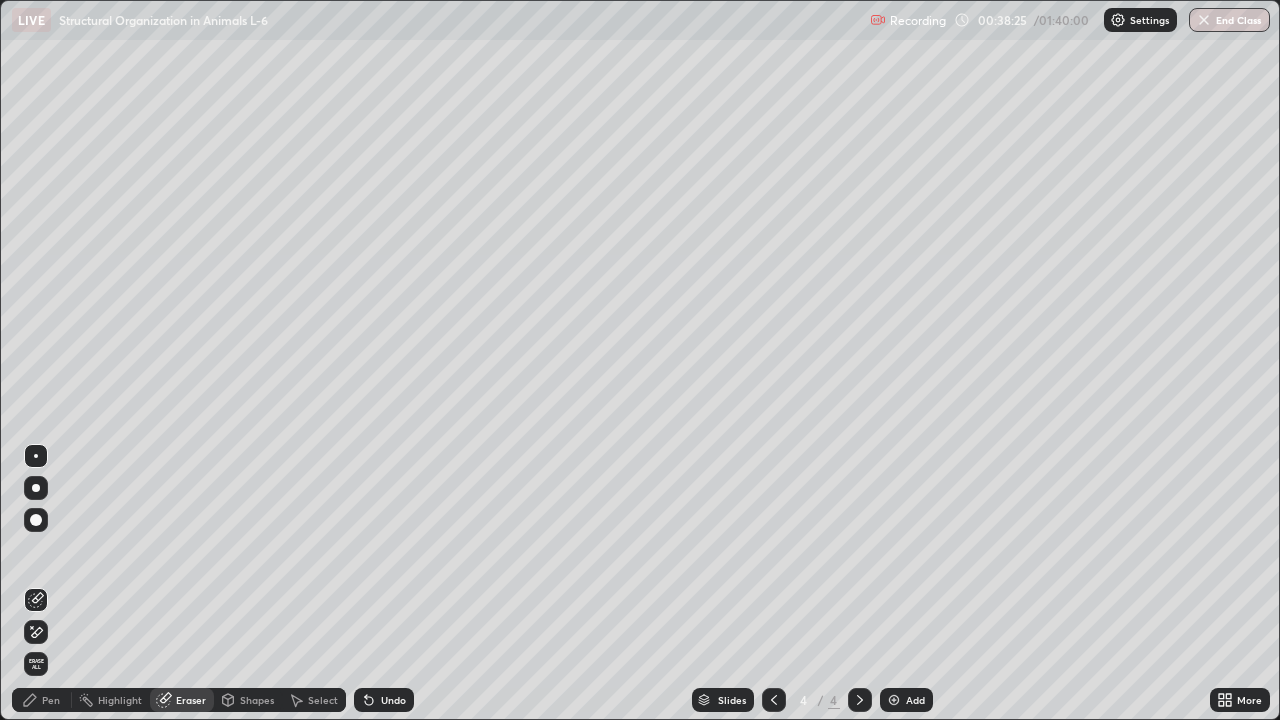click on "Pen" at bounding box center (42, 700) 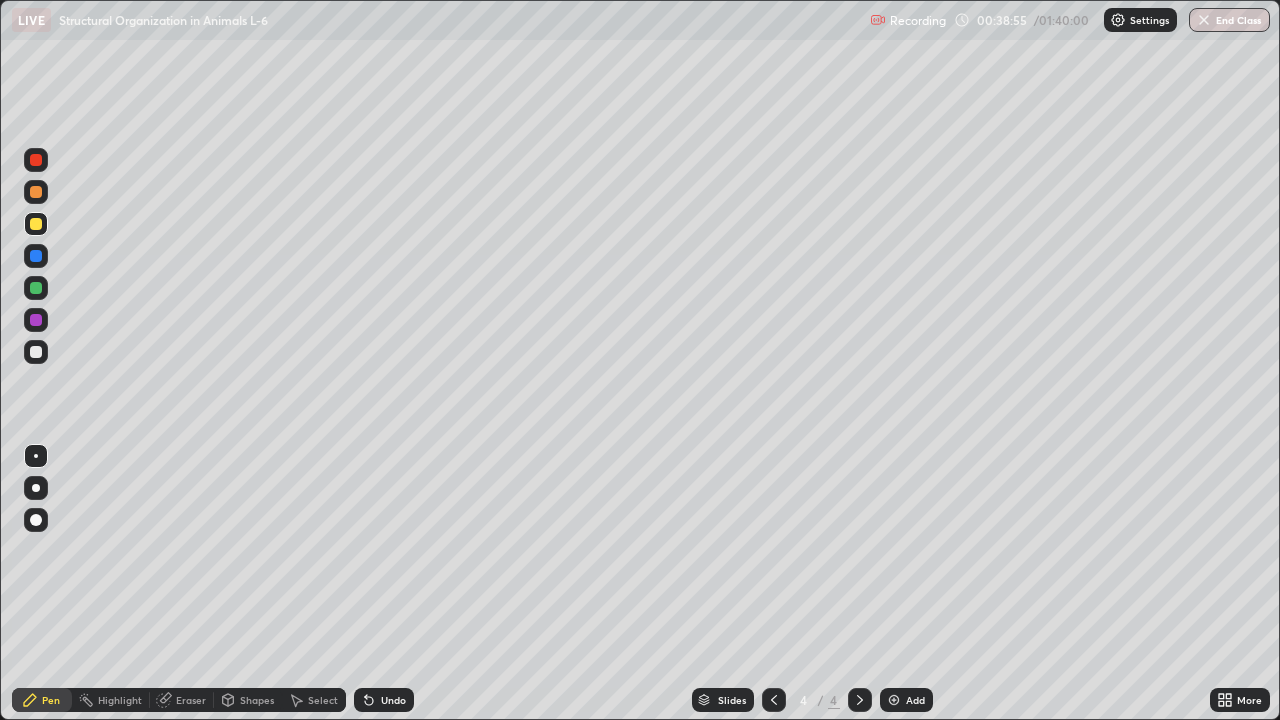 click on "Eraser" at bounding box center (191, 700) 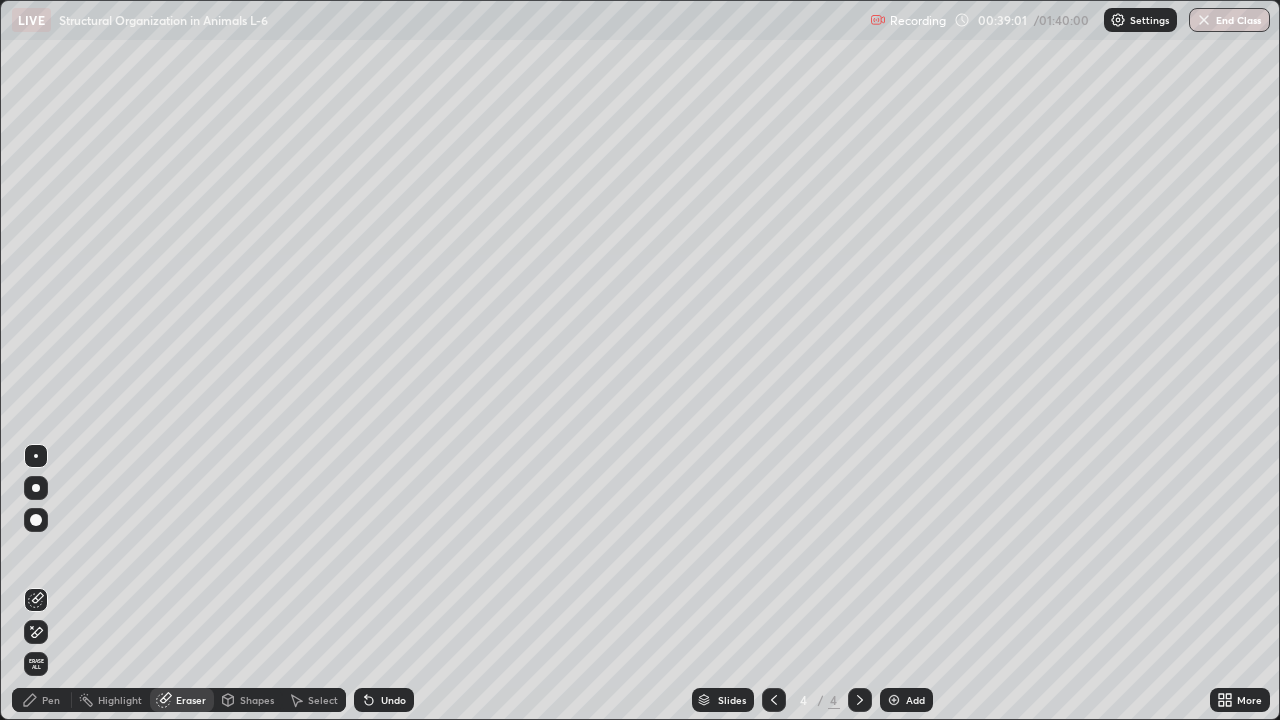 click on "Pen" at bounding box center (51, 700) 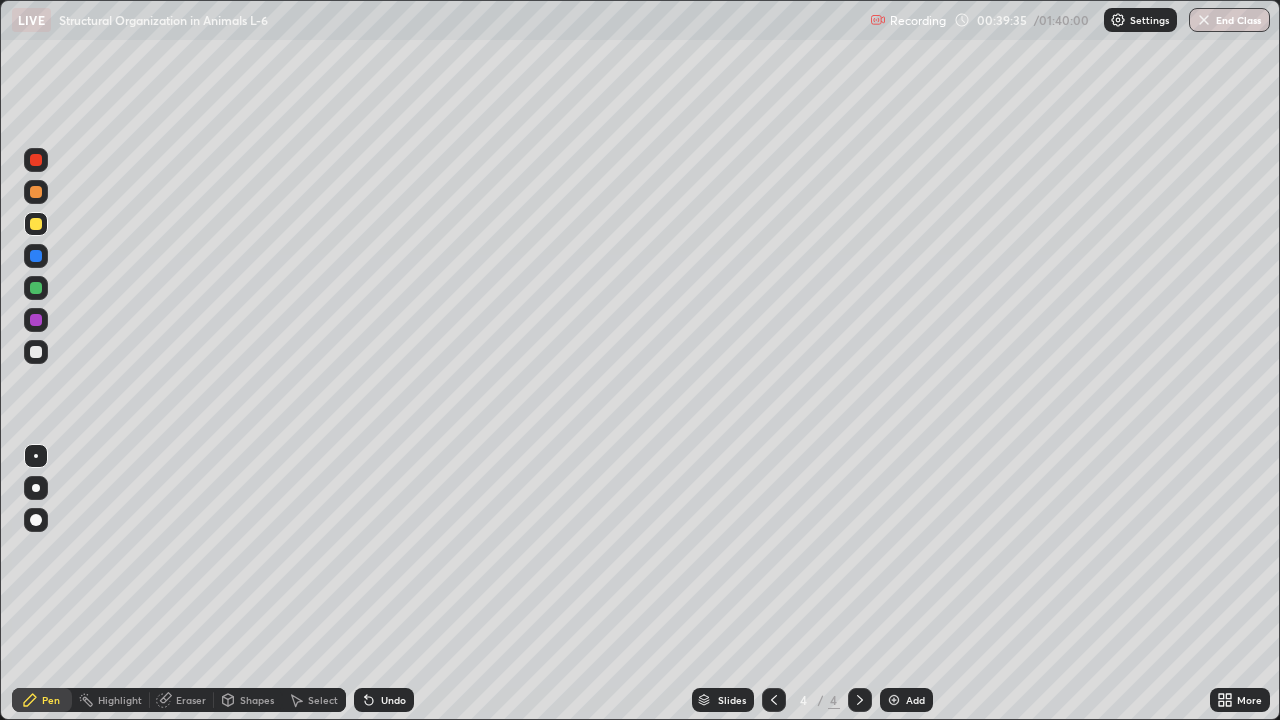 click at bounding box center [36, 352] 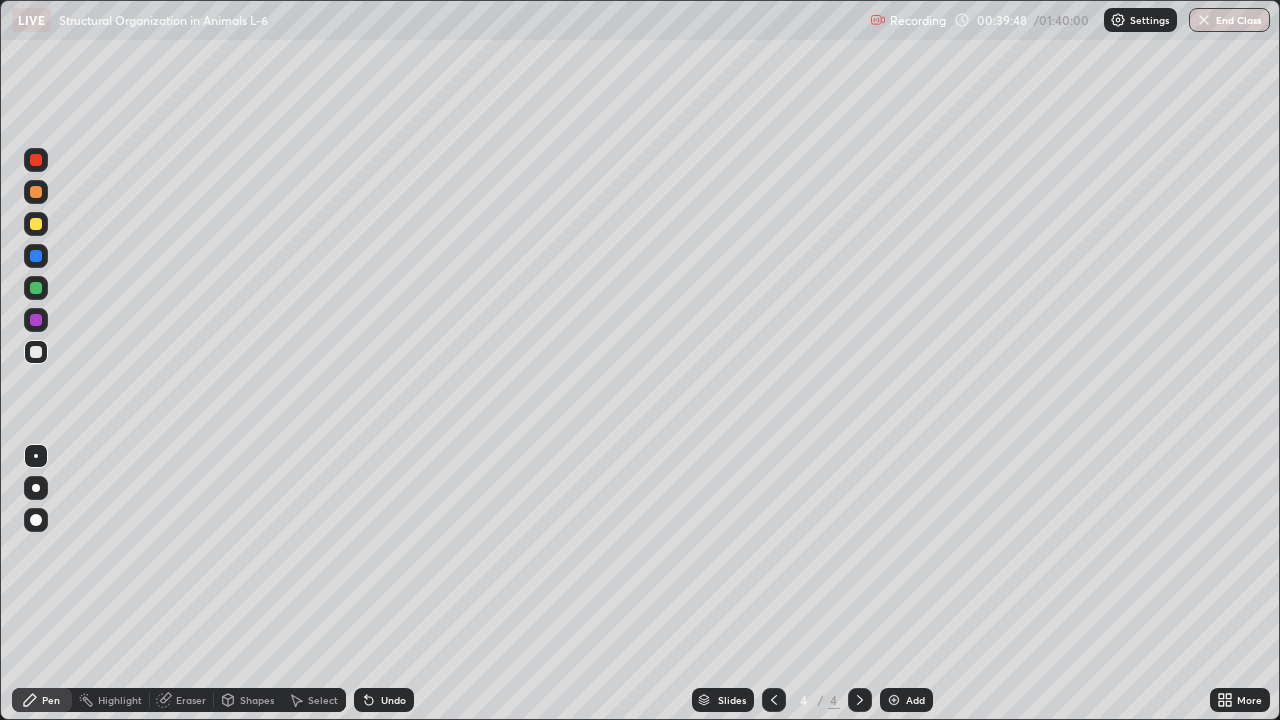 click at bounding box center (36, 352) 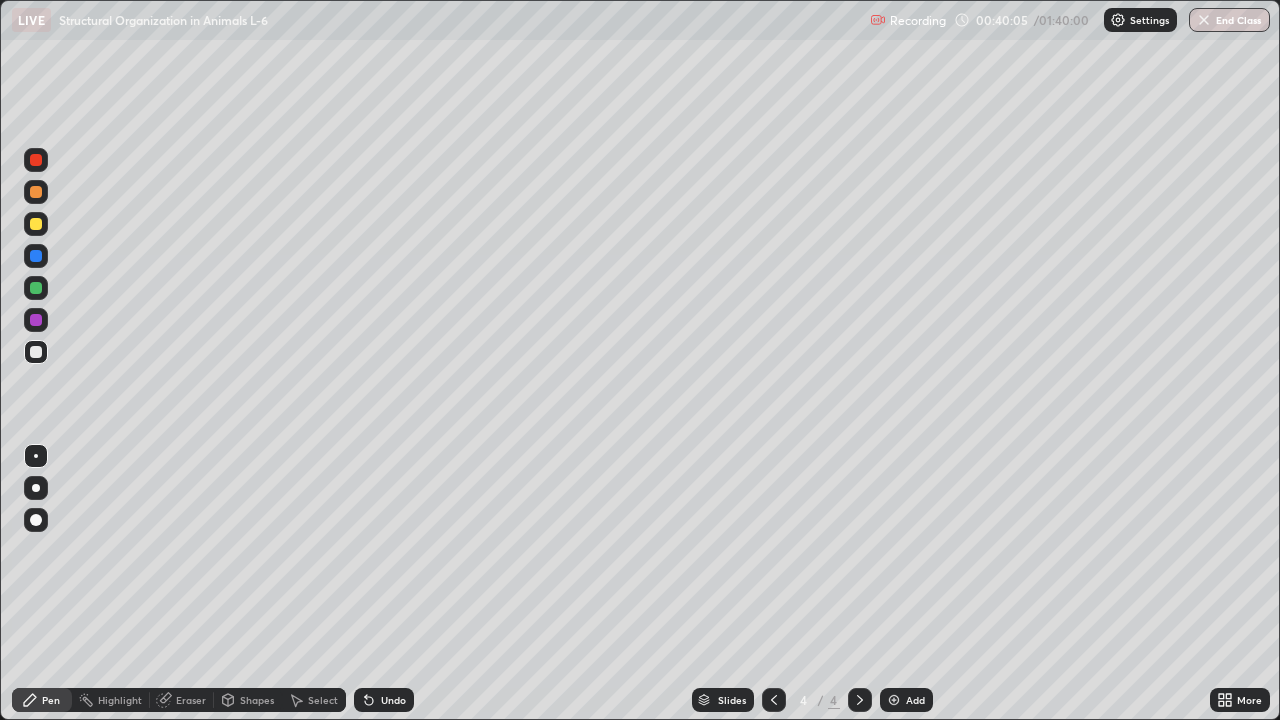 click on "Eraser" at bounding box center (191, 700) 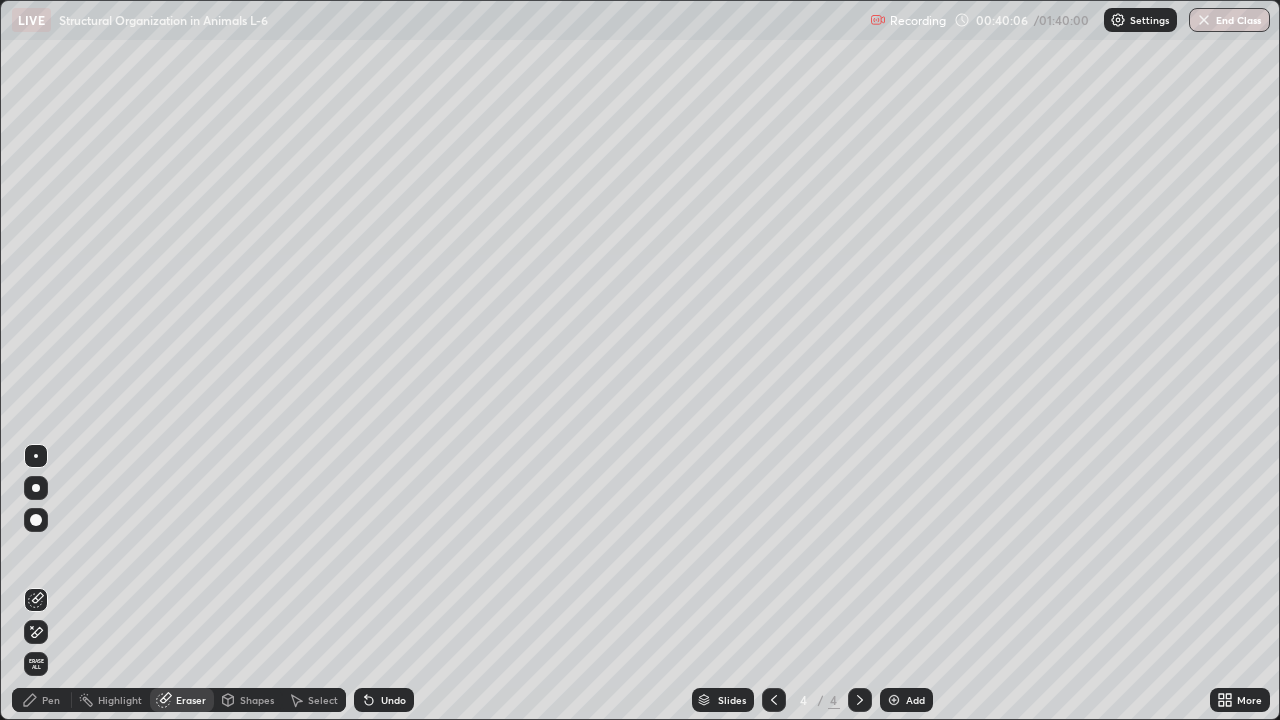 click 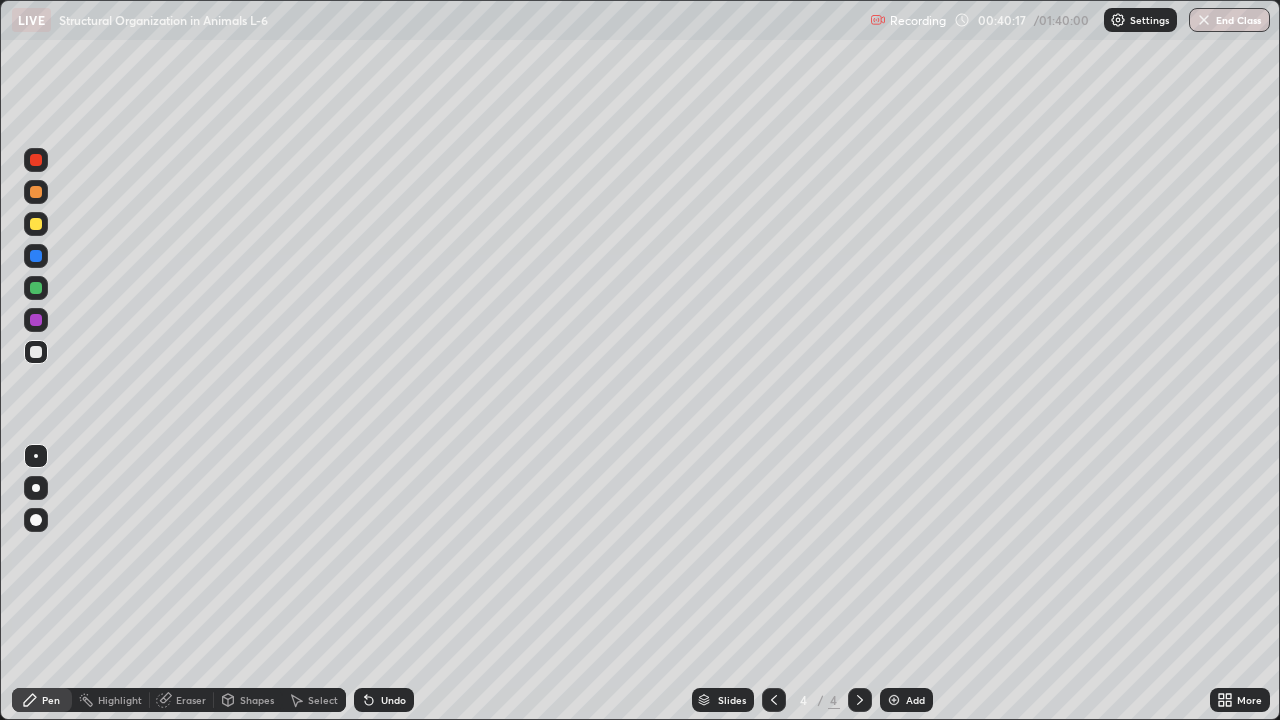 click on "Pen" at bounding box center [42, 700] 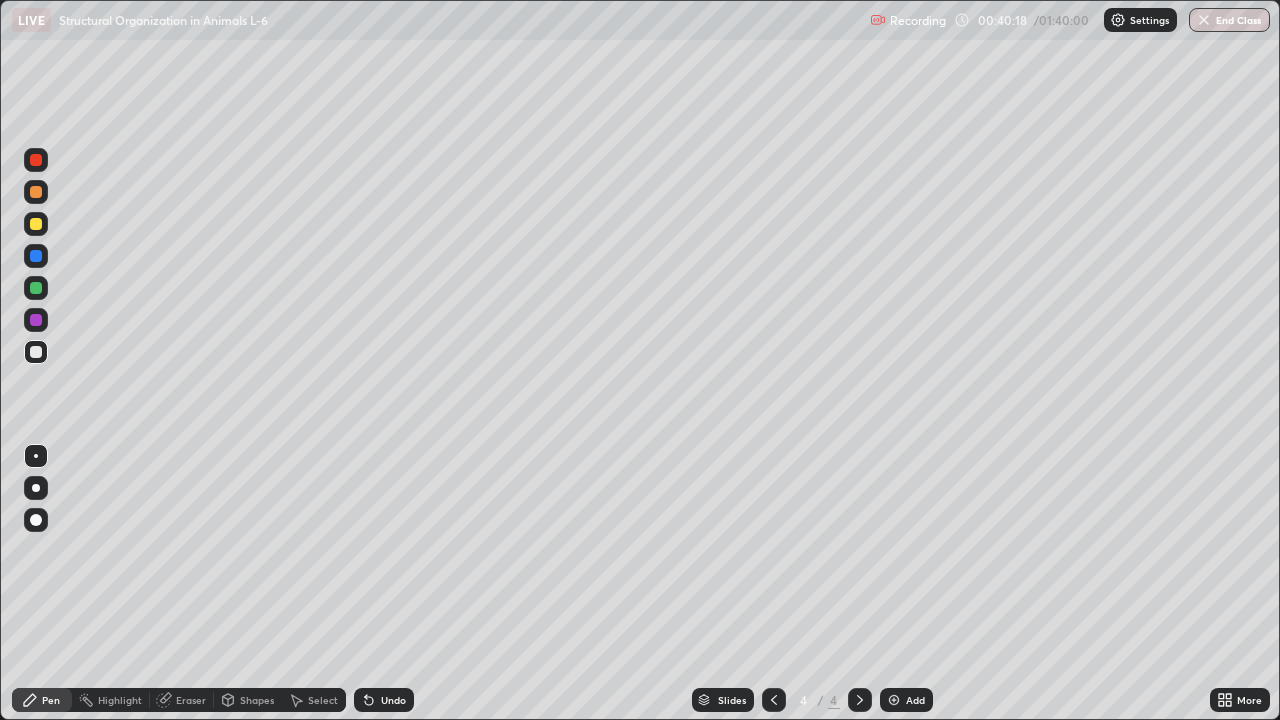 click at bounding box center (36, 352) 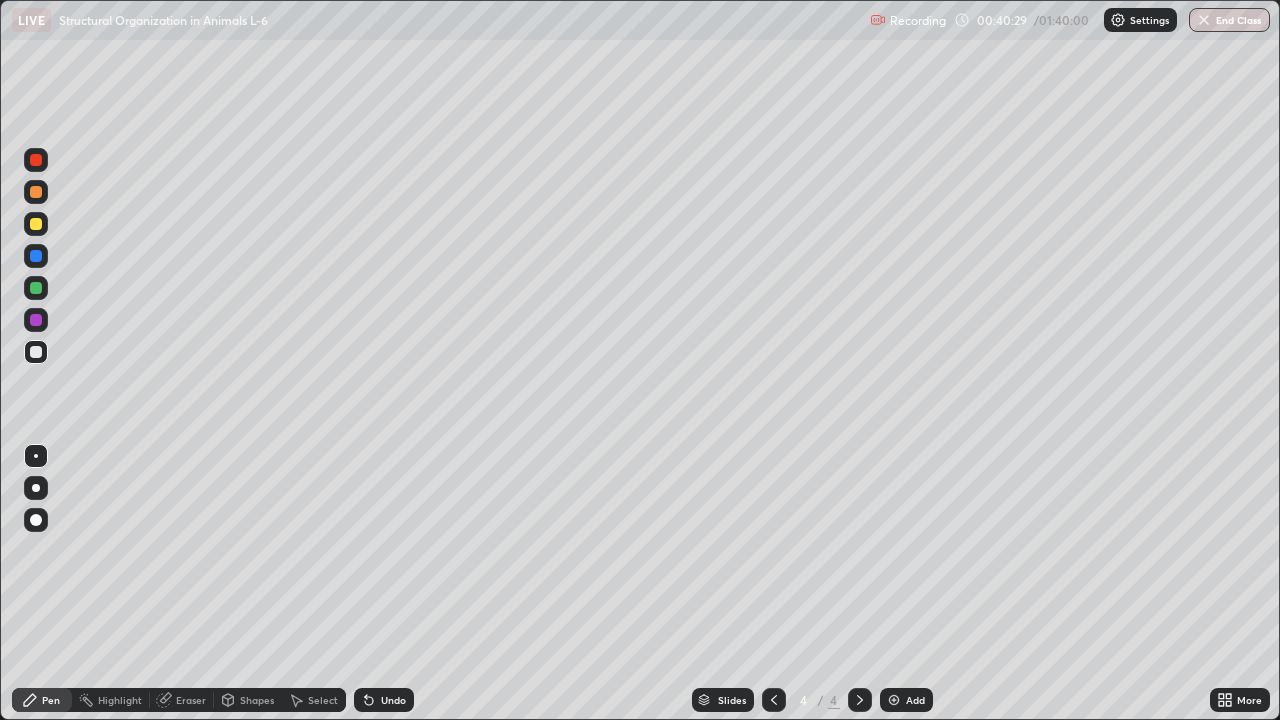 click at bounding box center [36, 320] 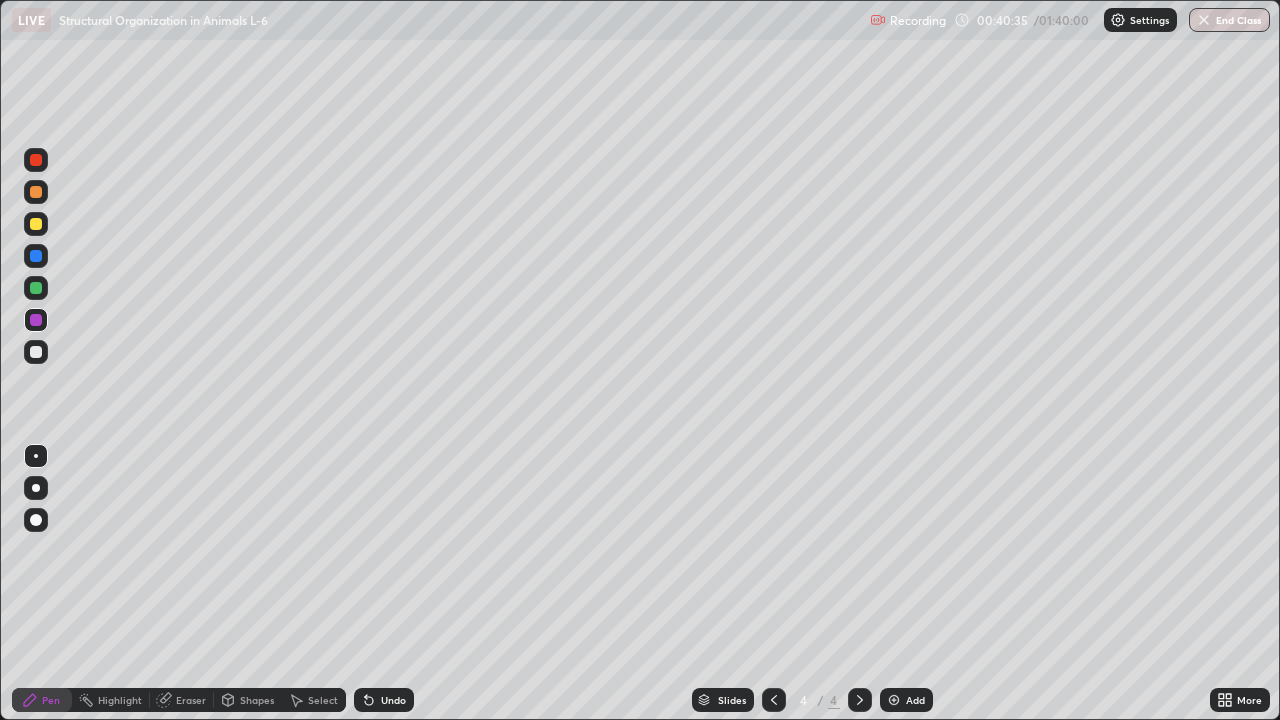 click at bounding box center [36, 192] 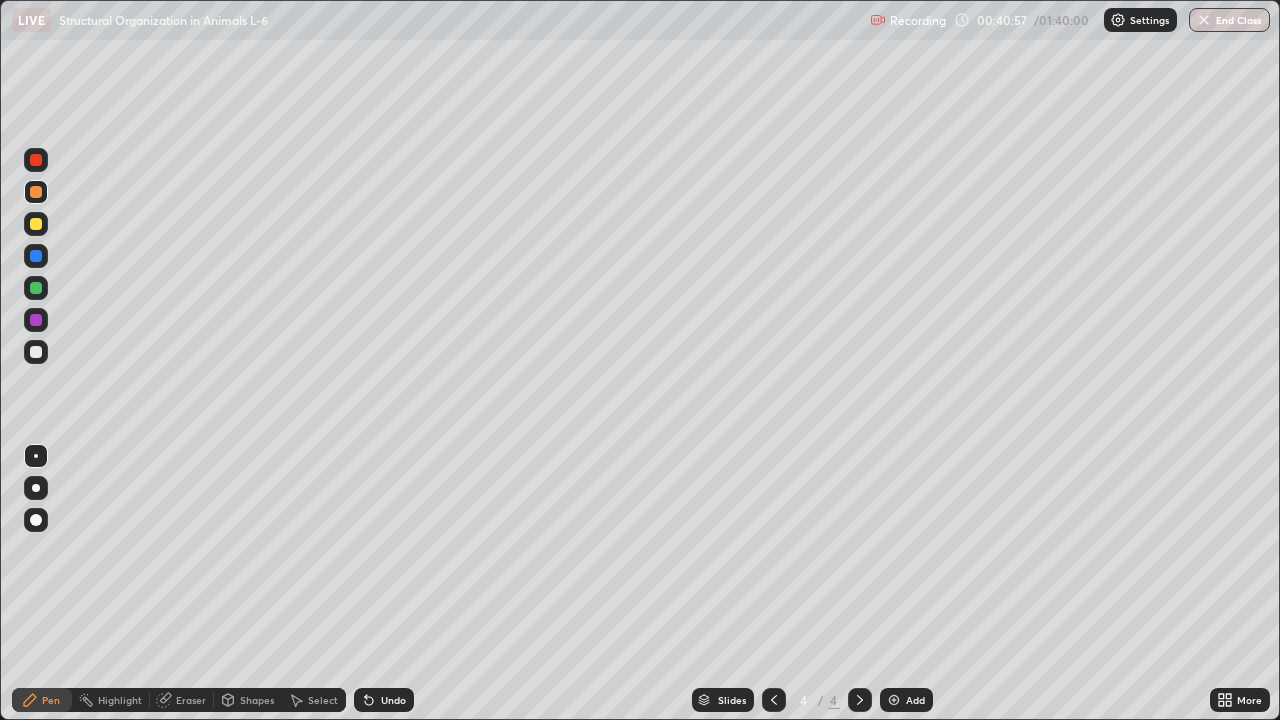 click at bounding box center [36, 224] 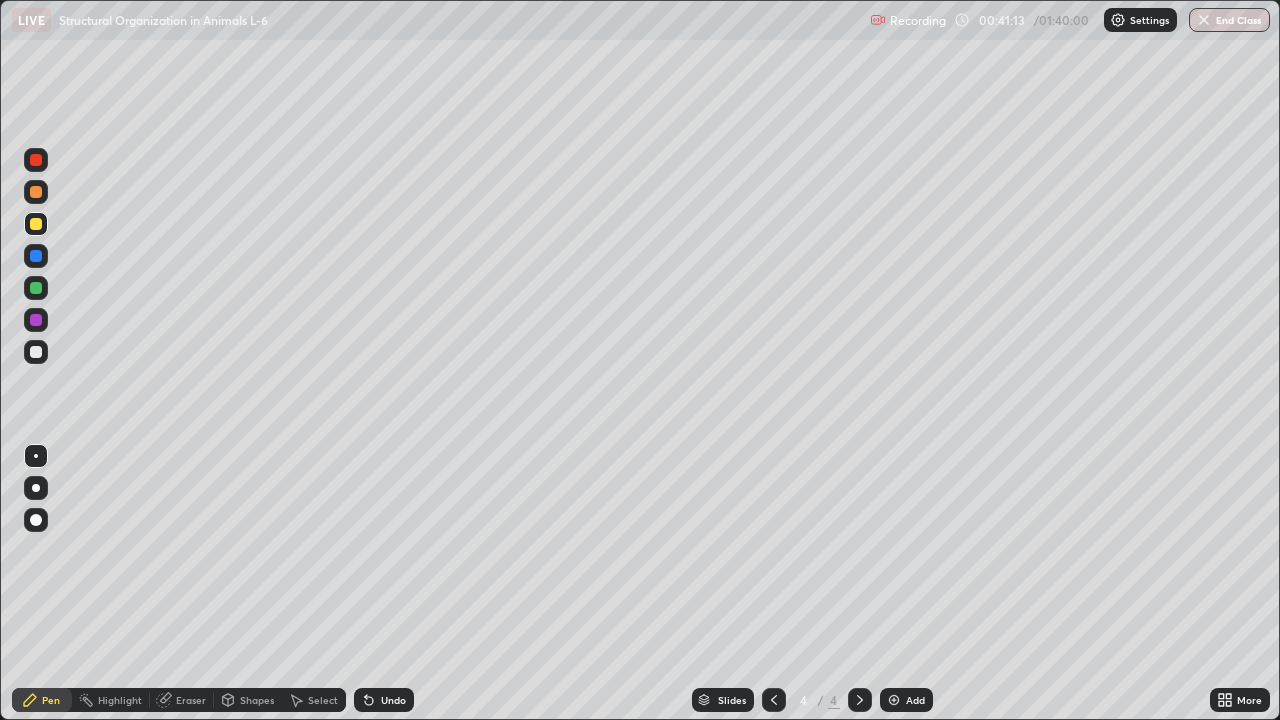 click at bounding box center [36, 288] 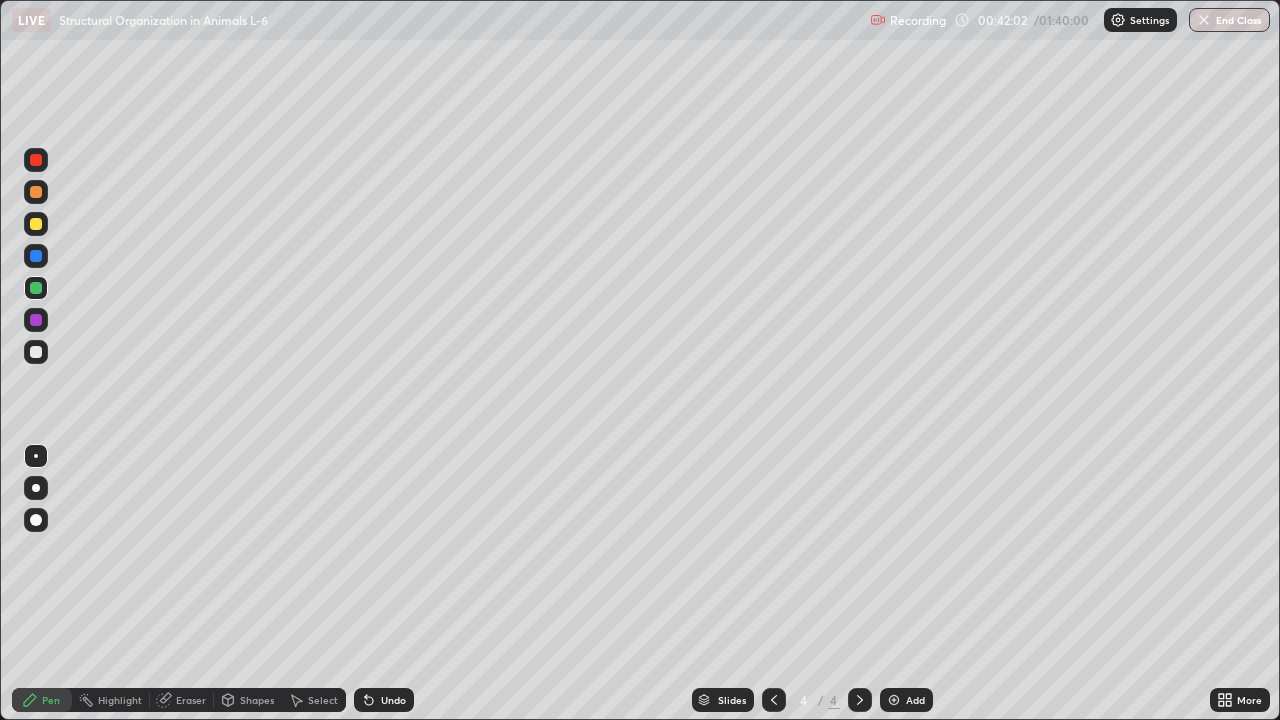 click at bounding box center (36, 288) 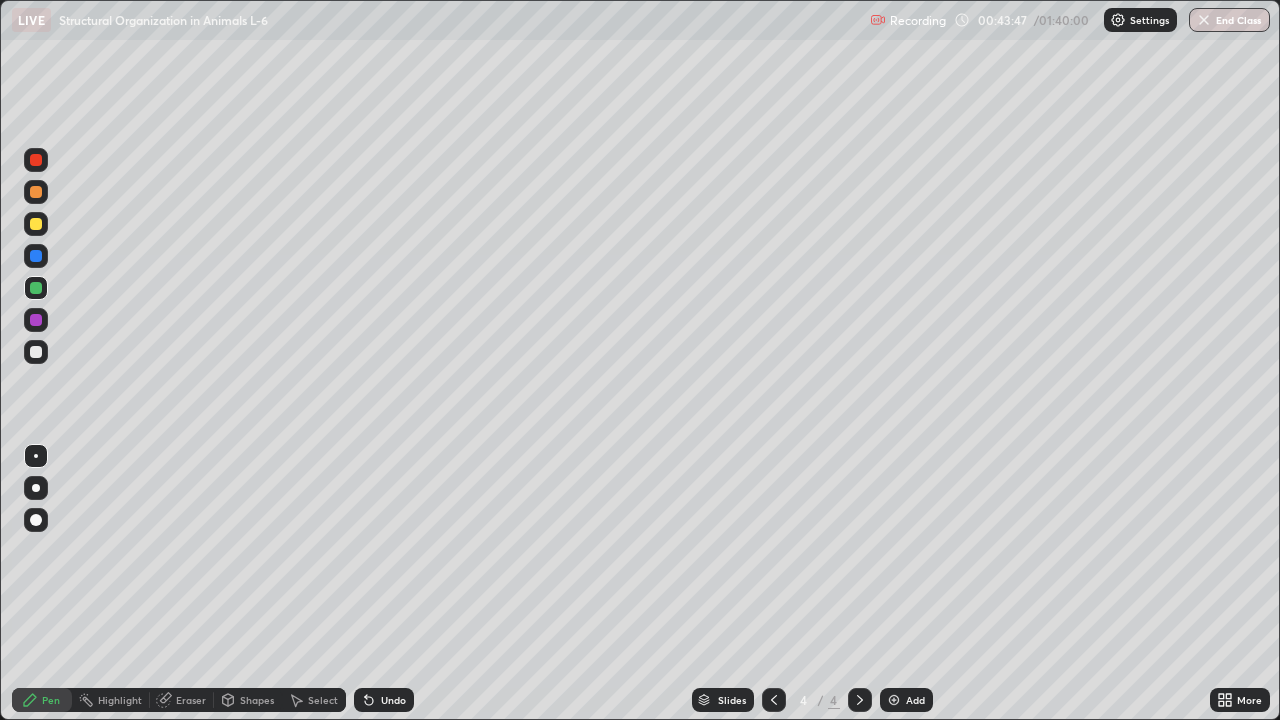 click at bounding box center (36, 352) 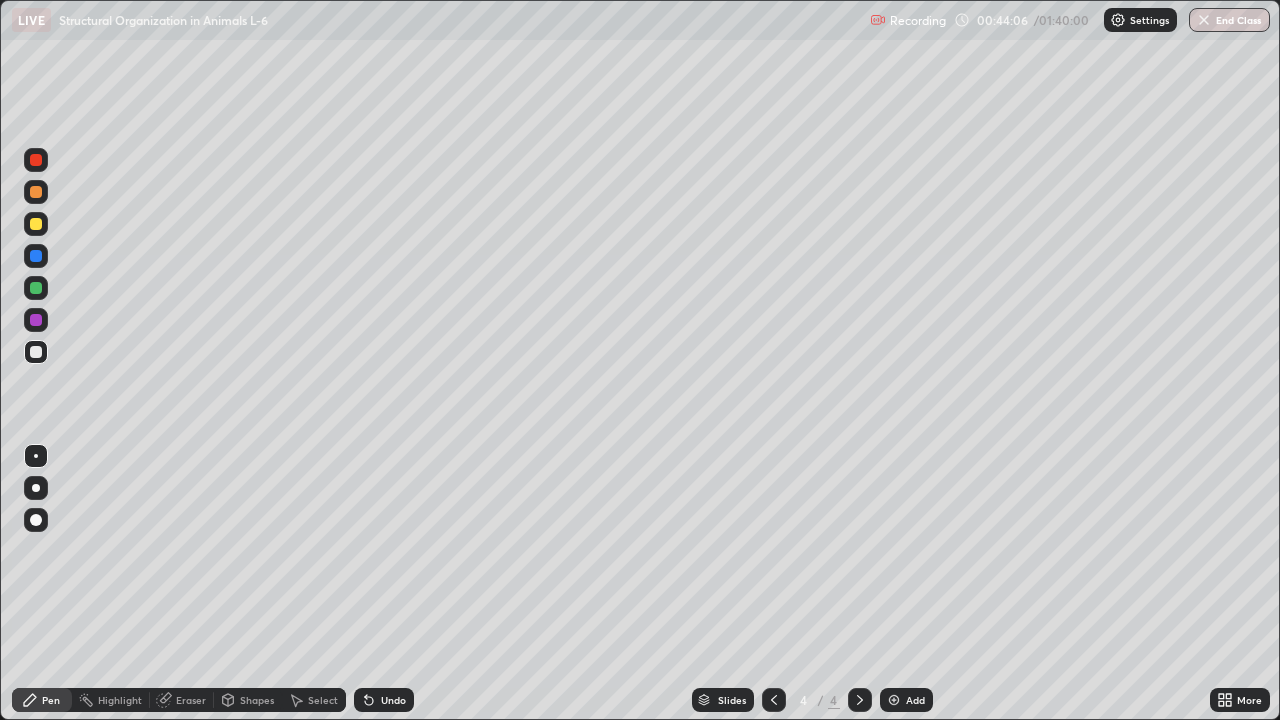 click on "Eraser" at bounding box center [191, 700] 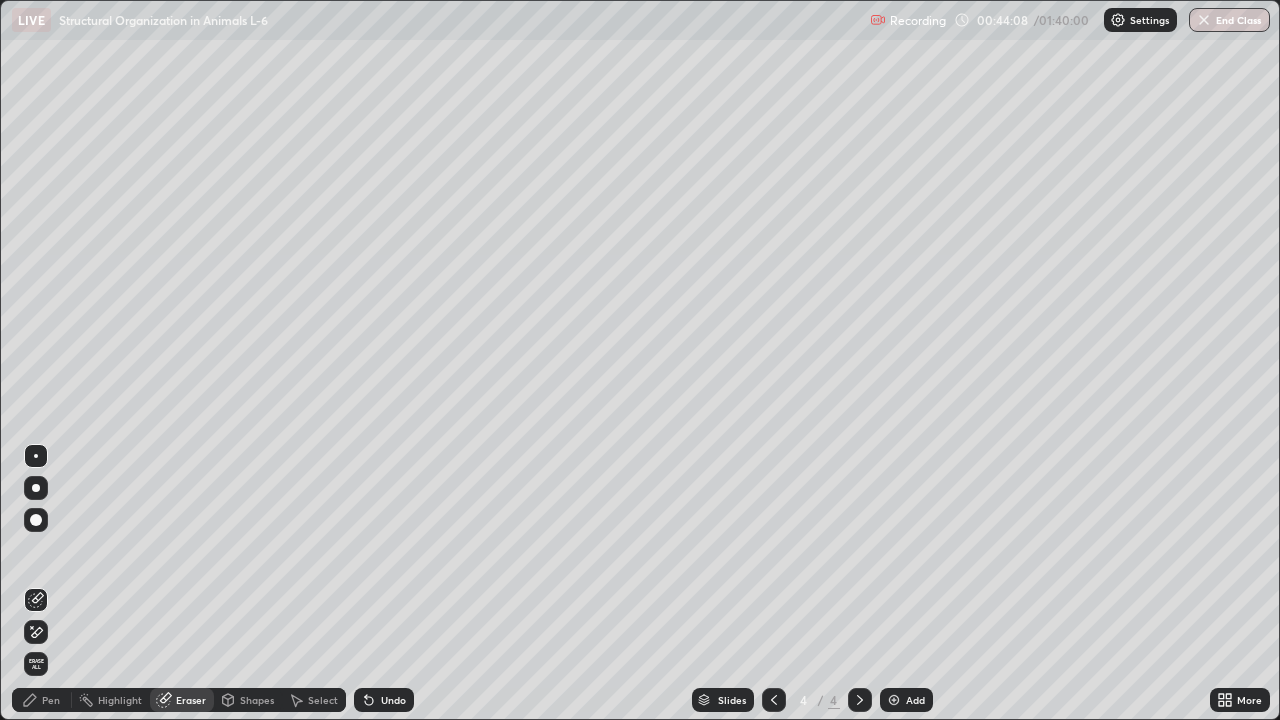 click on "Pen" at bounding box center [42, 700] 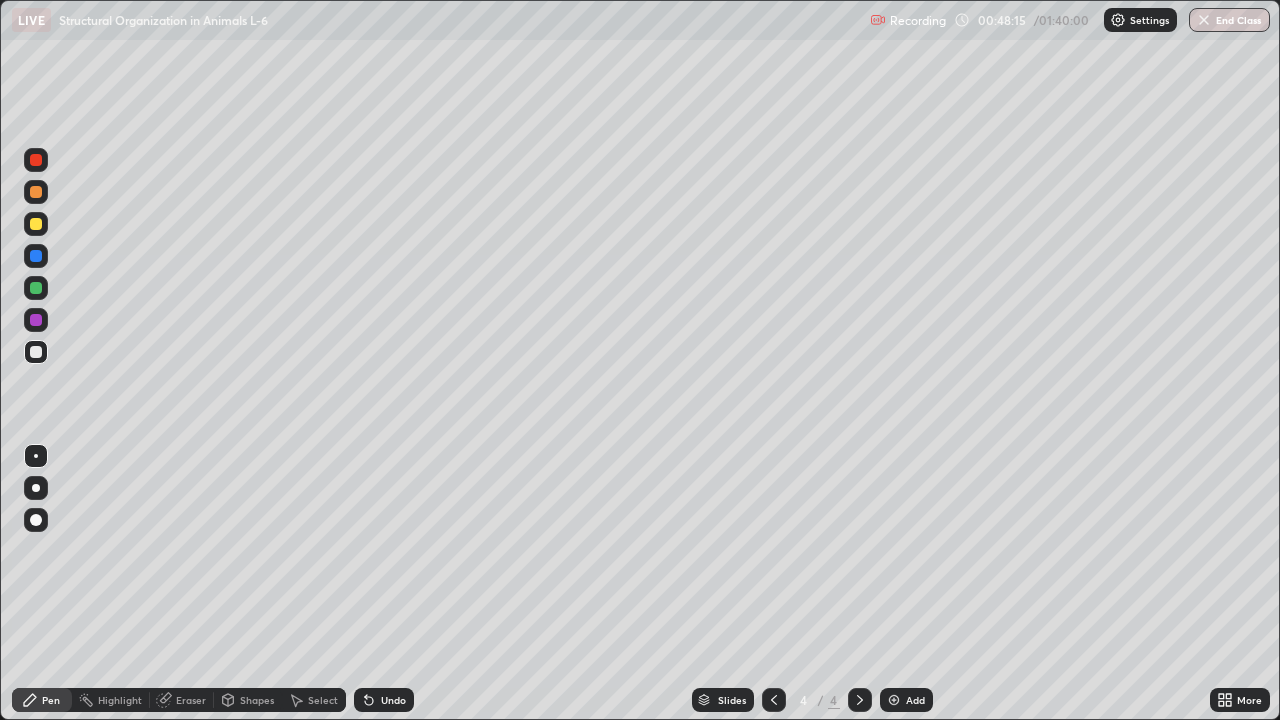 click on "More" at bounding box center [1240, 700] 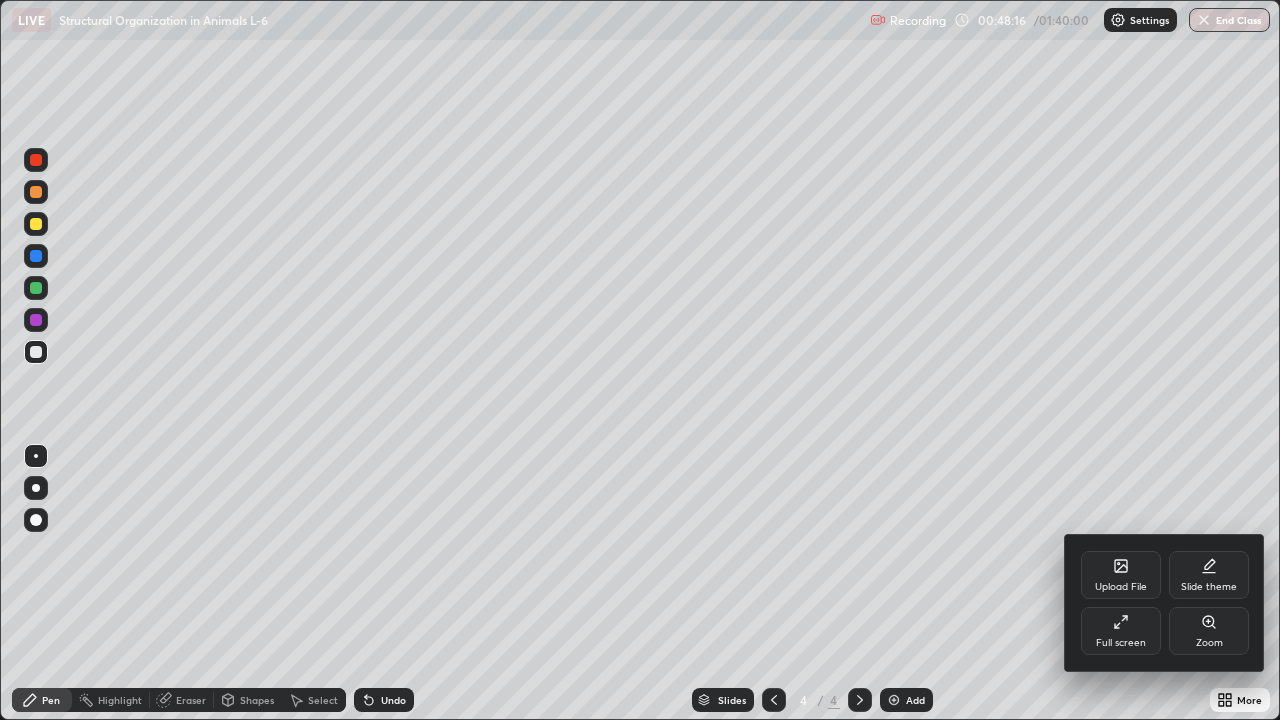 click 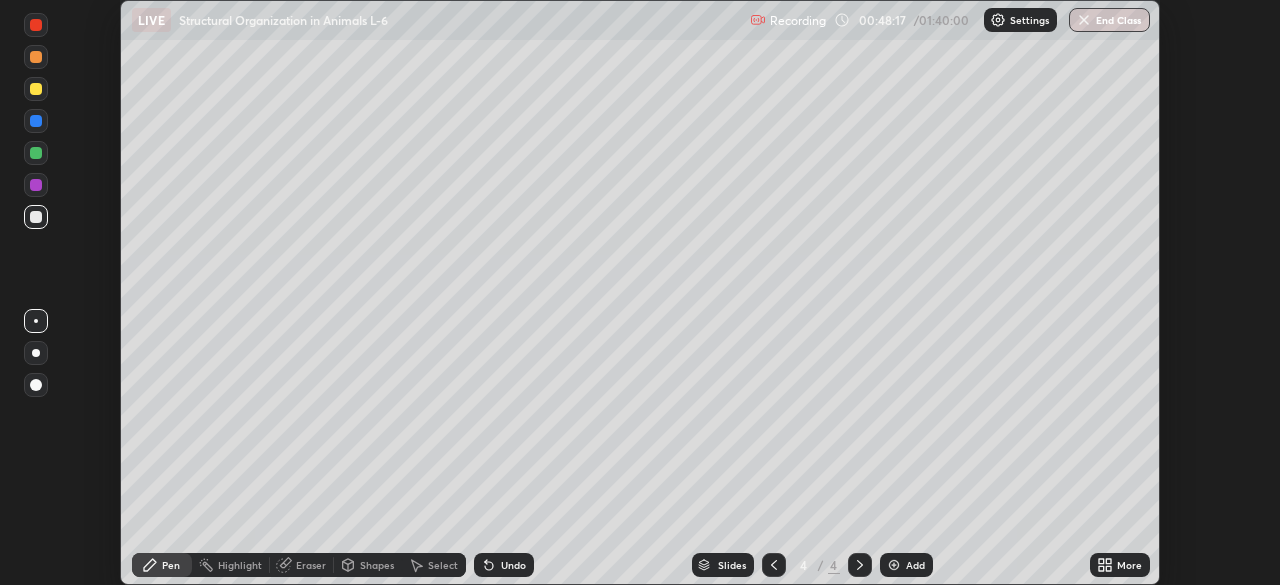 scroll, scrollTop: 585, scrollLeft: 1280, axis: both 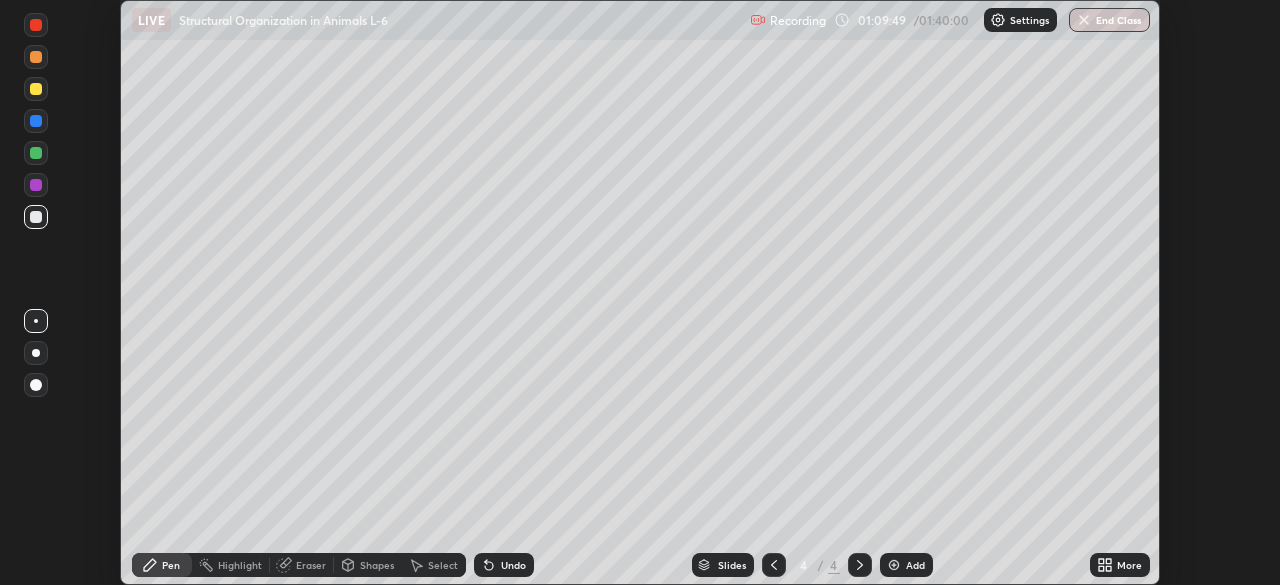 click 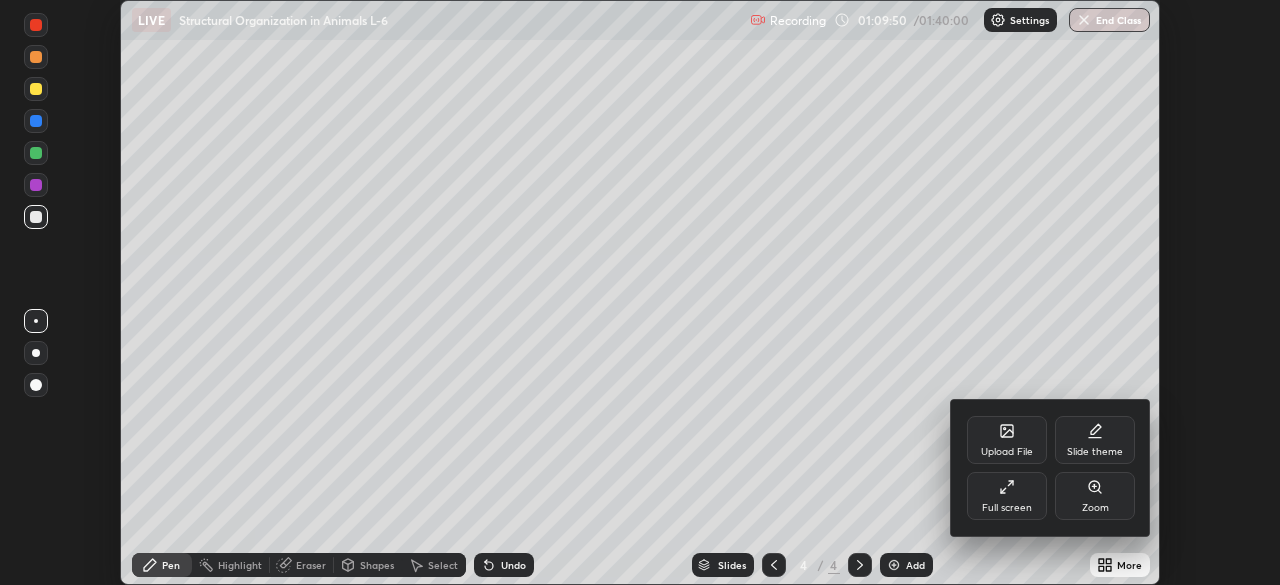 click on "Full screen" at bounding box center [1007, 496] 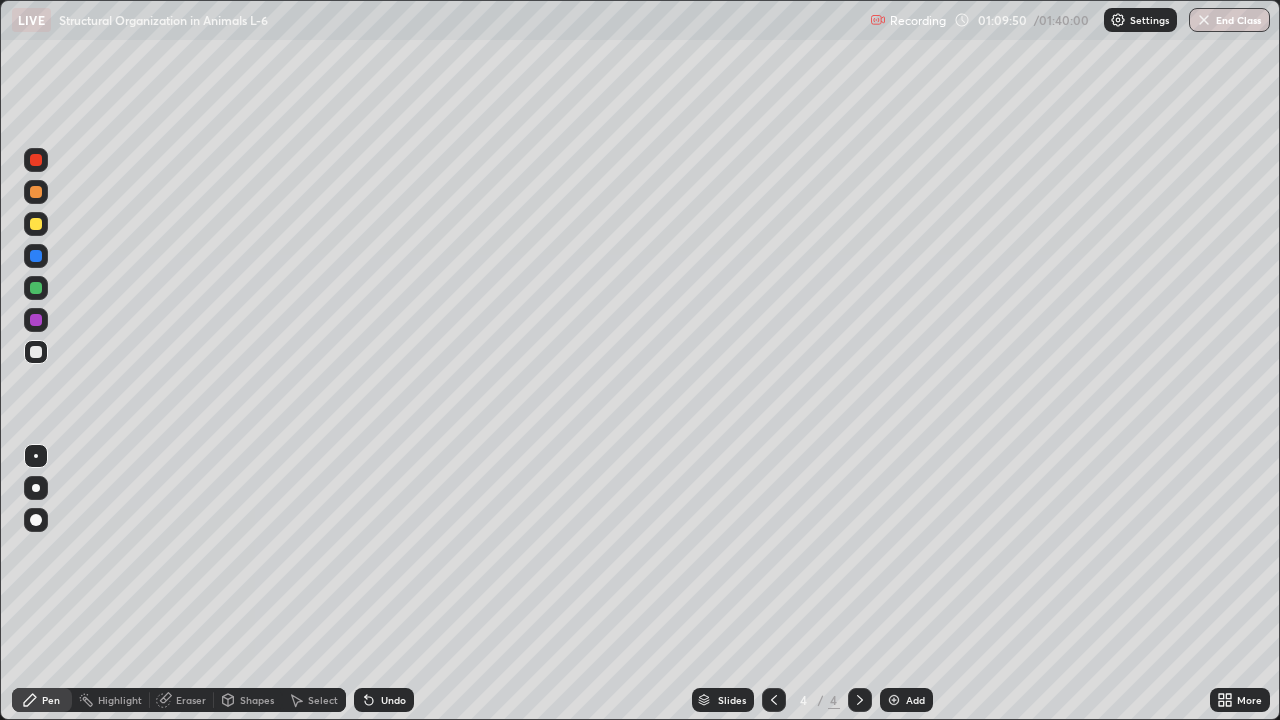 scroll, scrollTop: 99280, scrollLeft: 98720, axis: both 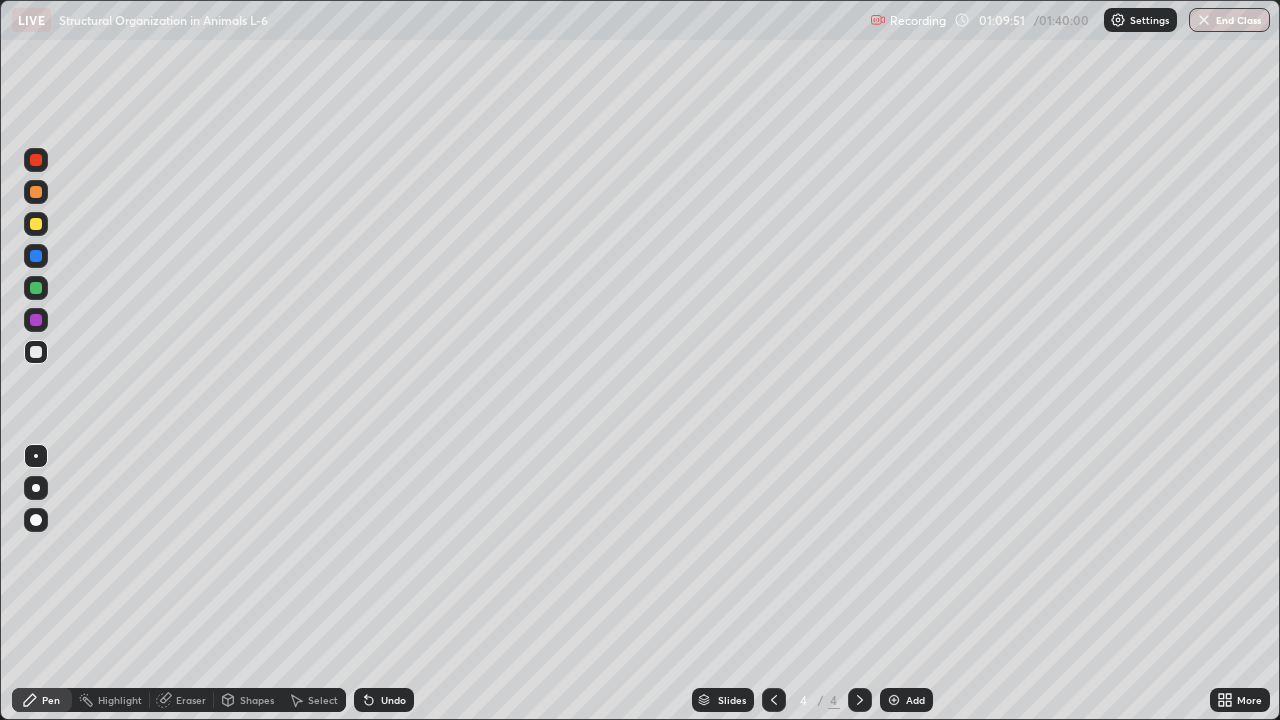 click on "Add" at bounding box center [915, 700] 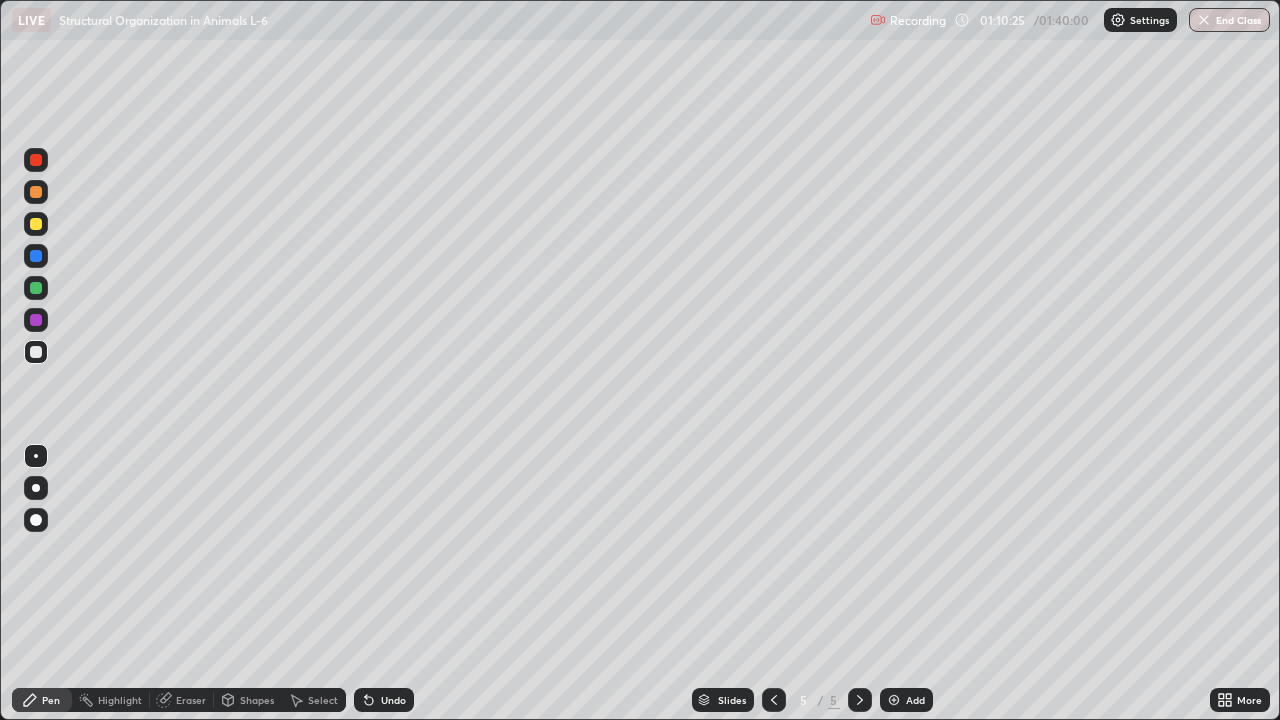 click at bounding box center (36, 224) 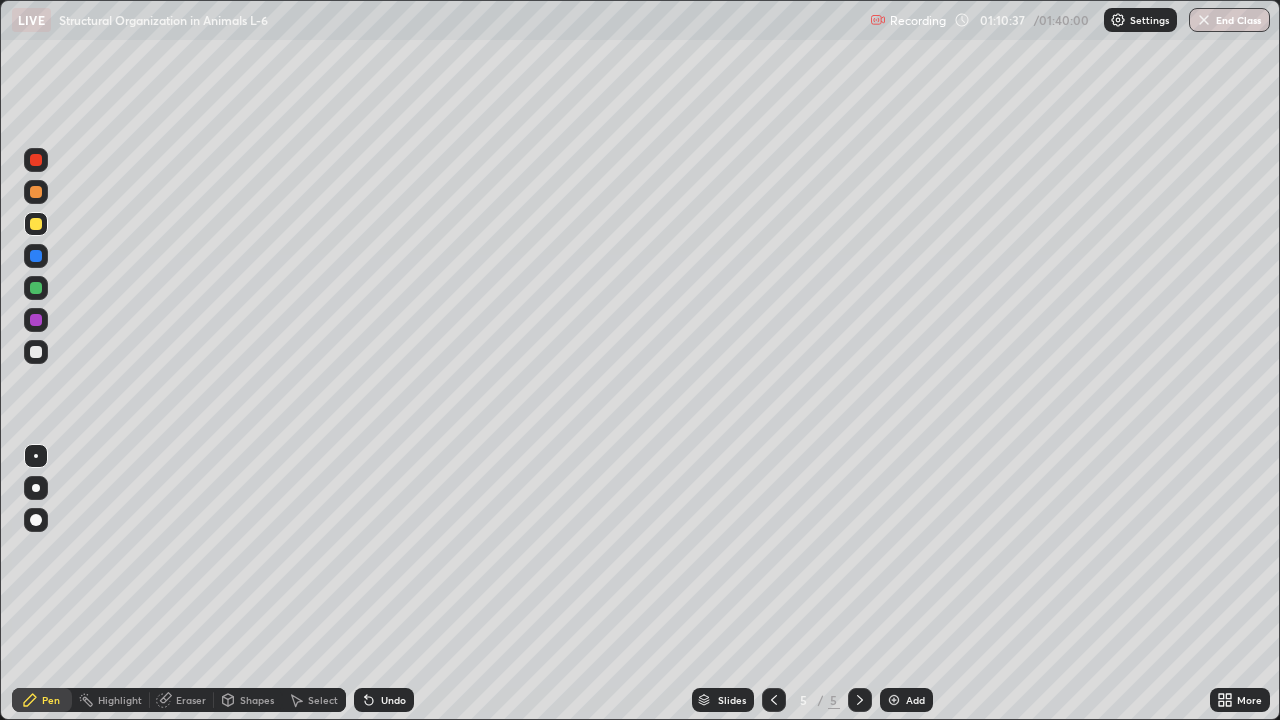 click at bounding box center (36, 488) 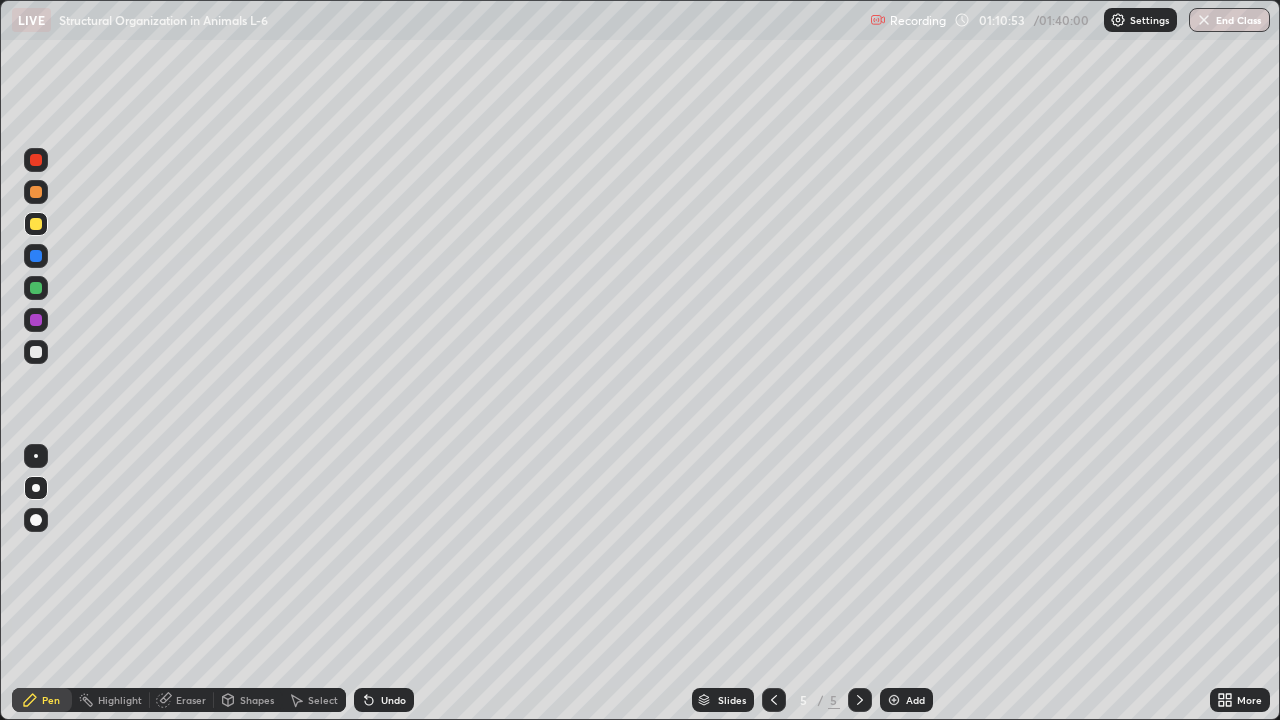 click at bounding box center (36, 352) 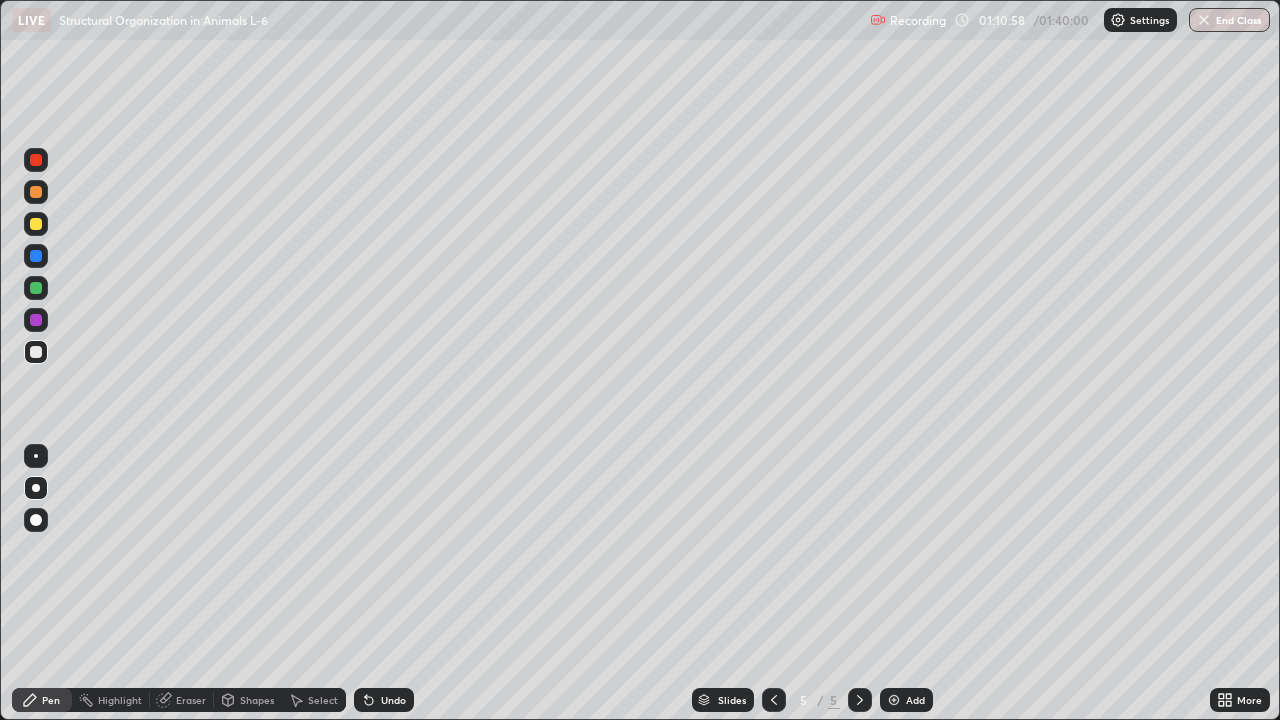 click at bounding box center (36, 224) 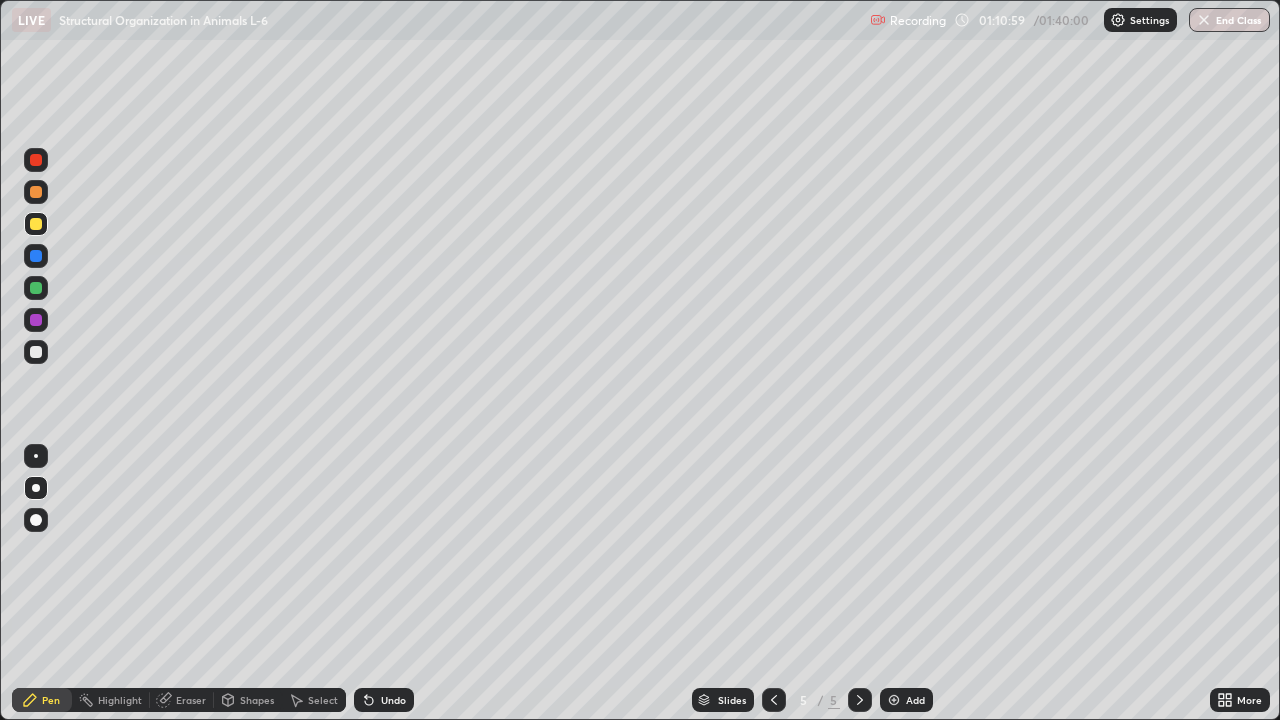 click at bounding box center [36, 456] 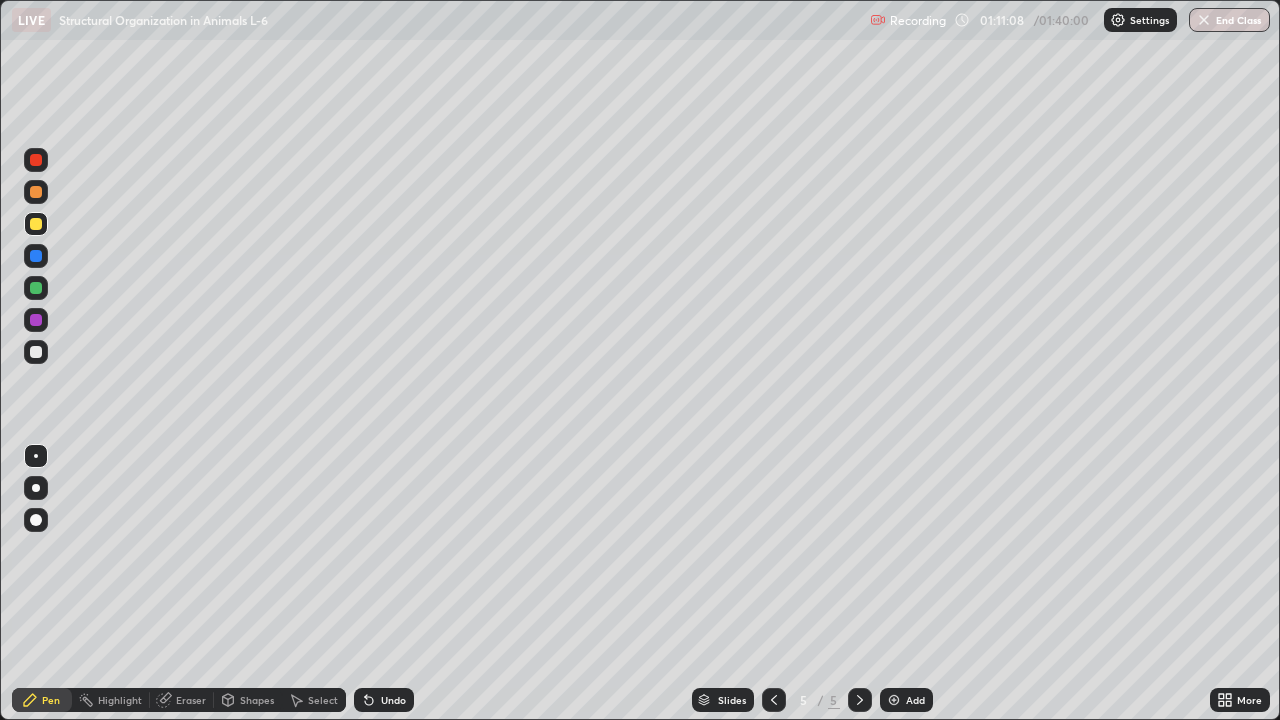click at bounding box center [36, 256] 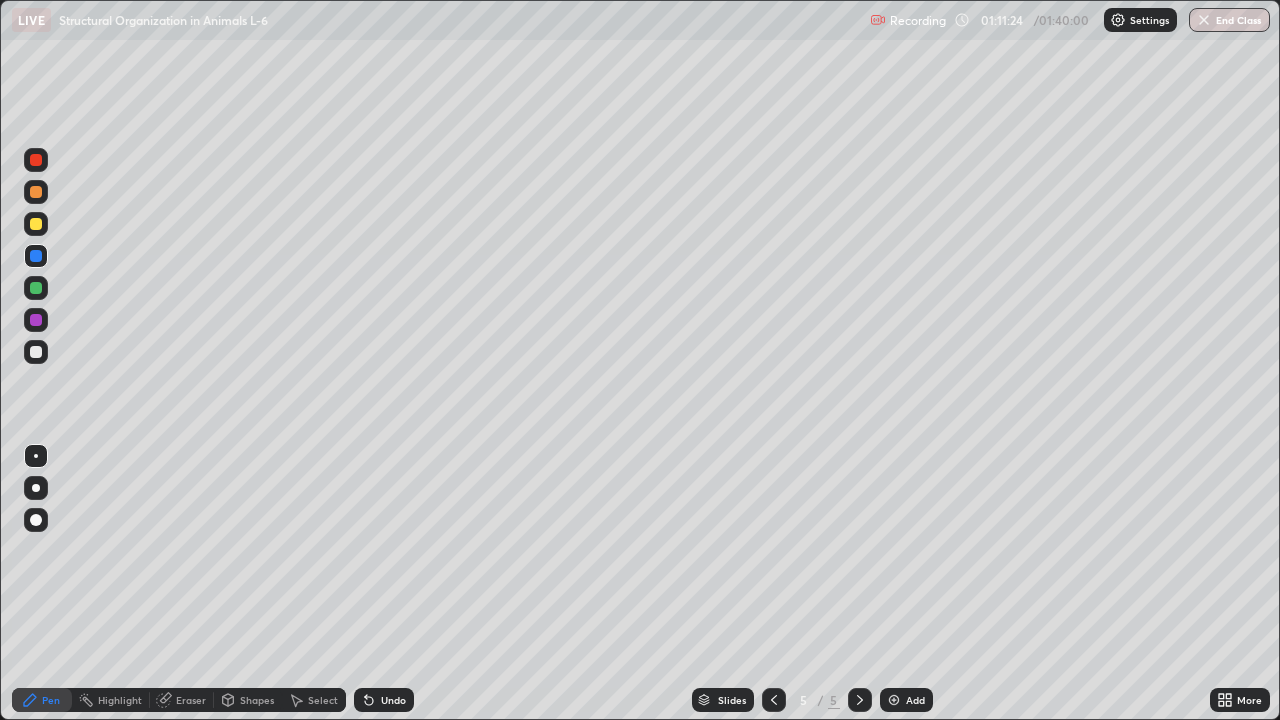 click at bounding box center (36, 352) 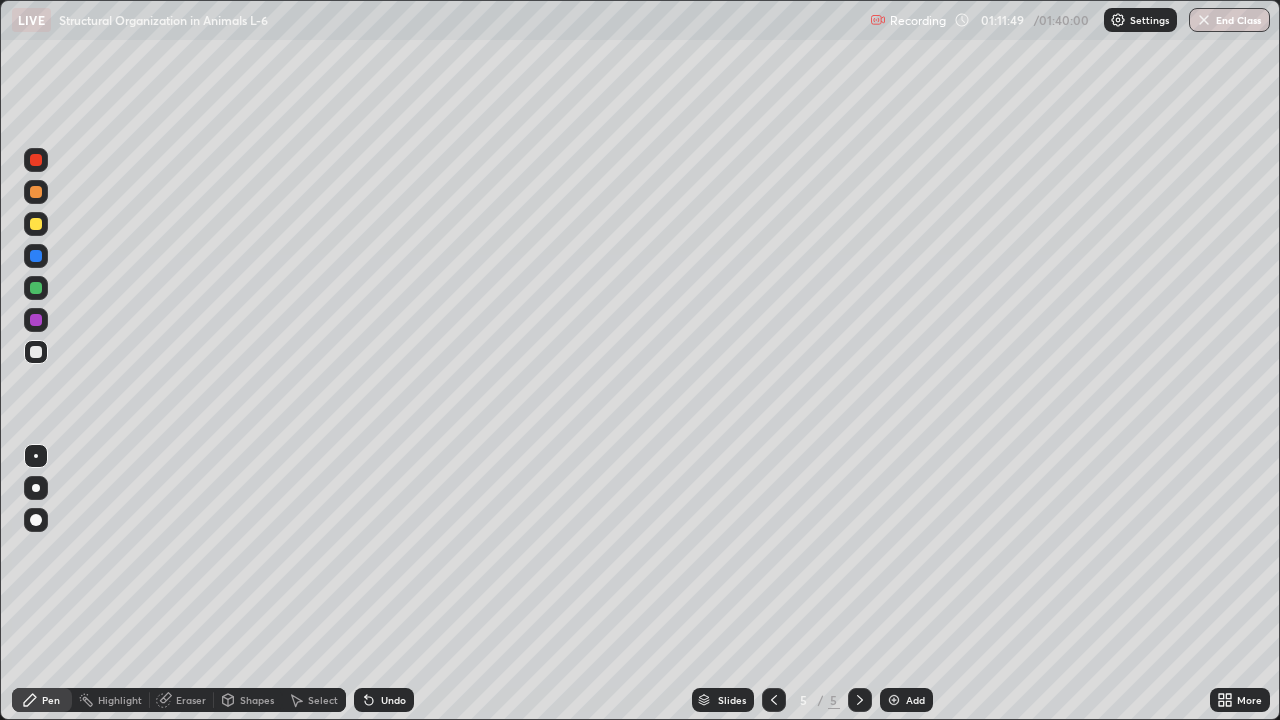 click at bounding box center (36, 224) 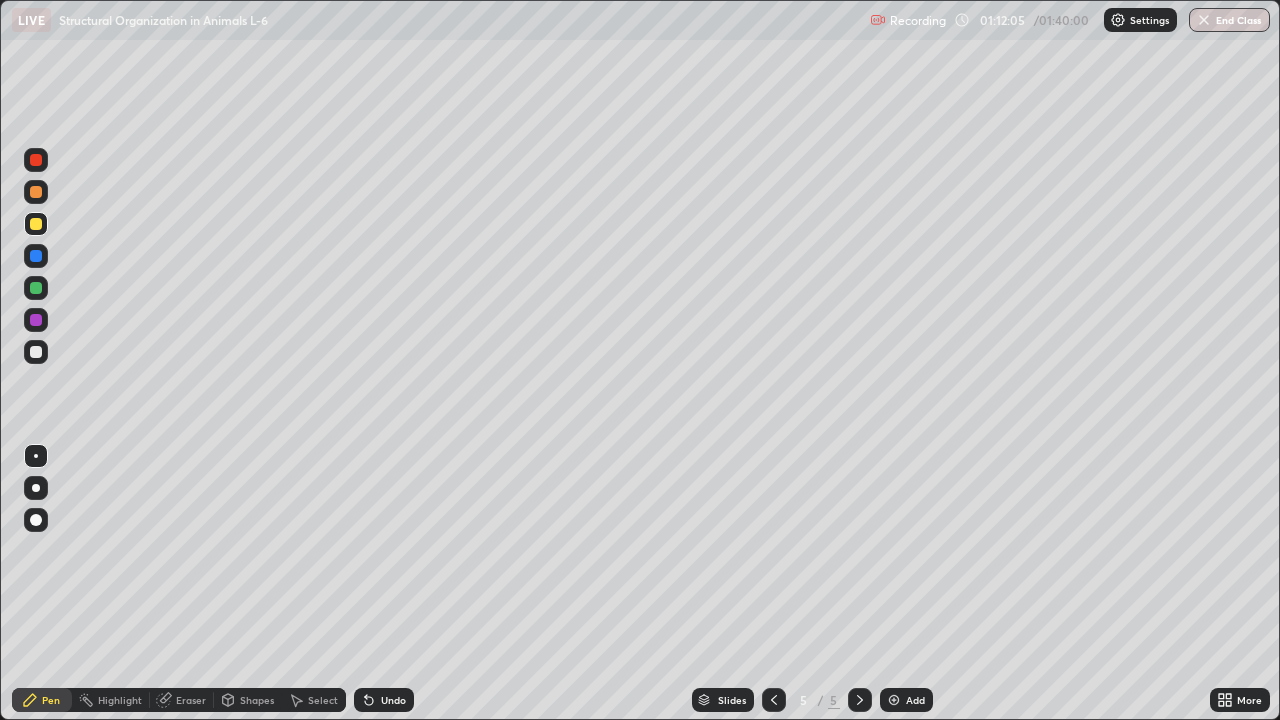 click at bounding box center [36, 256] 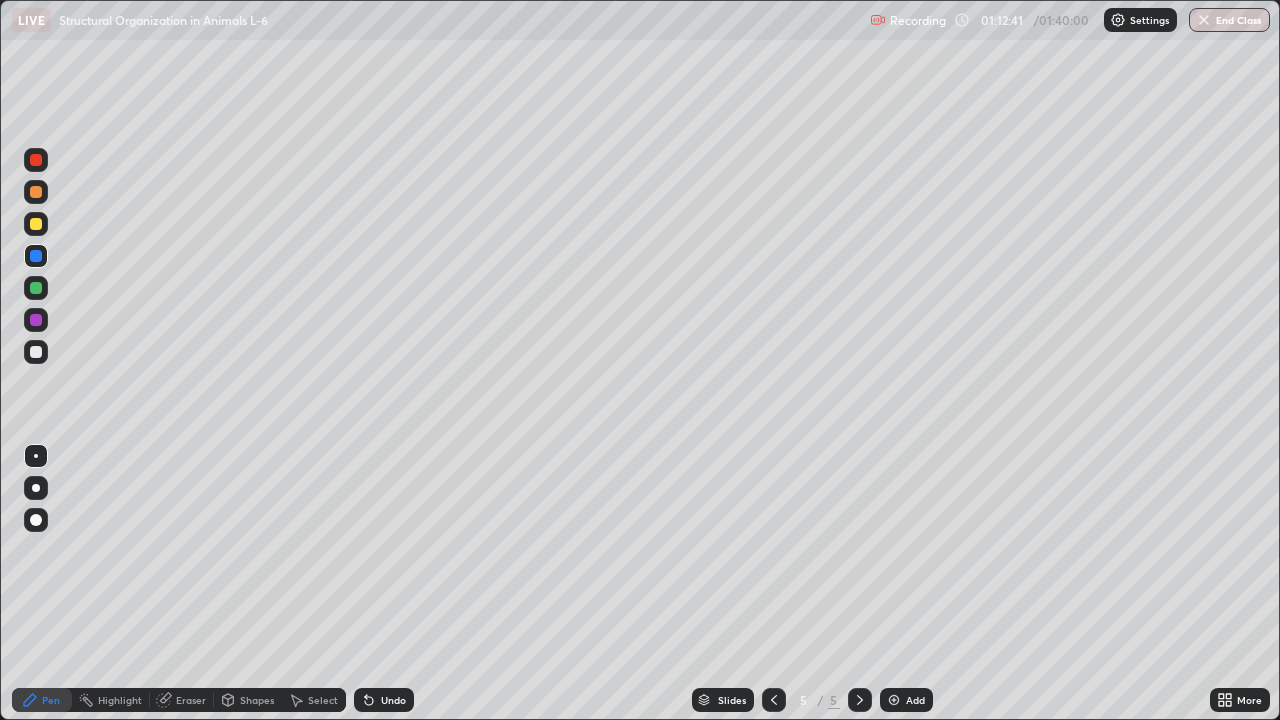 click on "Eraser" at bounding box center (191, 700) 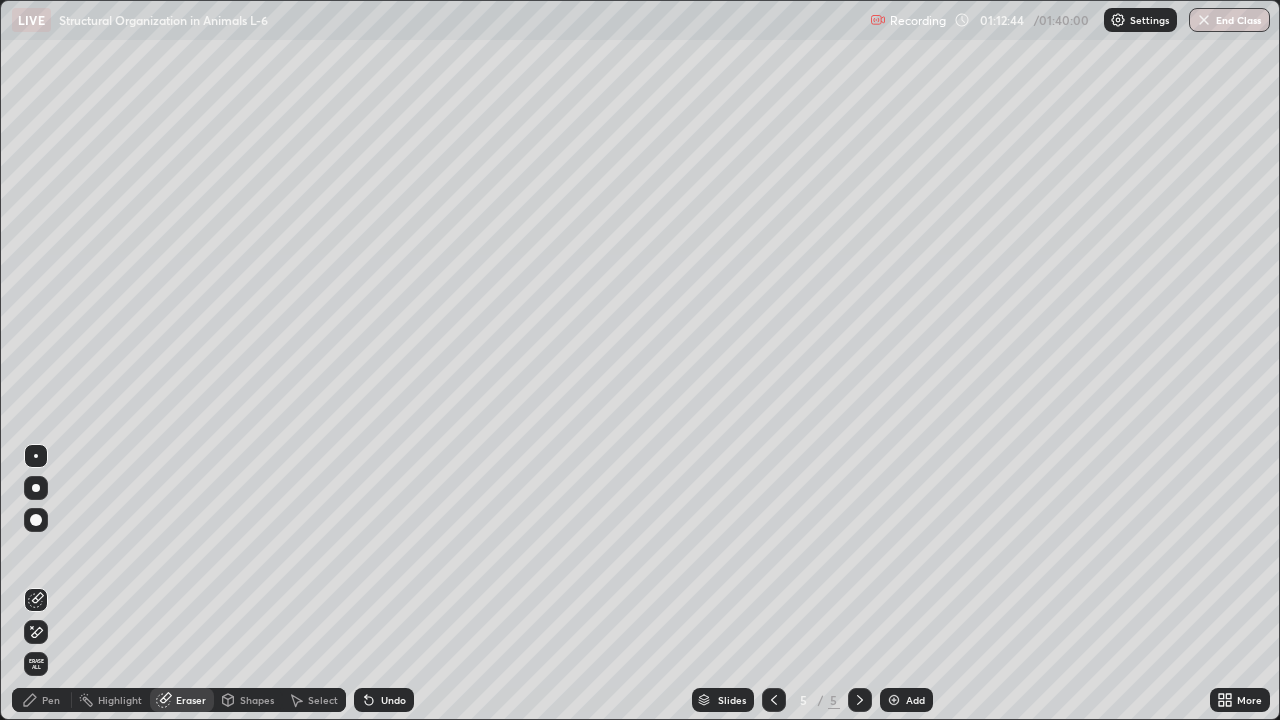 click on "Pen" at bounding box center (51, 700) 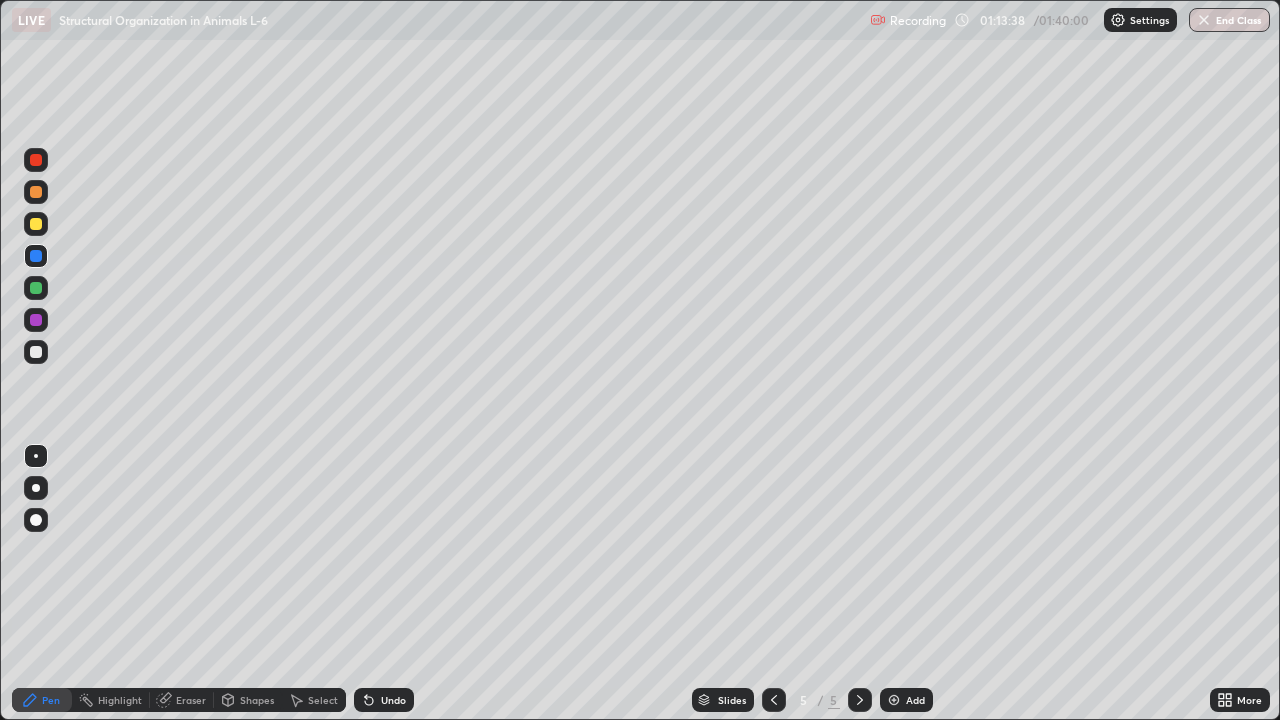 click at bounding box center [36, 192] 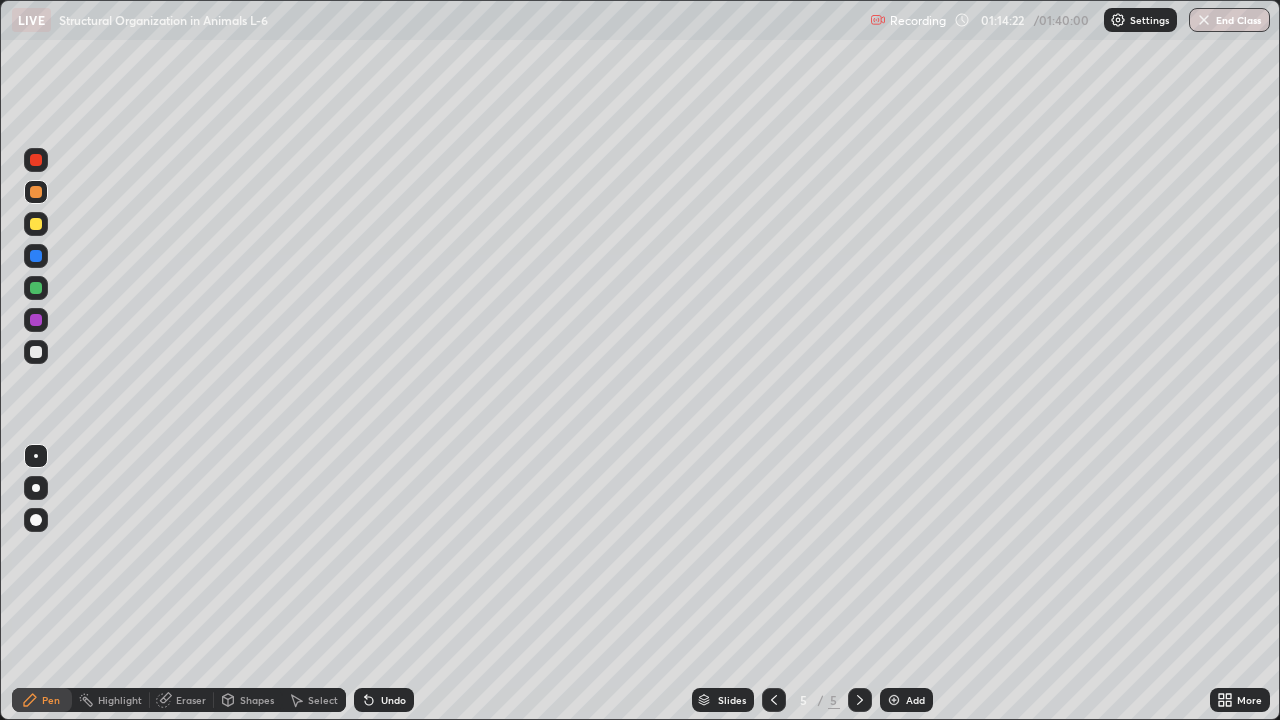 click at bounding box center (36, 160) 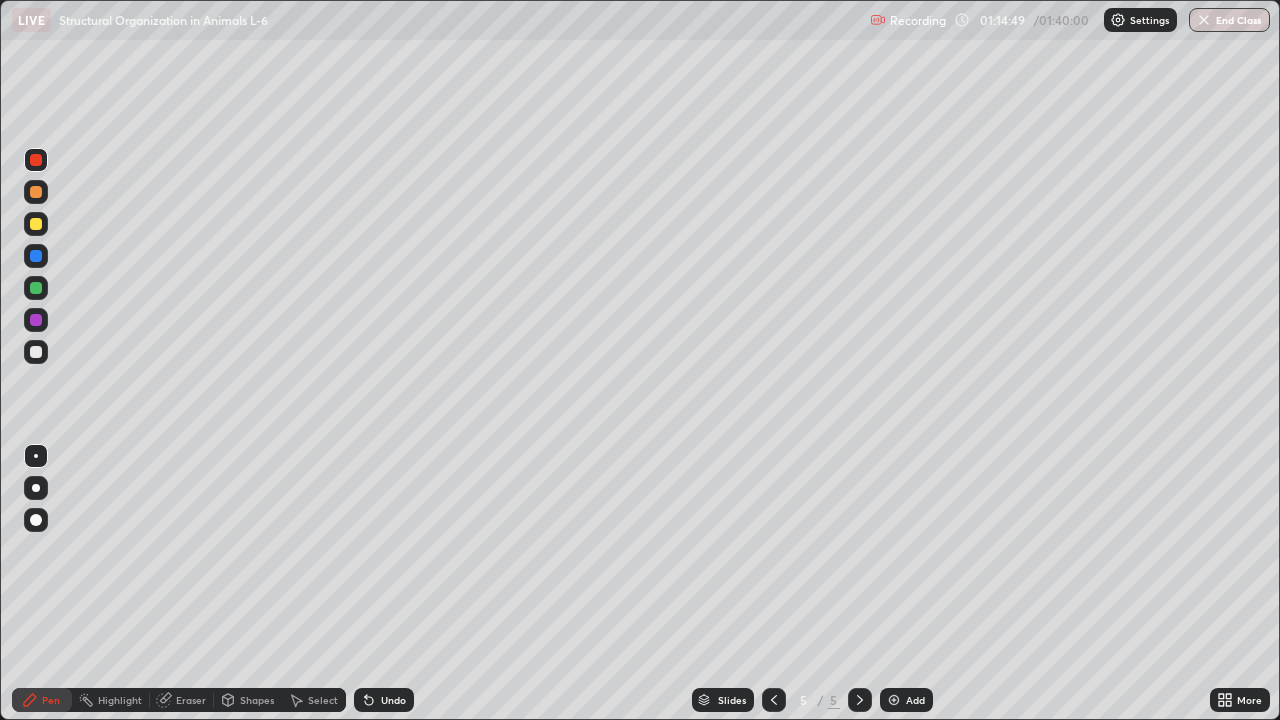 click at bounding box center (36, 224) 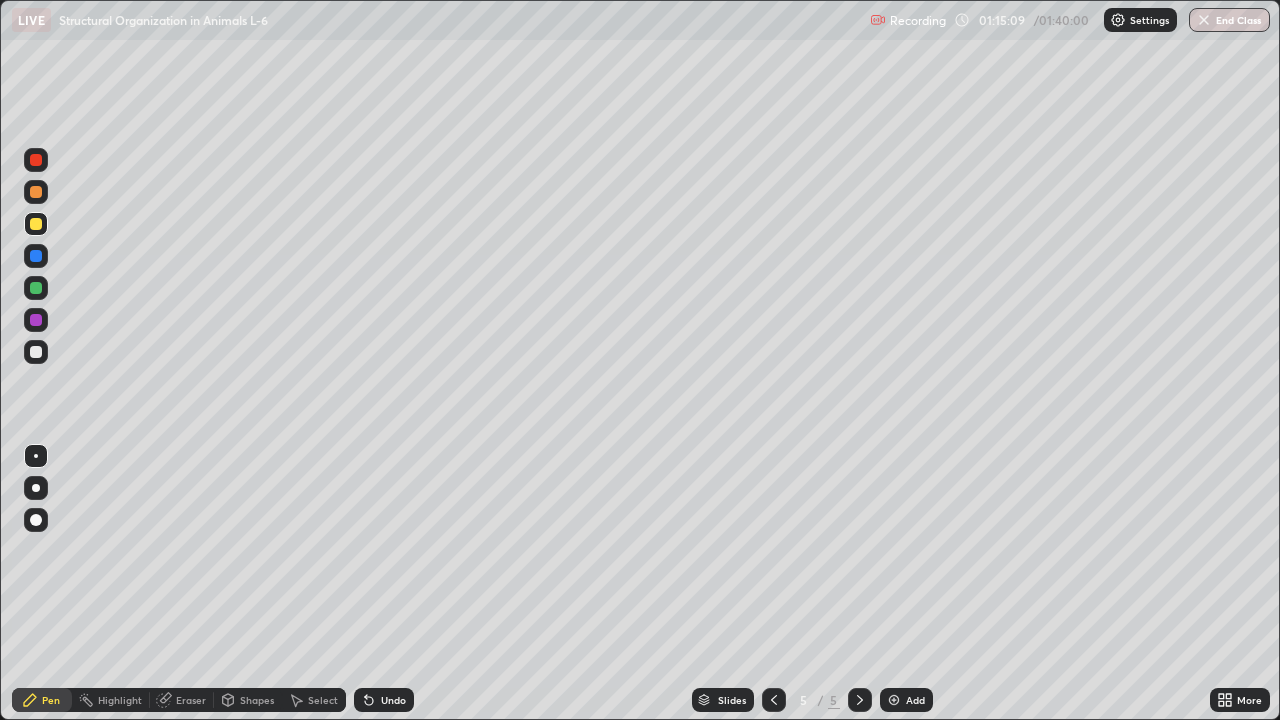 click on "Pen" at bounding box center (51, 700) 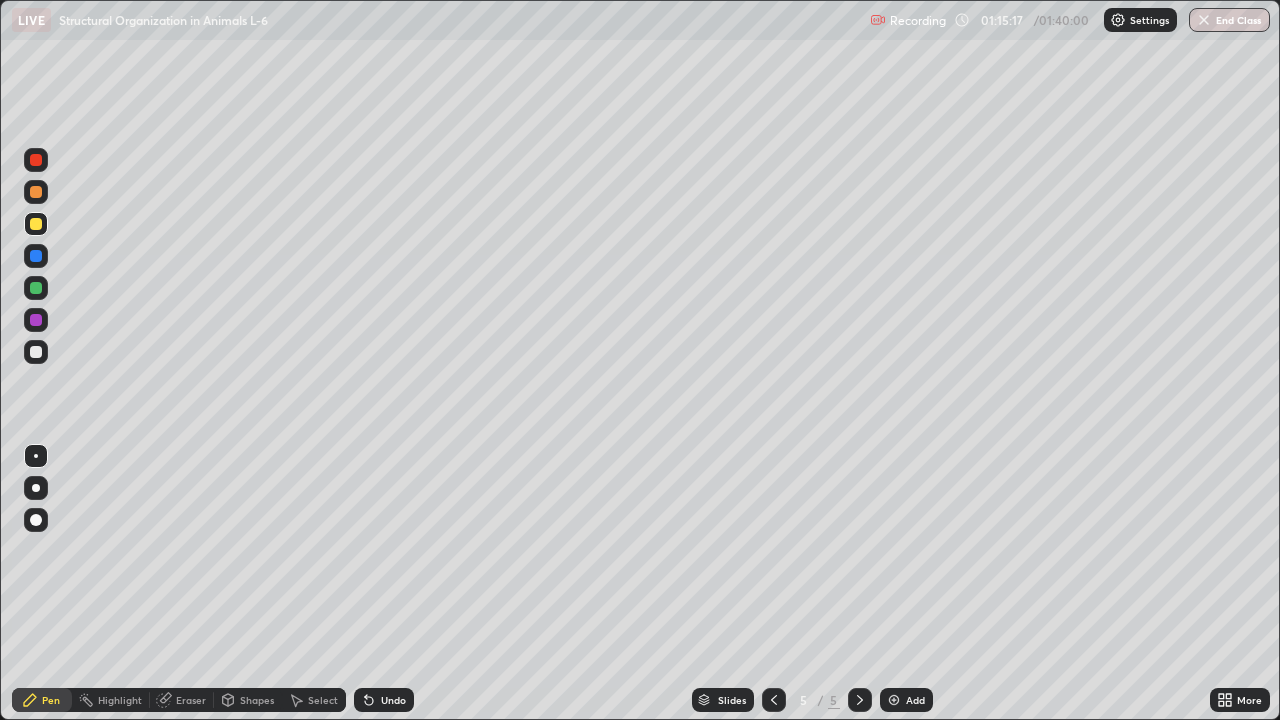 click on "Eraser" at bounding box center (191, 700) 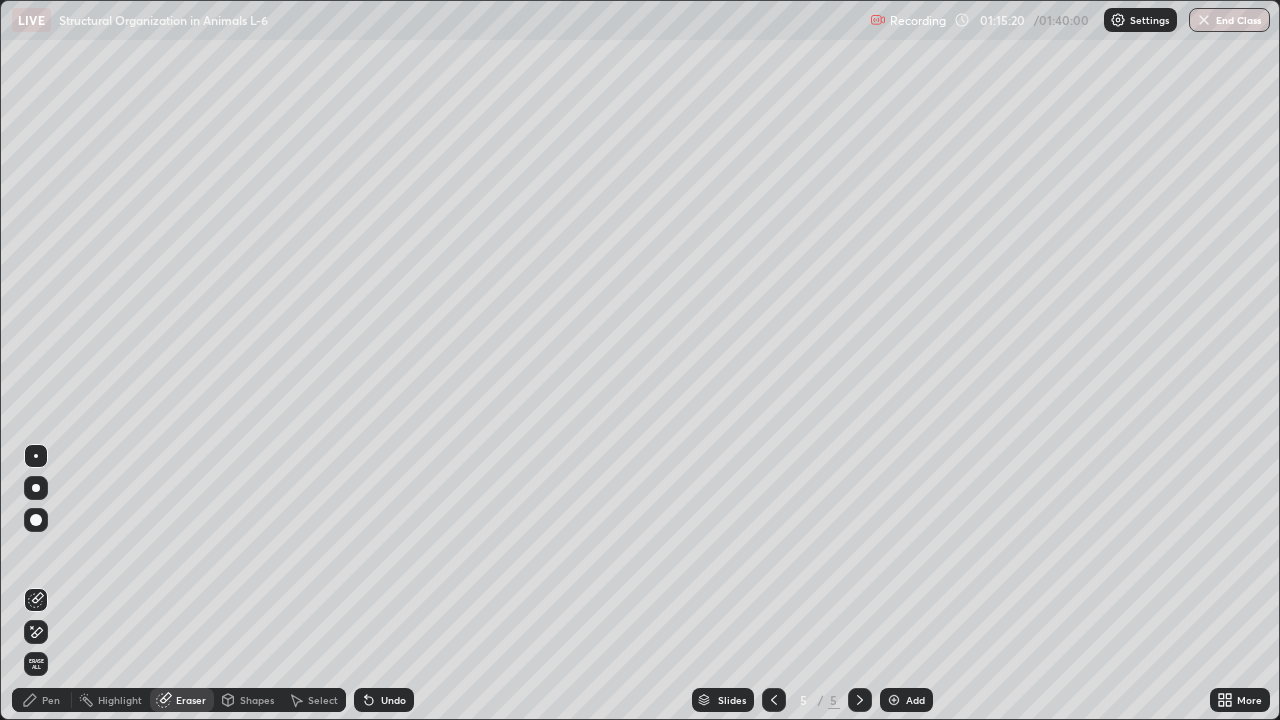 click on "Pen" at bounding box center (42, 700) 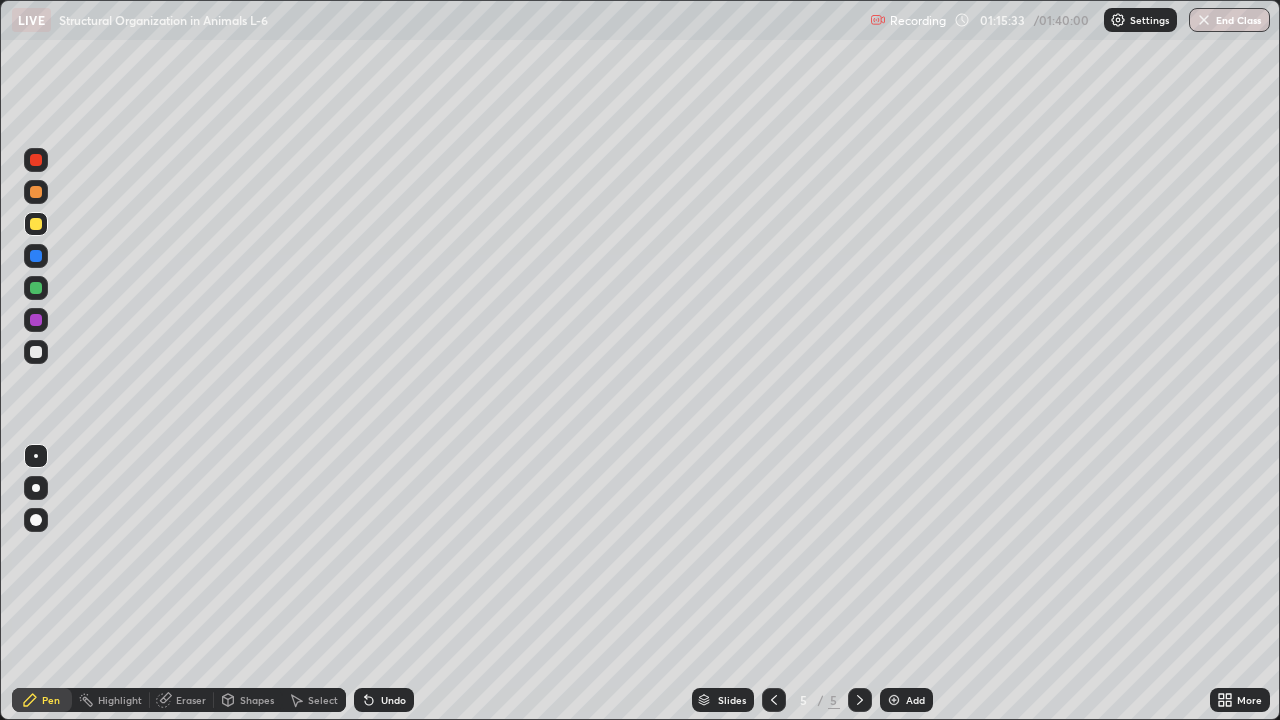 click at bounding box center [36, 352] 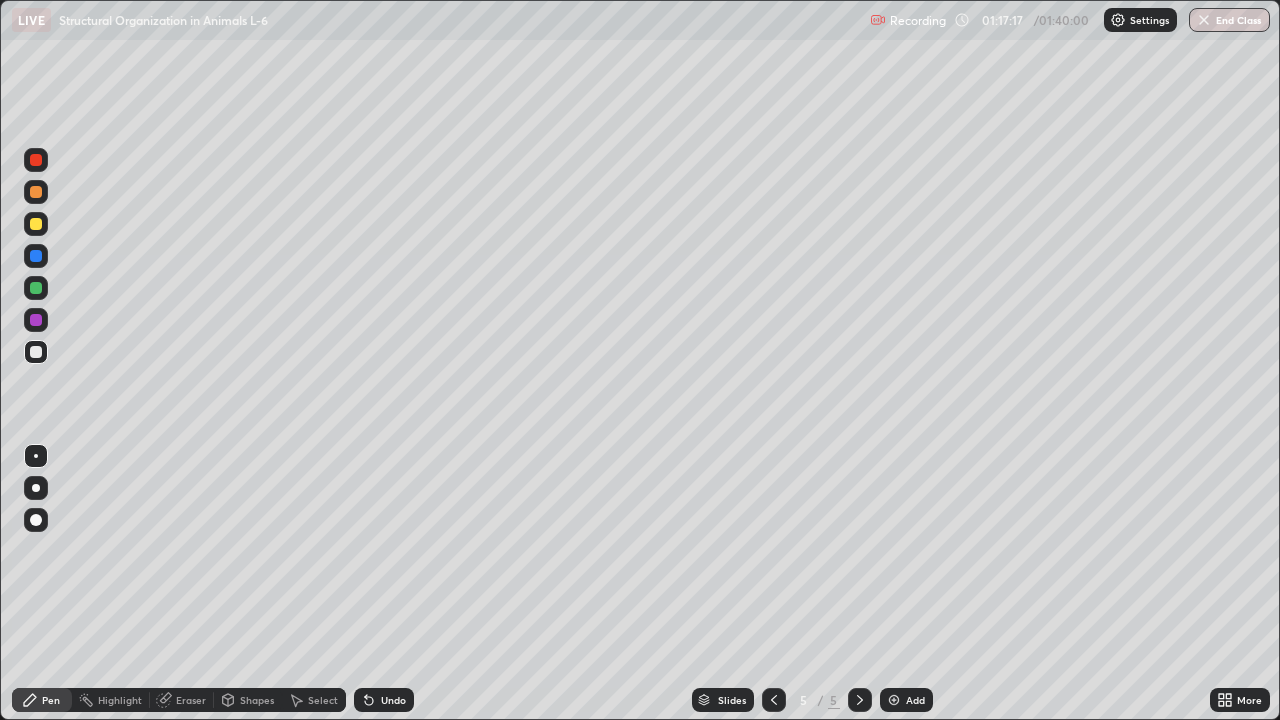 click at bounding box center (36, 224) 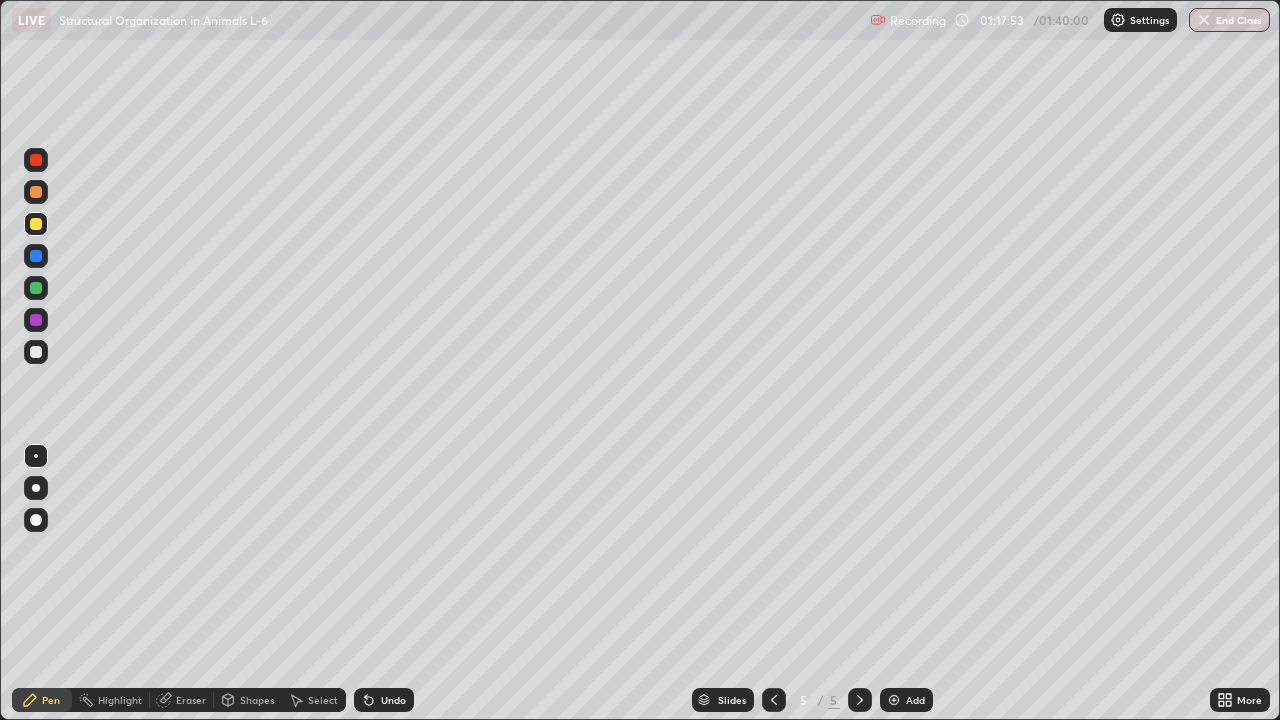 click on "Eraser" at bounding box center (191, 700) 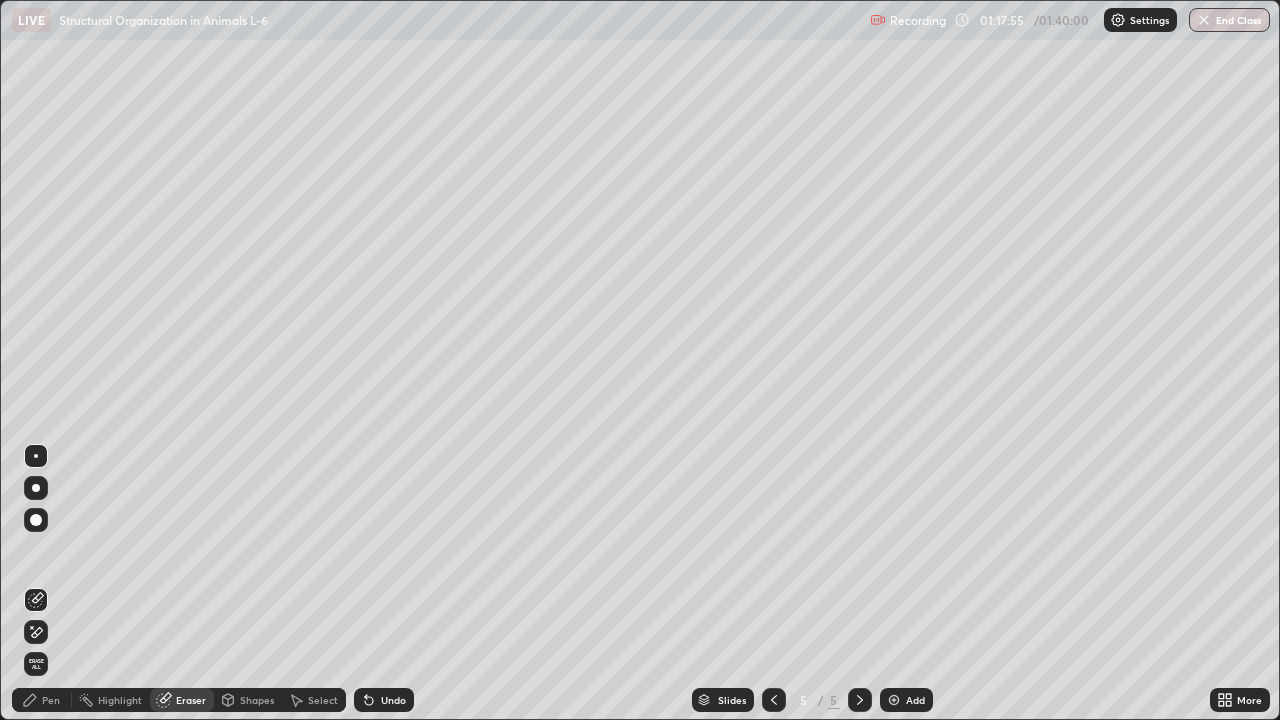 click on "Pen" at bounding box center (42, 700) 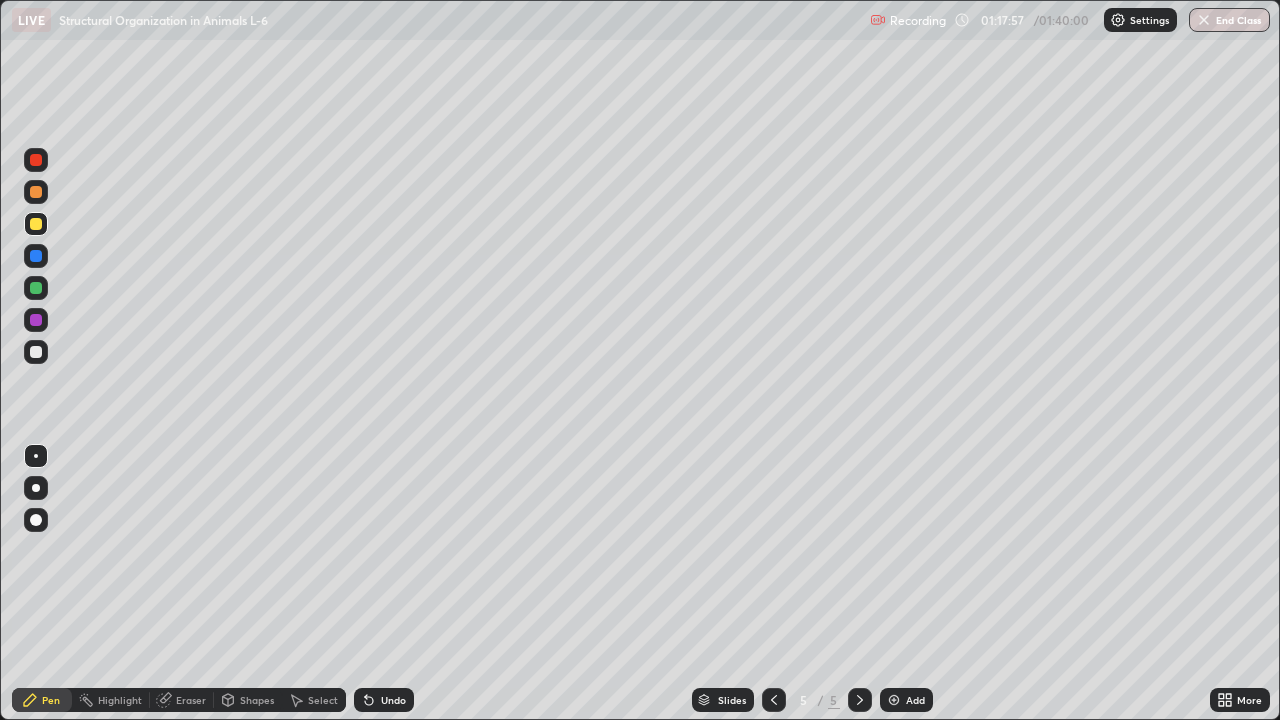 click on "Eraser" at bounding box center (191, 700) 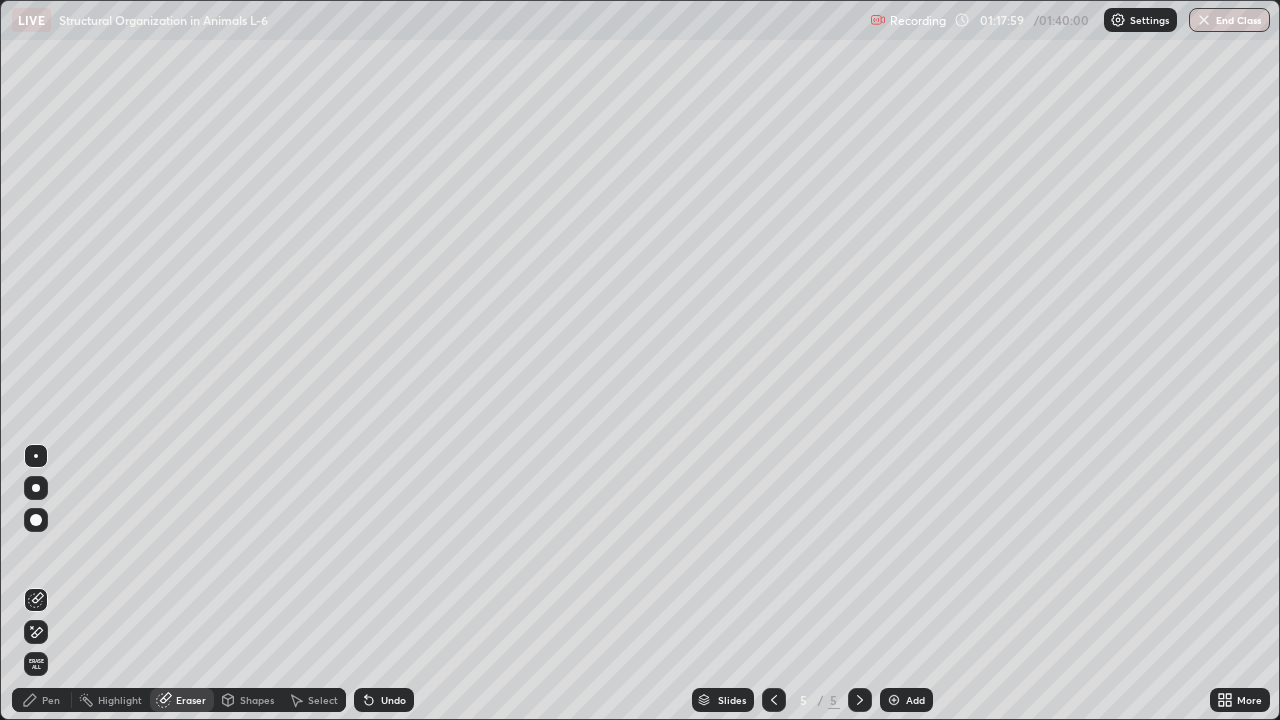 click 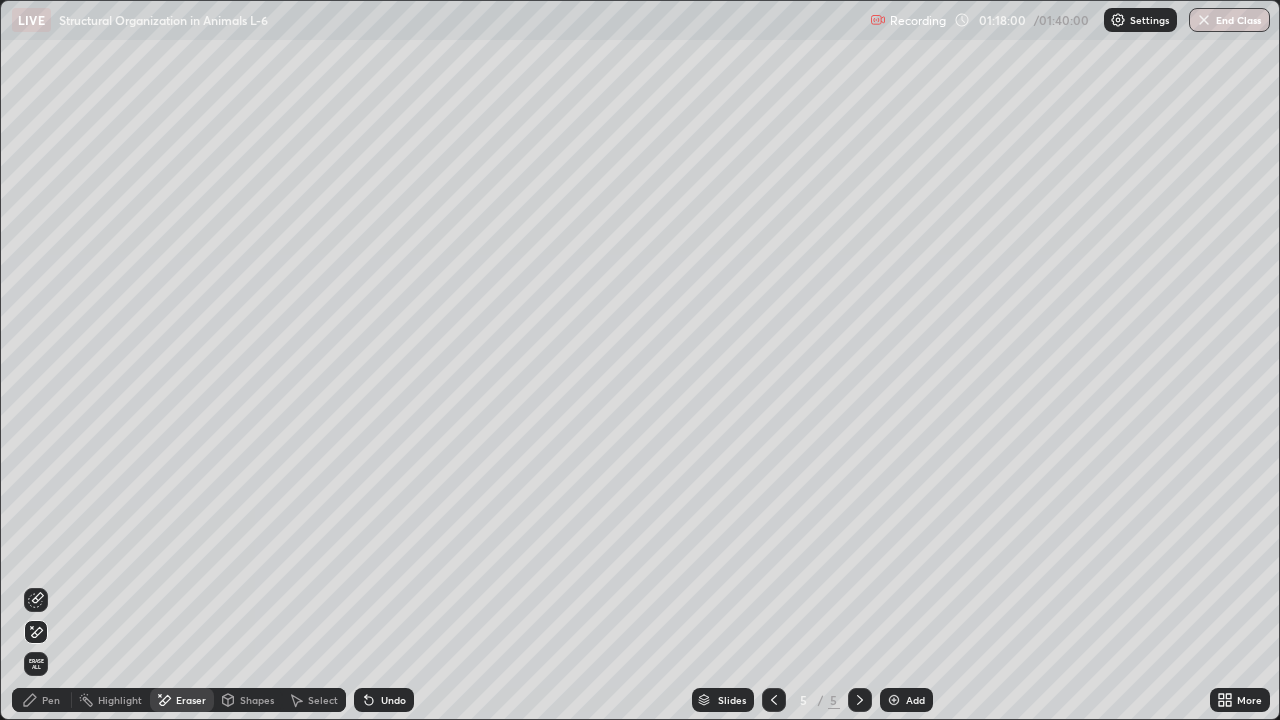 click on "Pen" at bounding box center (51, 700) 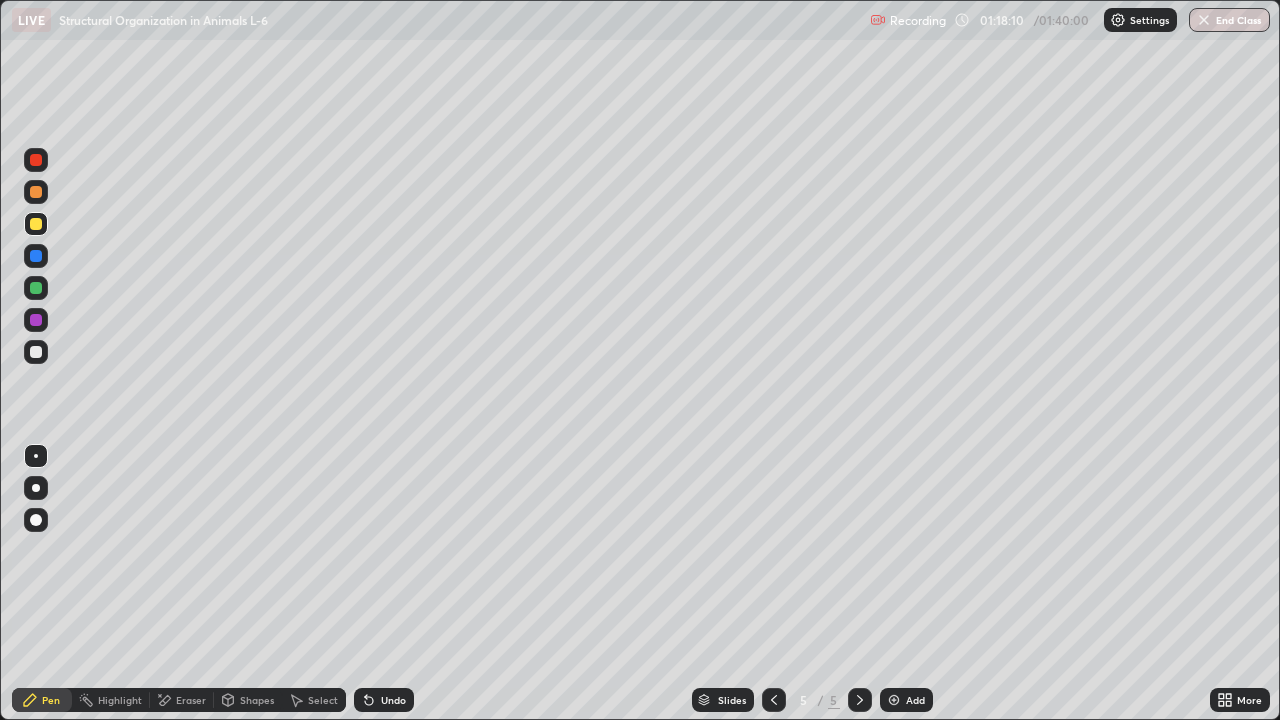 click on "Shapes" at bounding box center [248, 700] 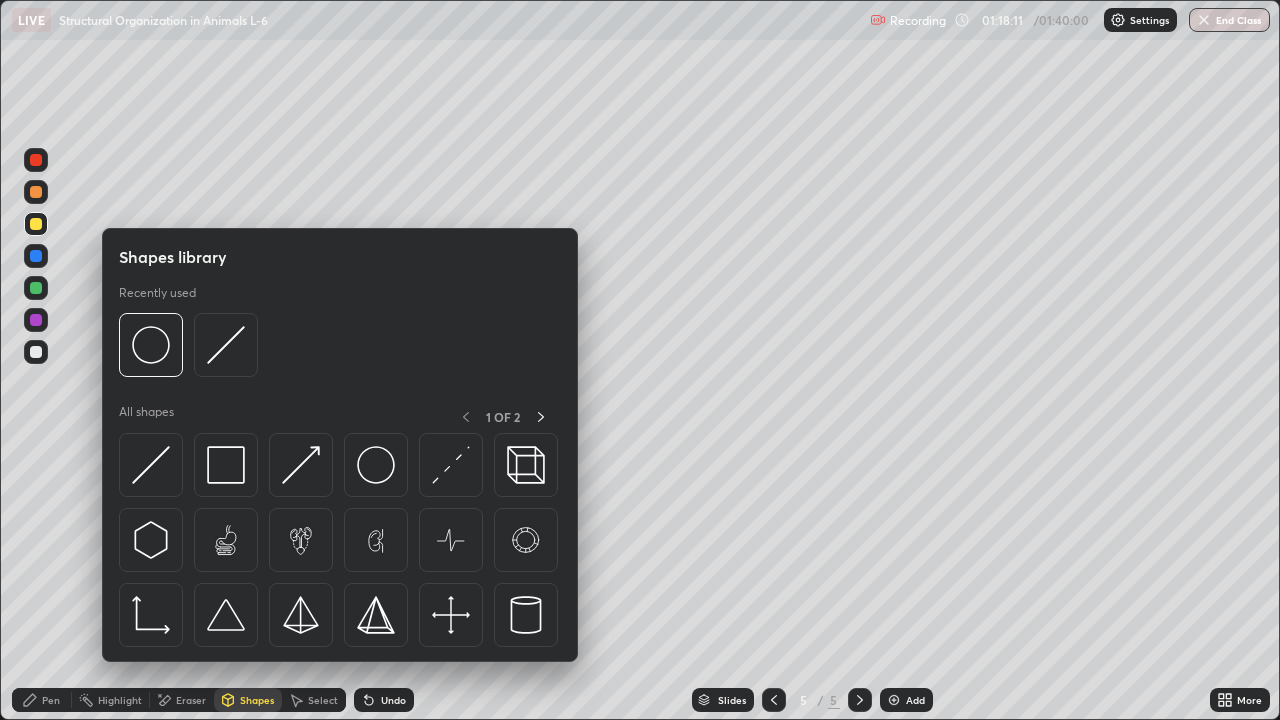 click on "Select" at bounding box center (323, 700) 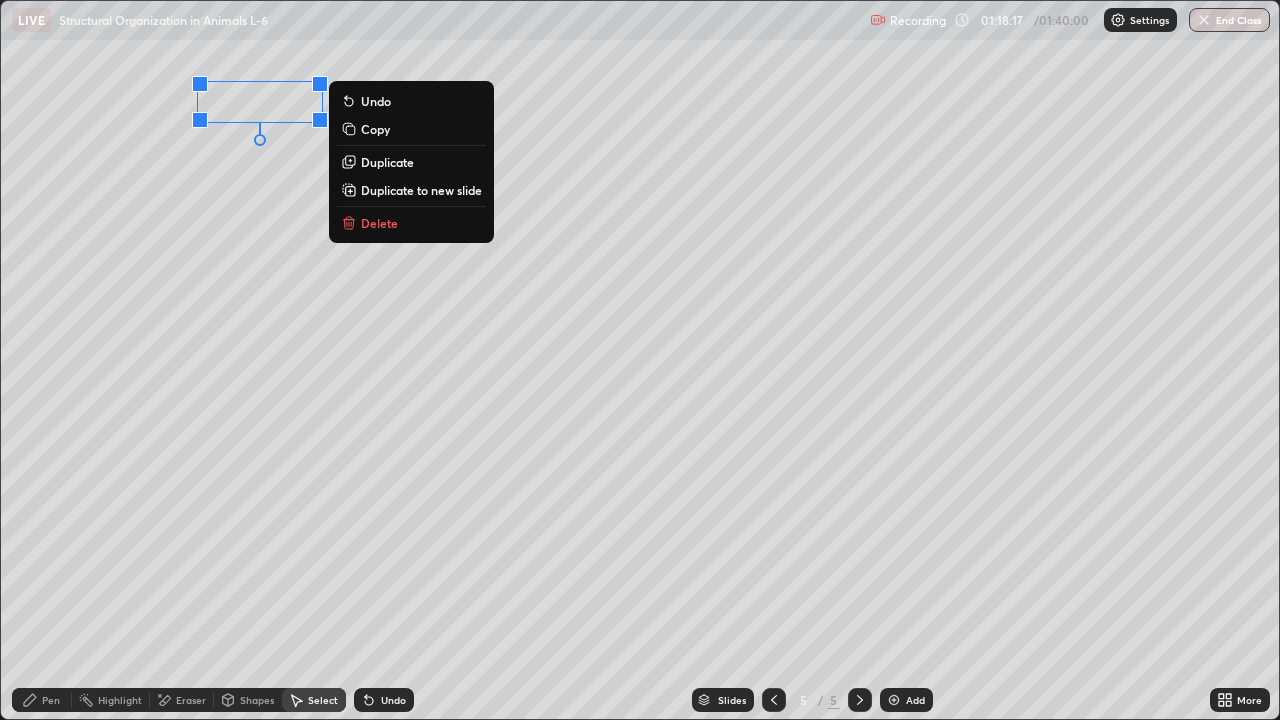 click on "0 ° Undo Copy Duplicate Duplicate to new slide Delete" at bounding box center (640, 360) 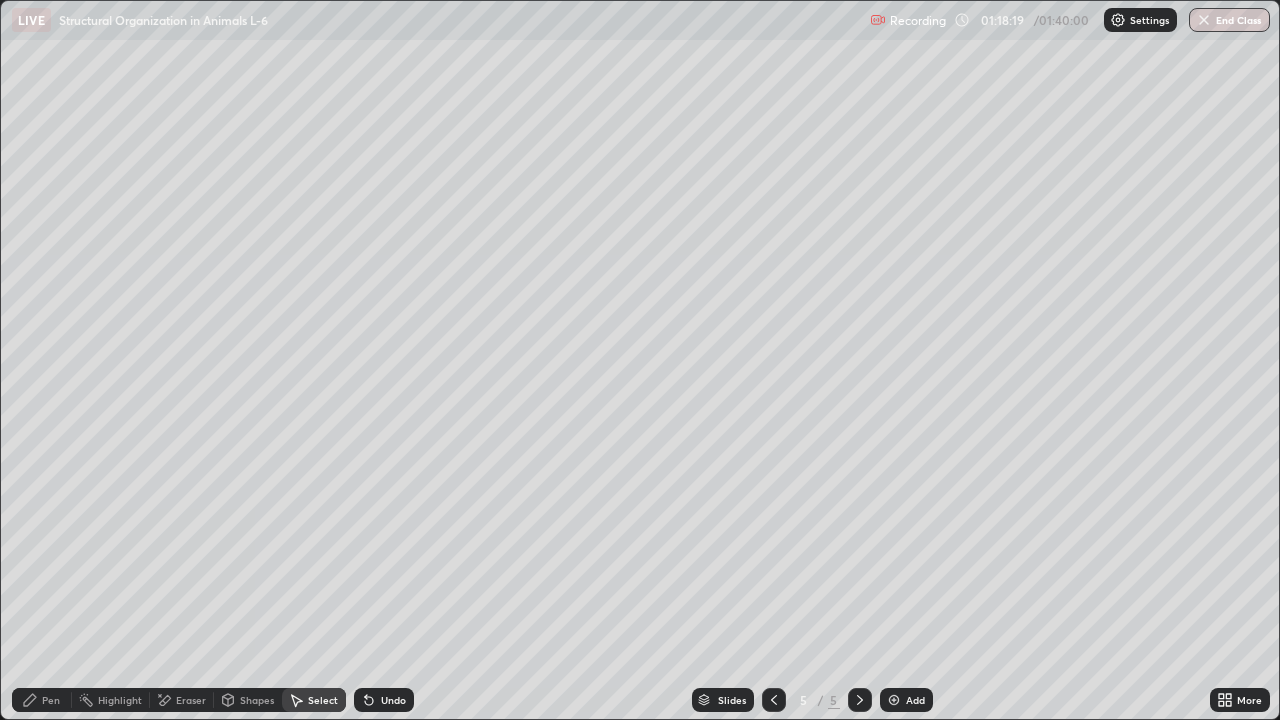 click on "Pen" at bounding box center [51, 700] 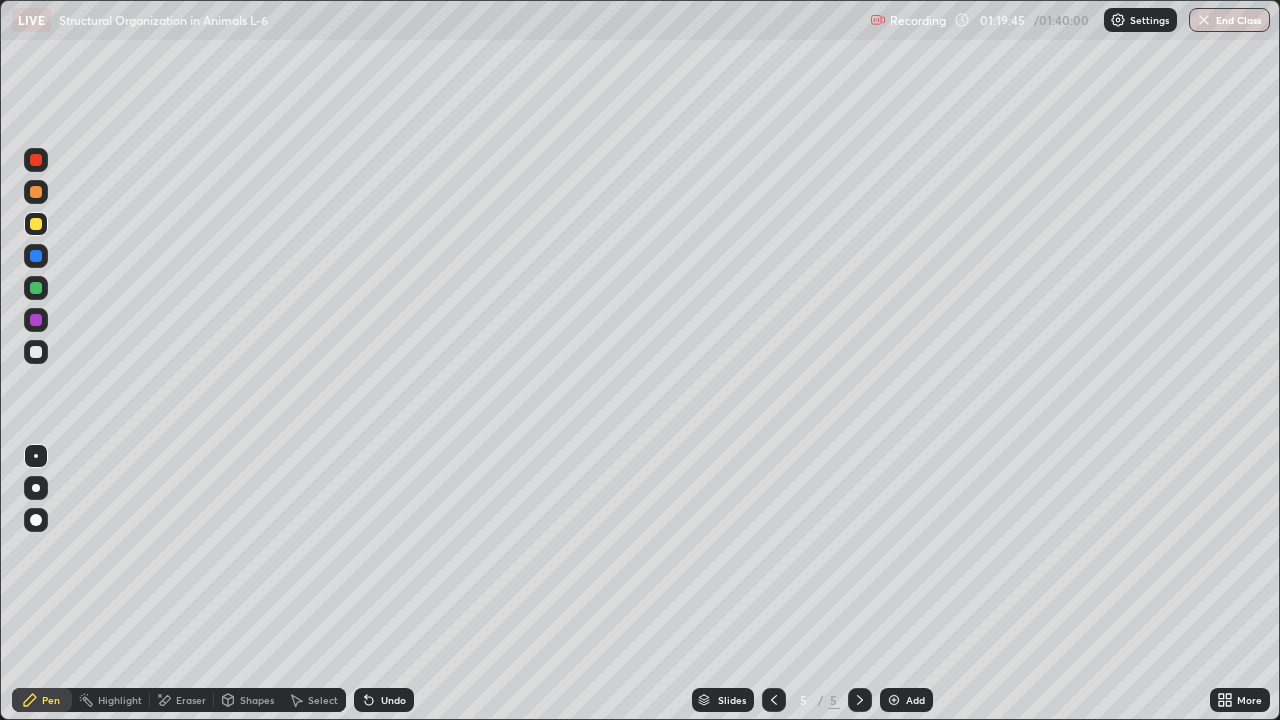 click at bounding box center [36, 256] 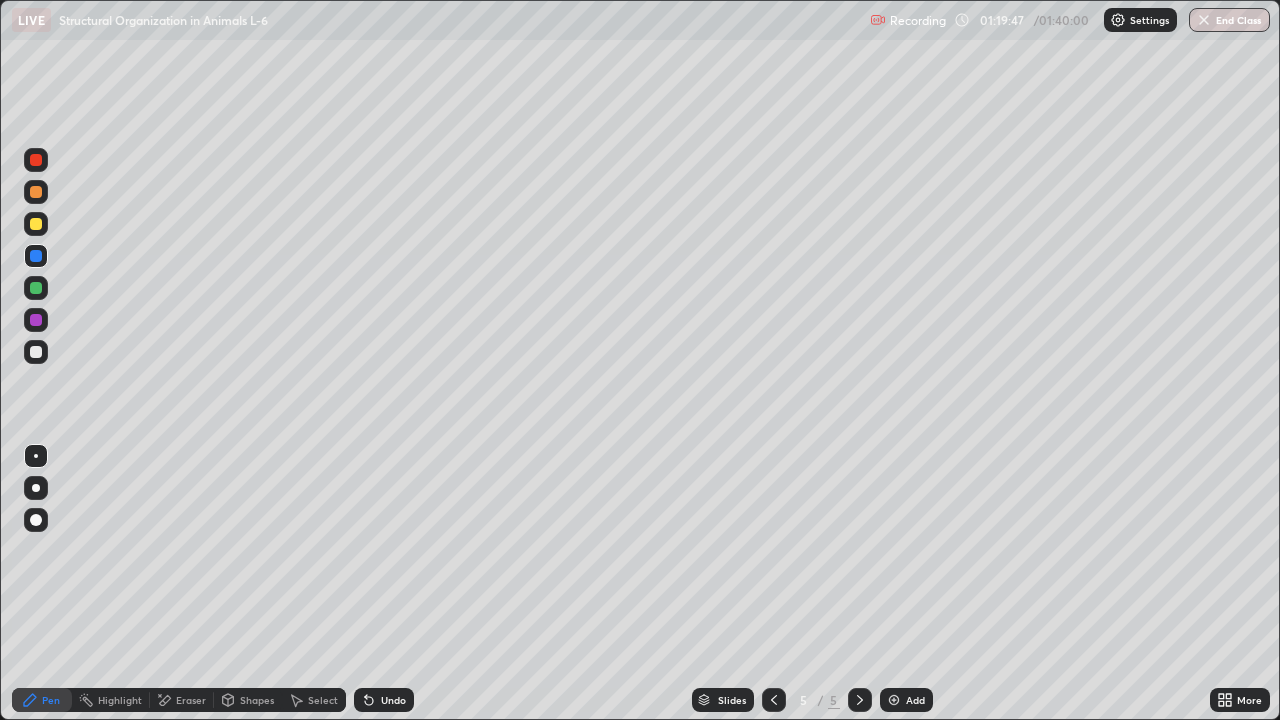 click at bounding box center [36, 352] 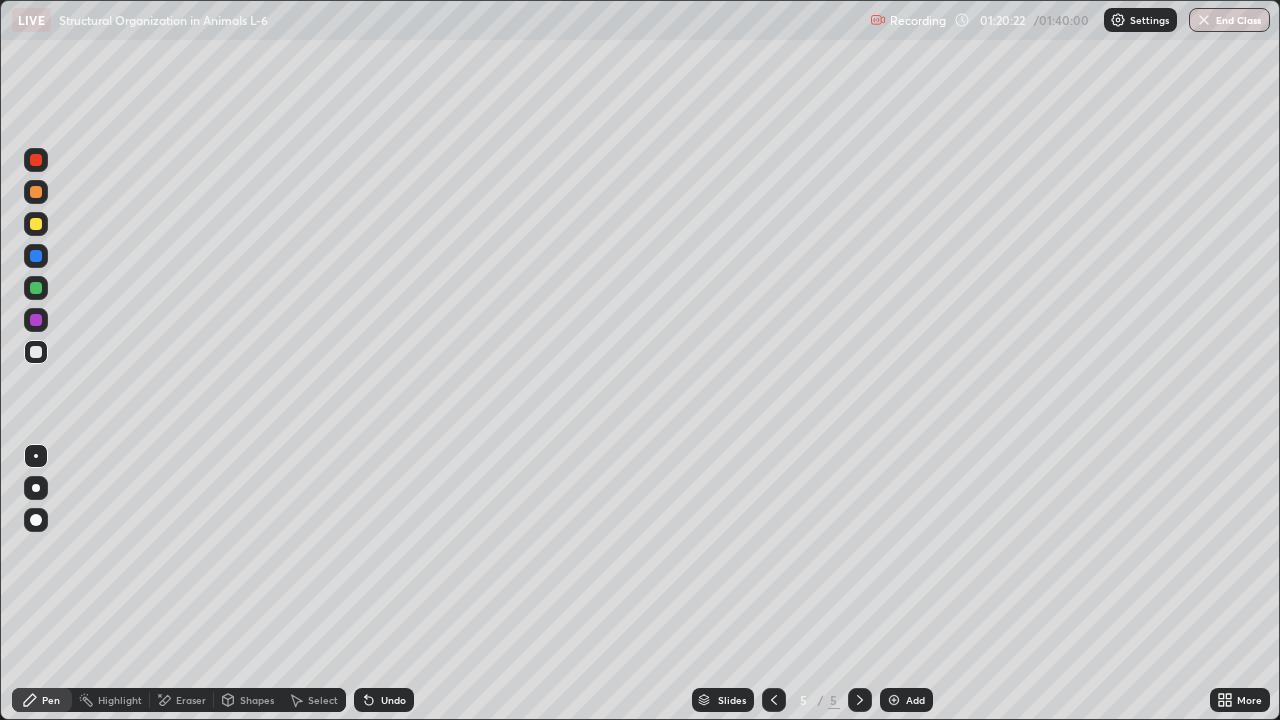 click at bounding box center (36, 192) 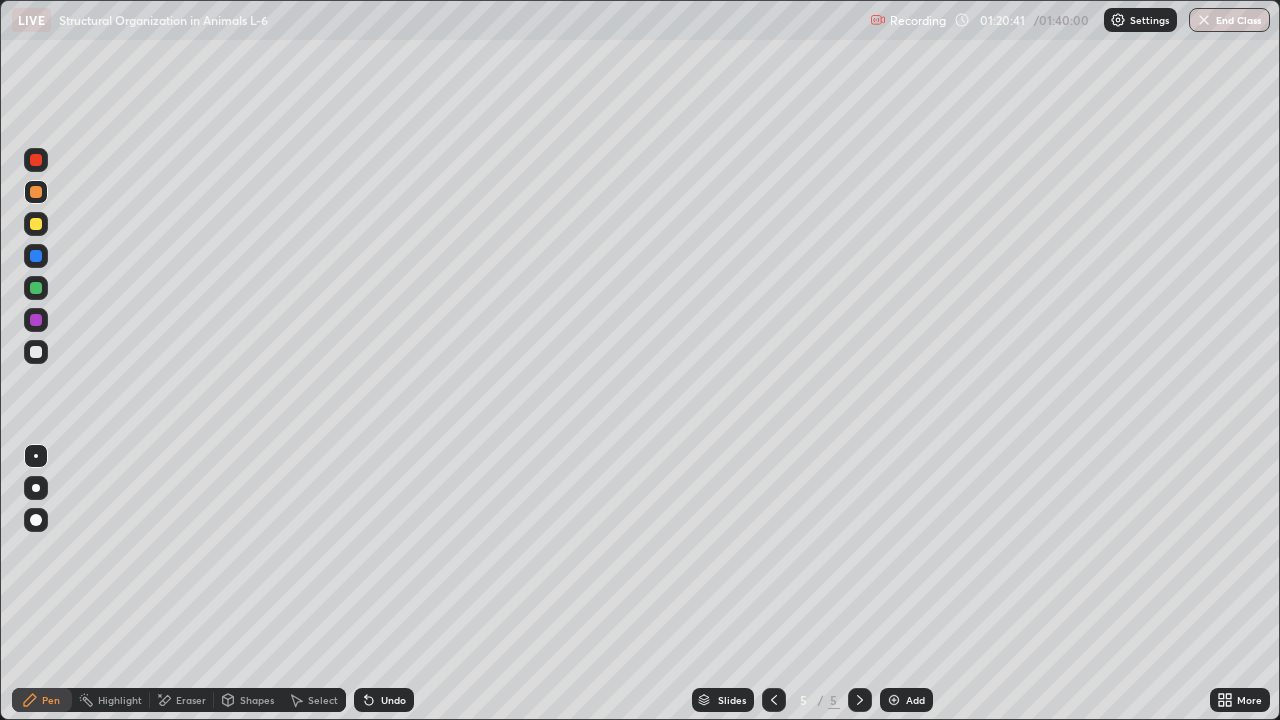 click on "LIVE Structural Organization in Animals L-6" at bounding box center [437, 20] 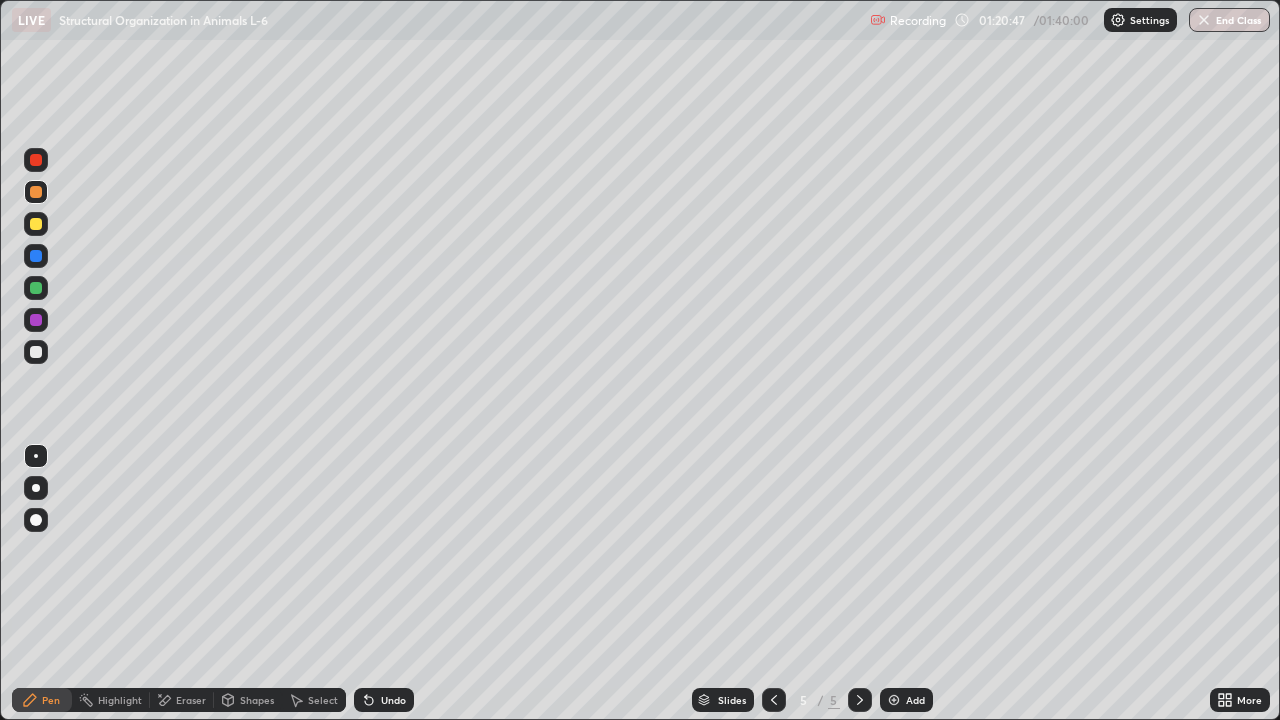 click on "Eraser" at bounding box center (191, 700) 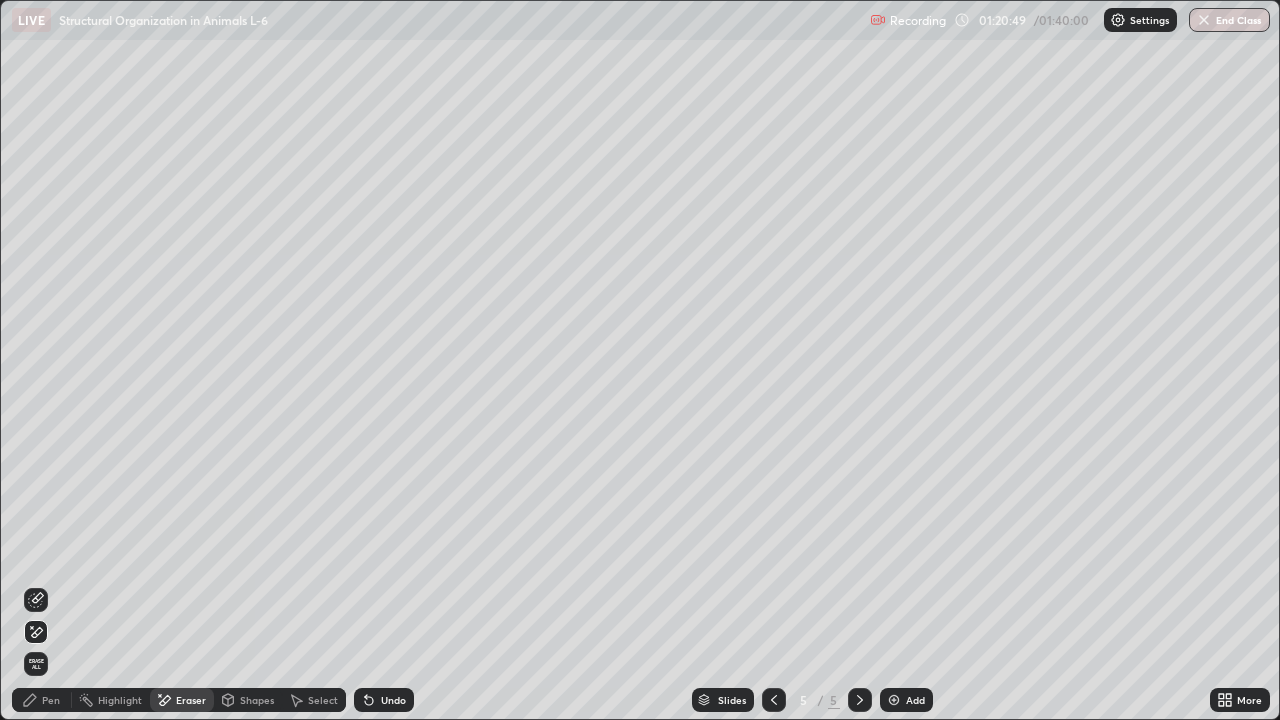 click 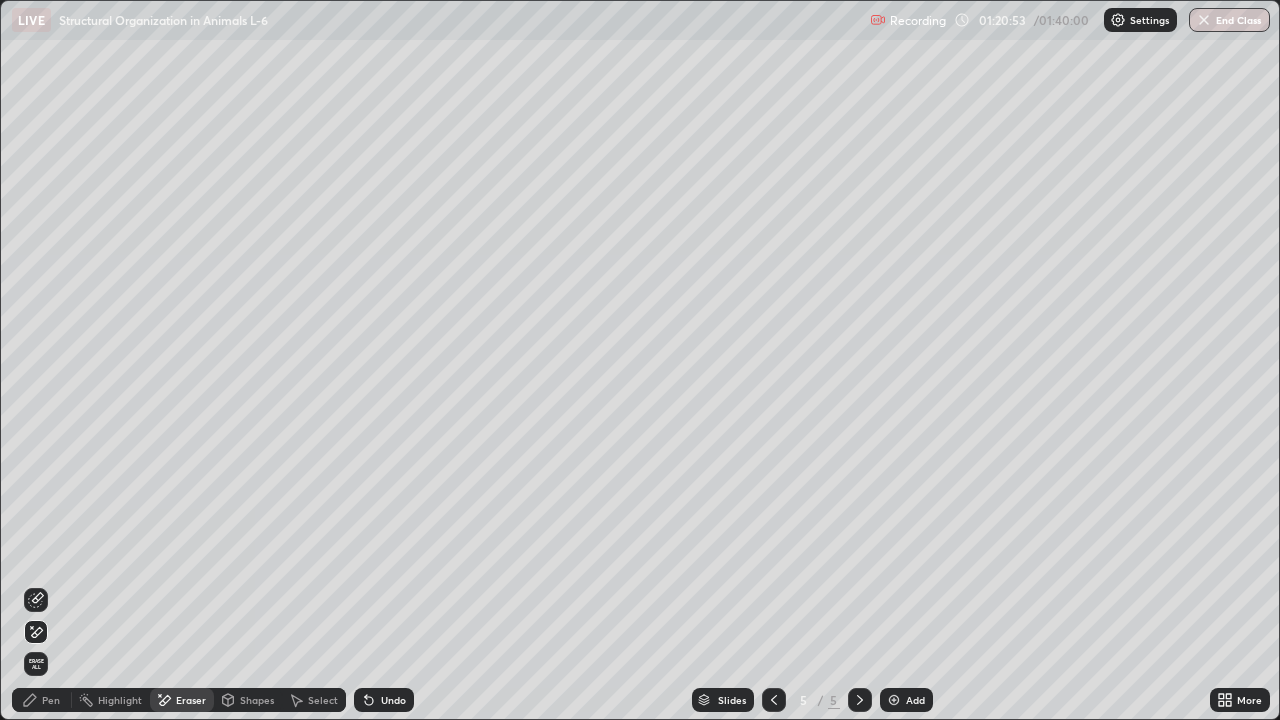 click on "Undo" at bounding box center (384, 700) 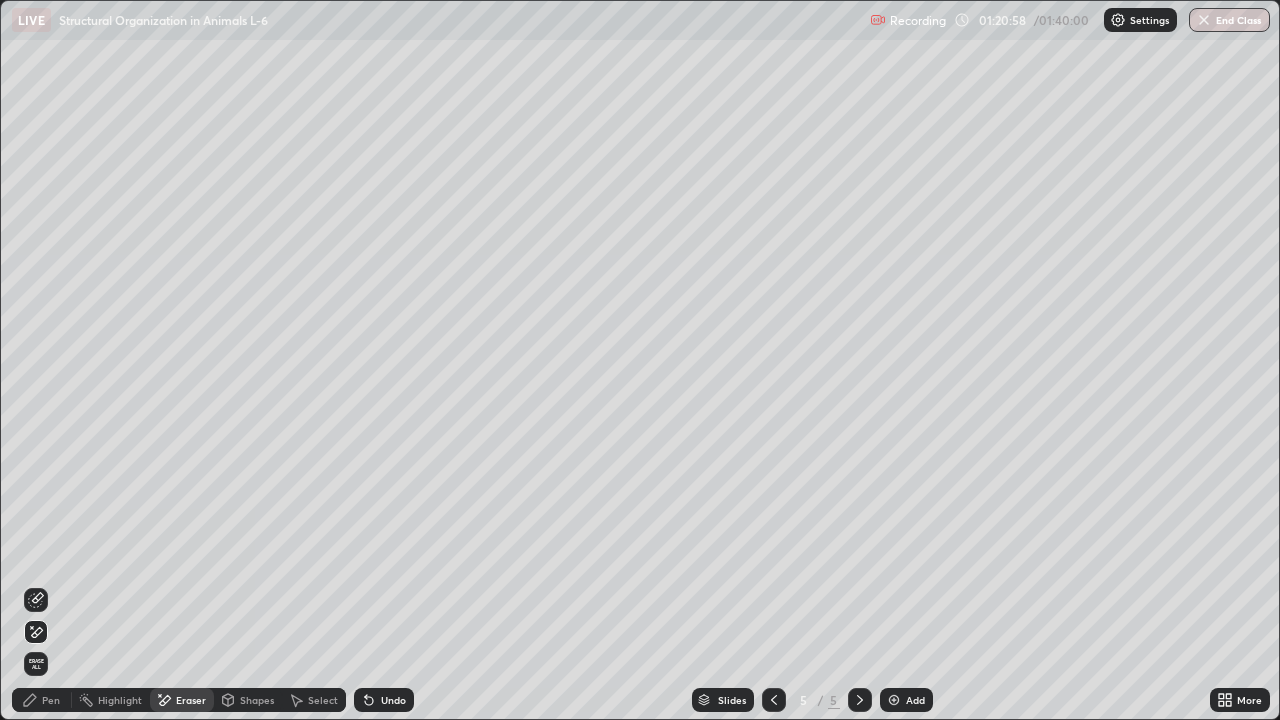 click on "Undo" at bounding box center [384, 700] 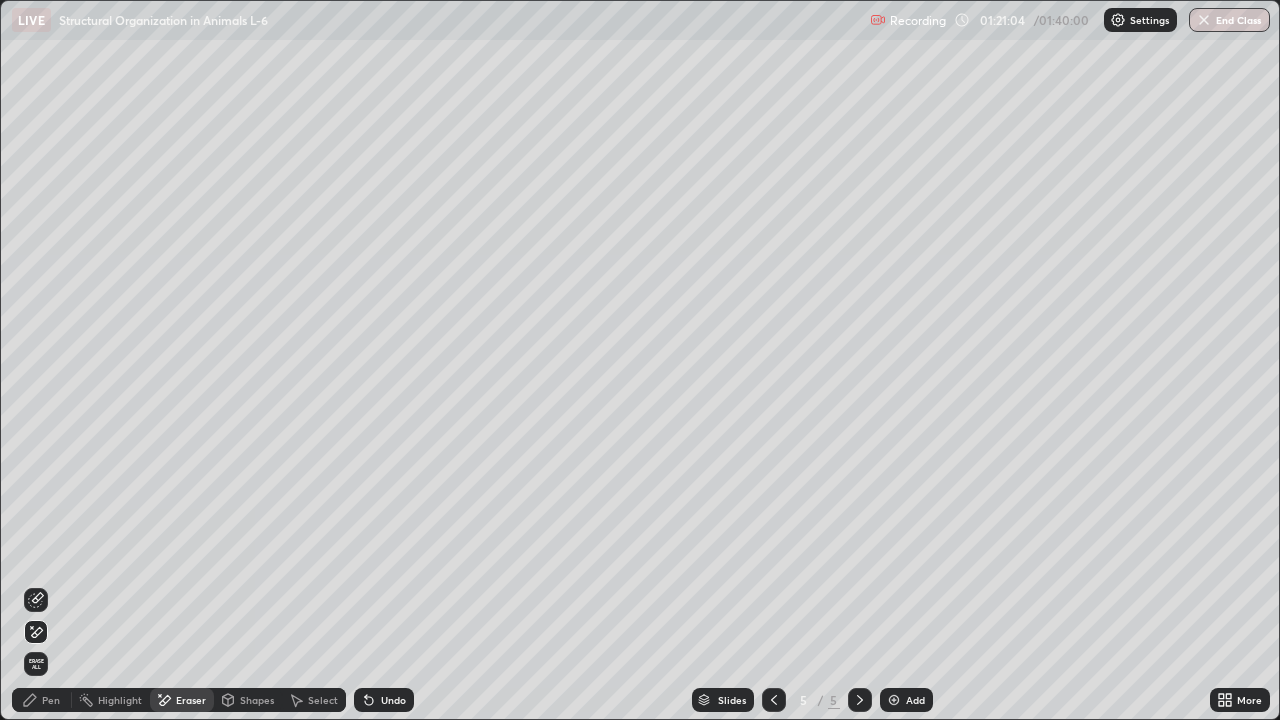 click on "Pen" at bounding box center [51, 700] 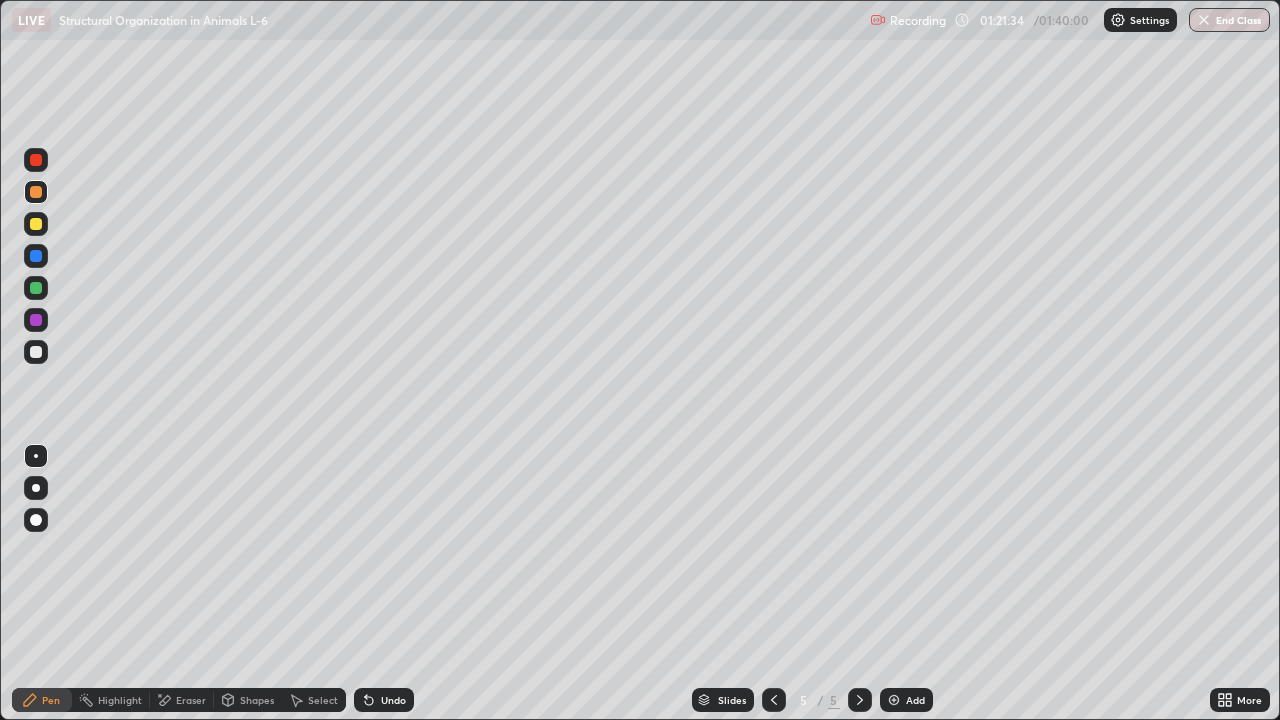 click on "Pen" at bounding box center [51, 700] 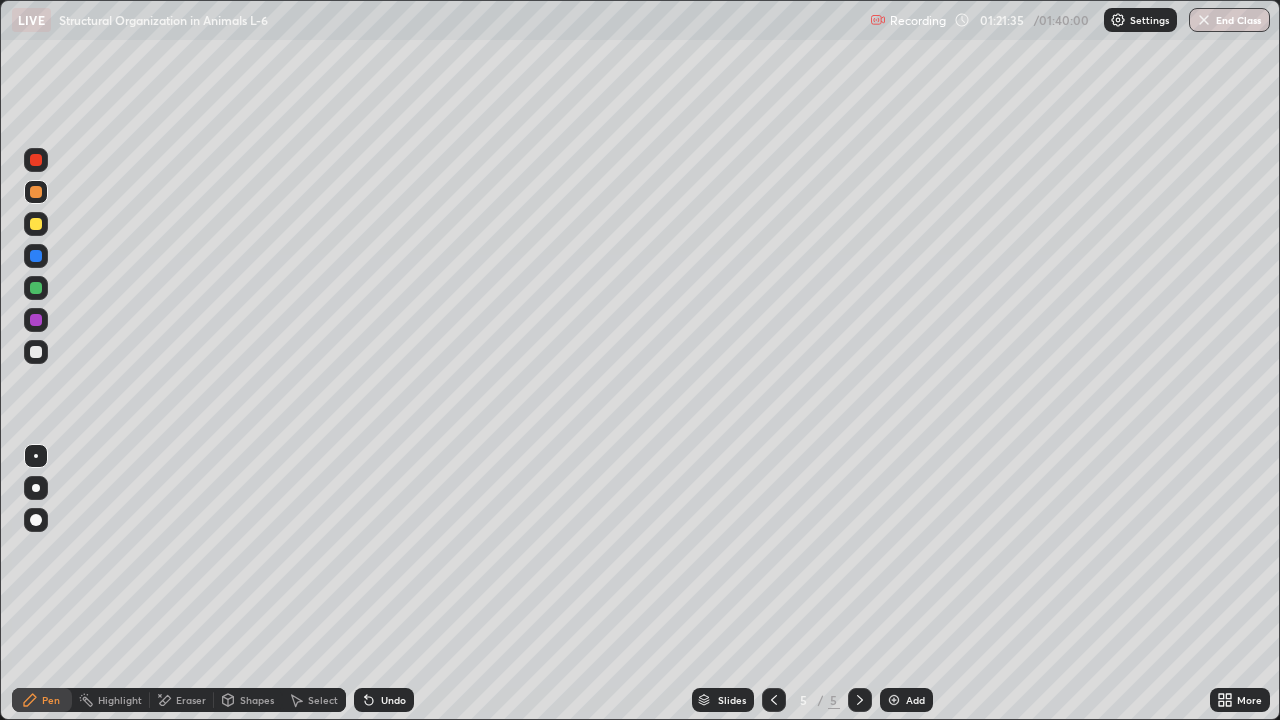 click on "Highlight" at bounding box center [120, 700] 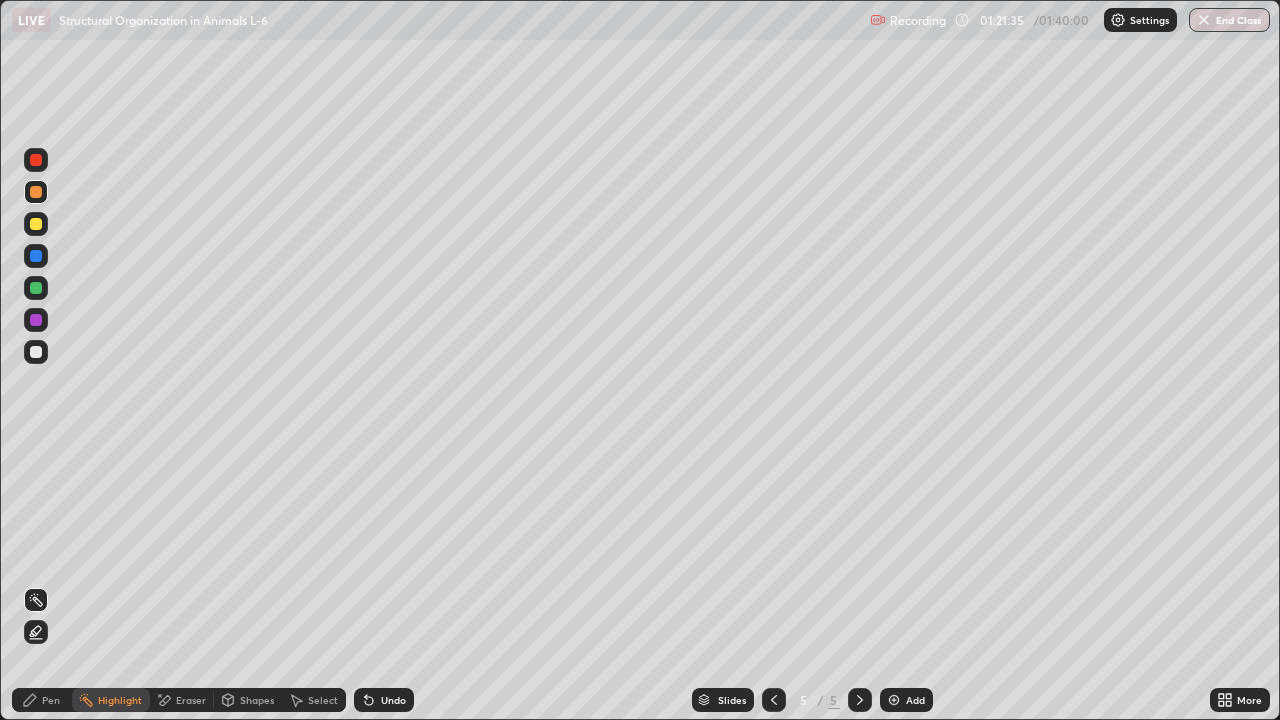 click on "Eraser" at bounding box center [191, 700] 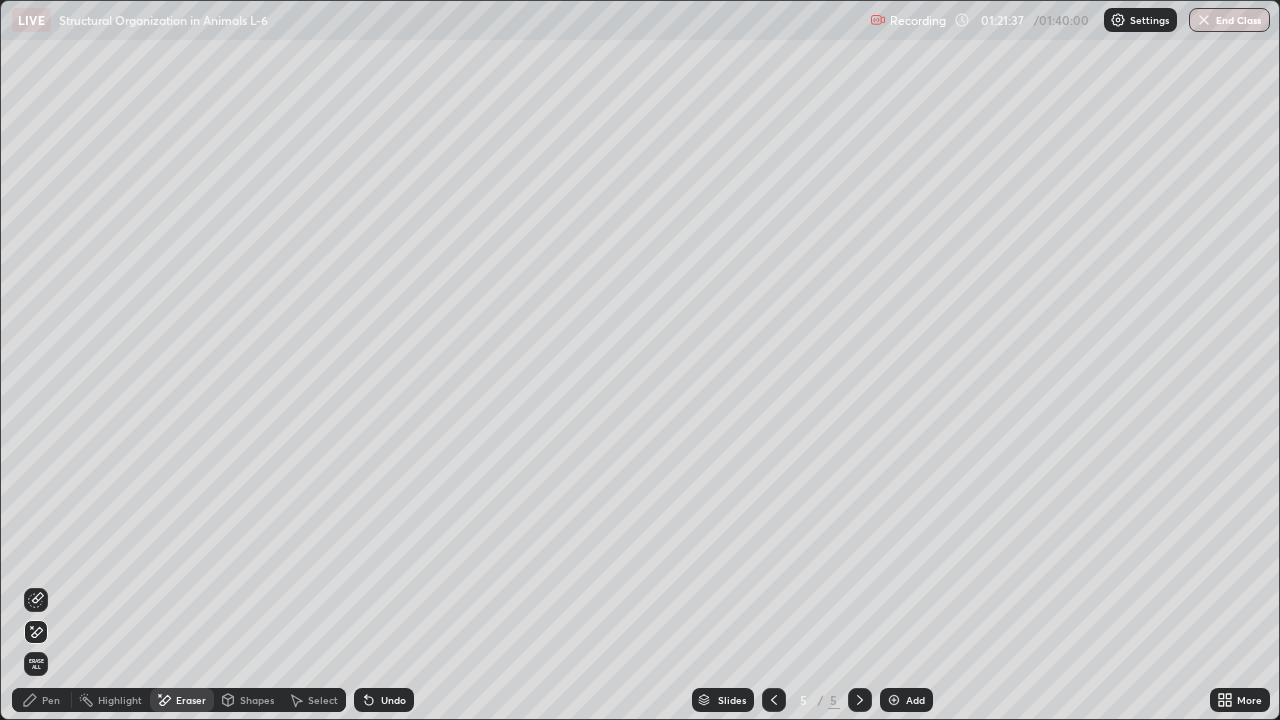 click 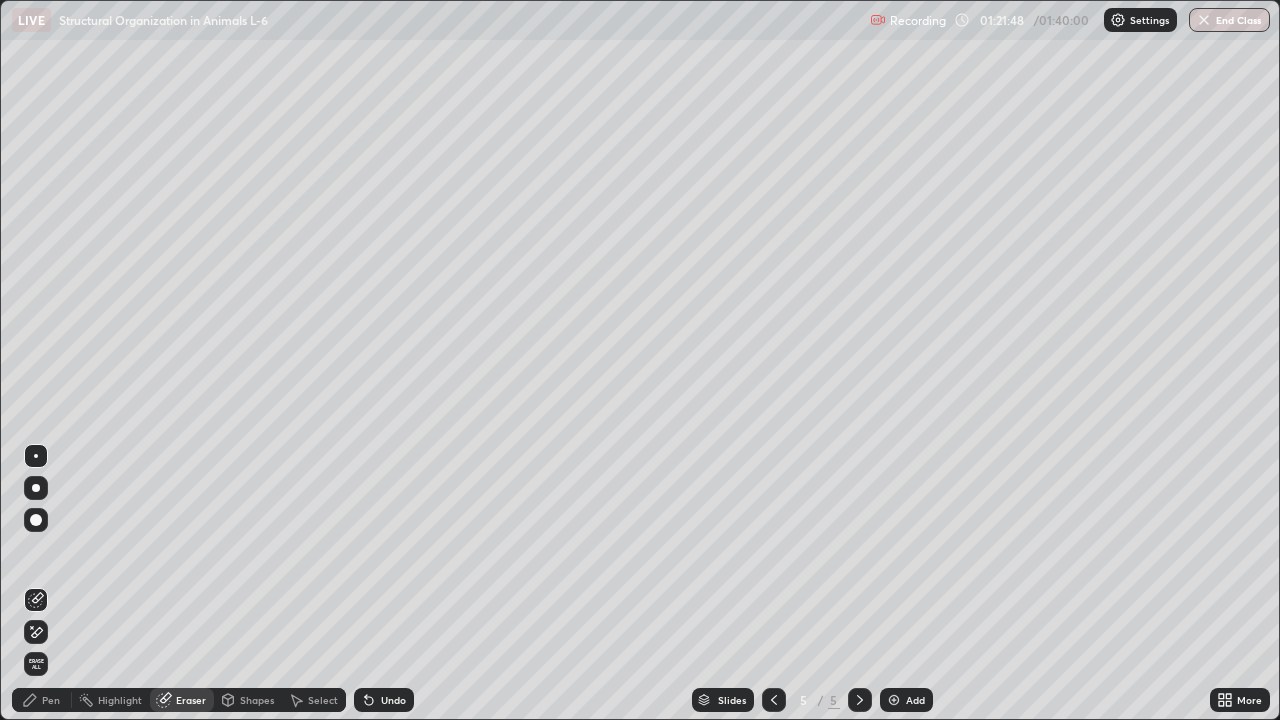 click at bounding box center (36, 520) 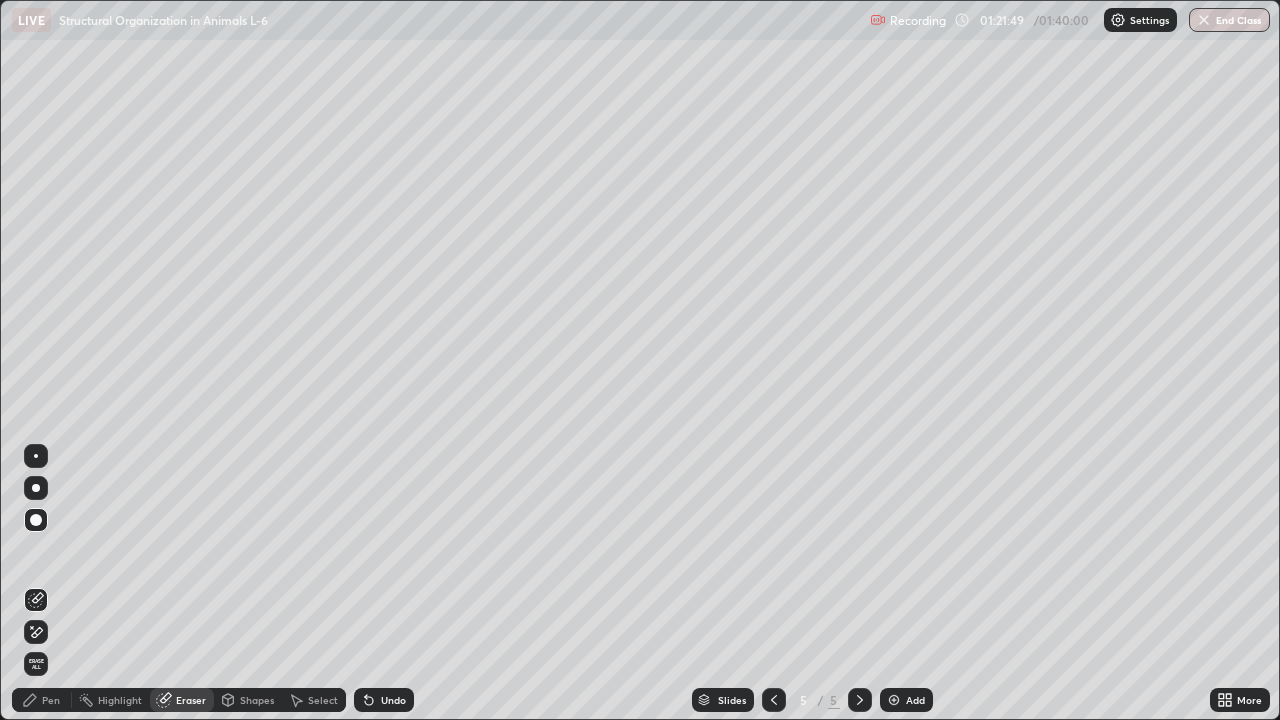 click on "Pen" at bounding box center (51, 700) 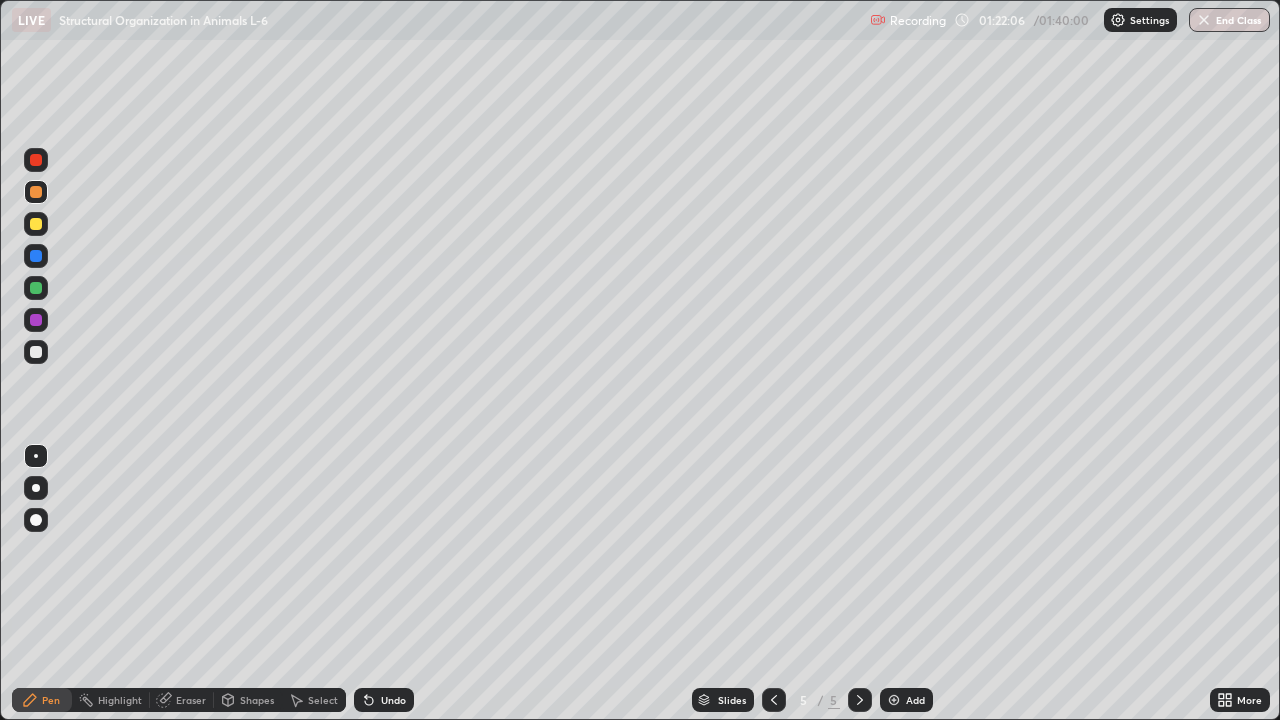 click on "Eraser" at bounding box center [191, 700] 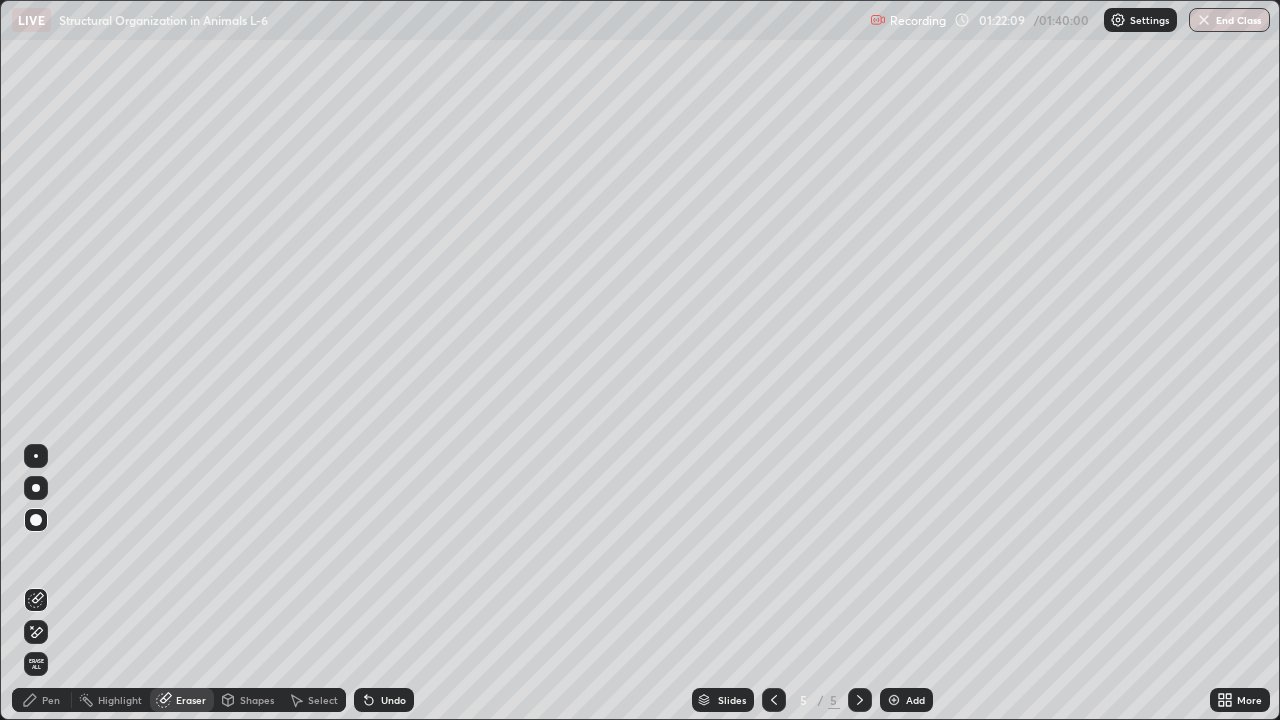 click on "Pen" at bounding box center [51, 700] 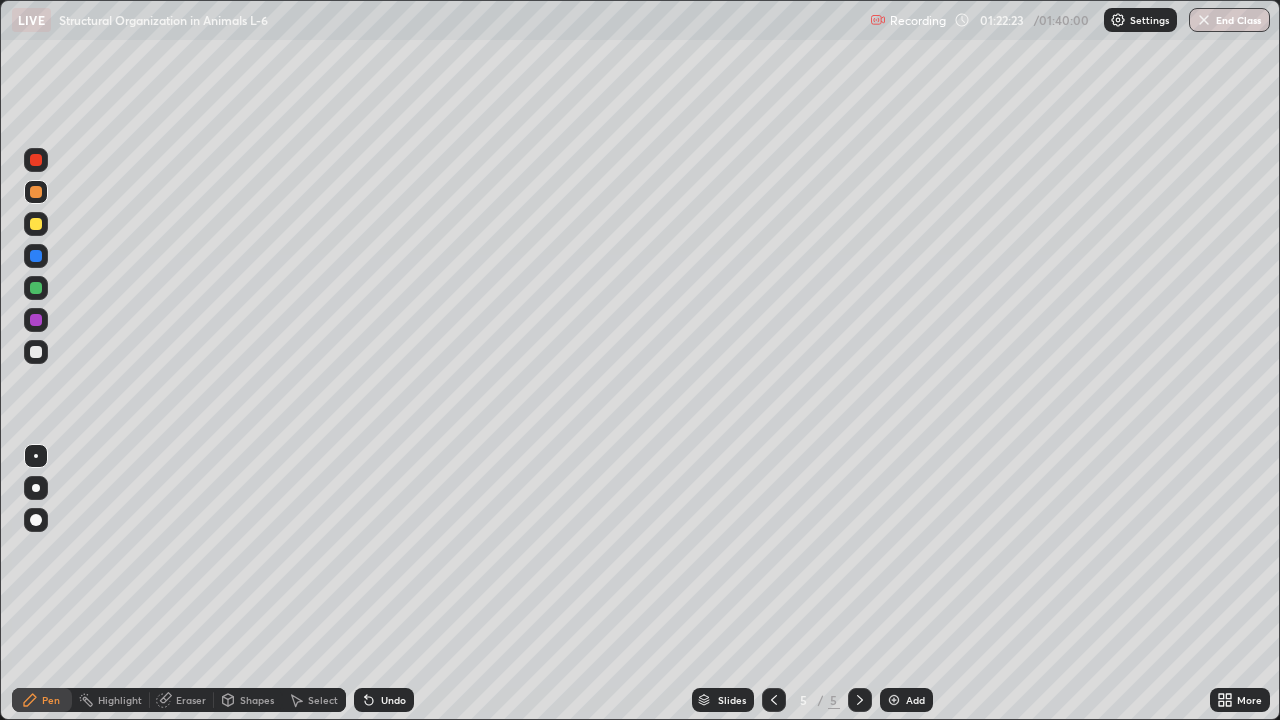 click at bounding box center [36, 352] 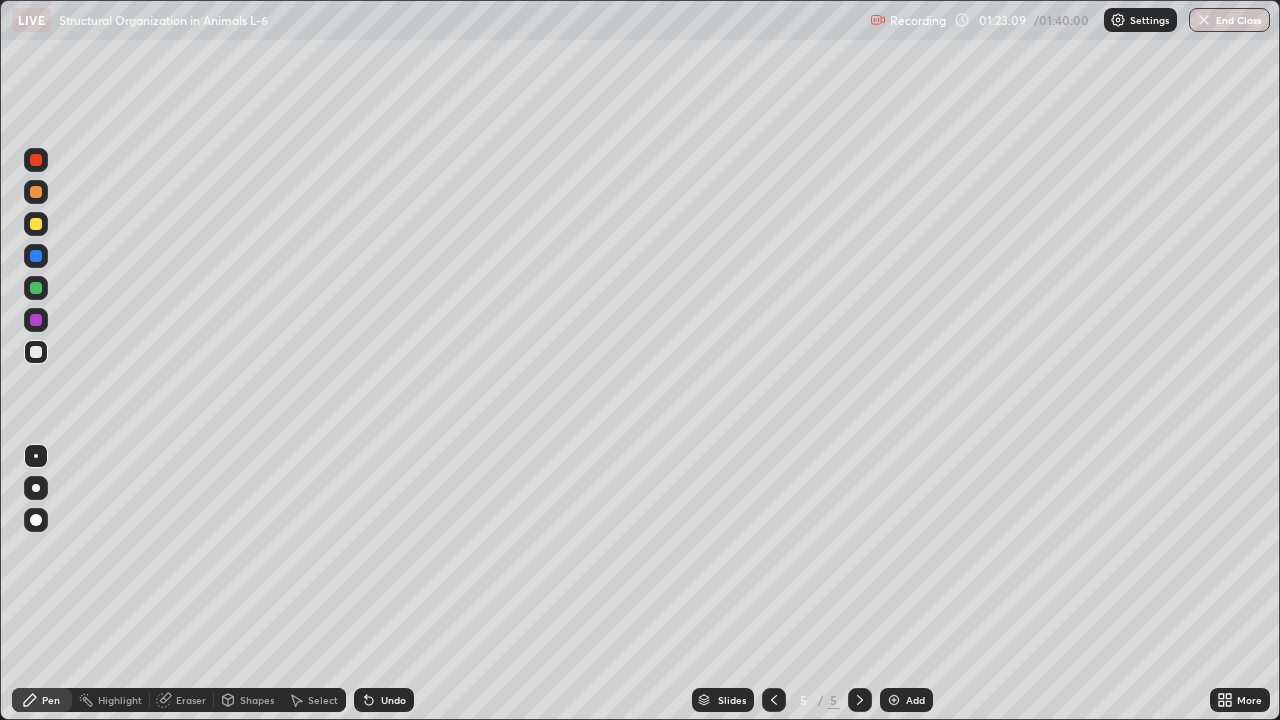 click on "Eraser" at bounding box center [182, 700] 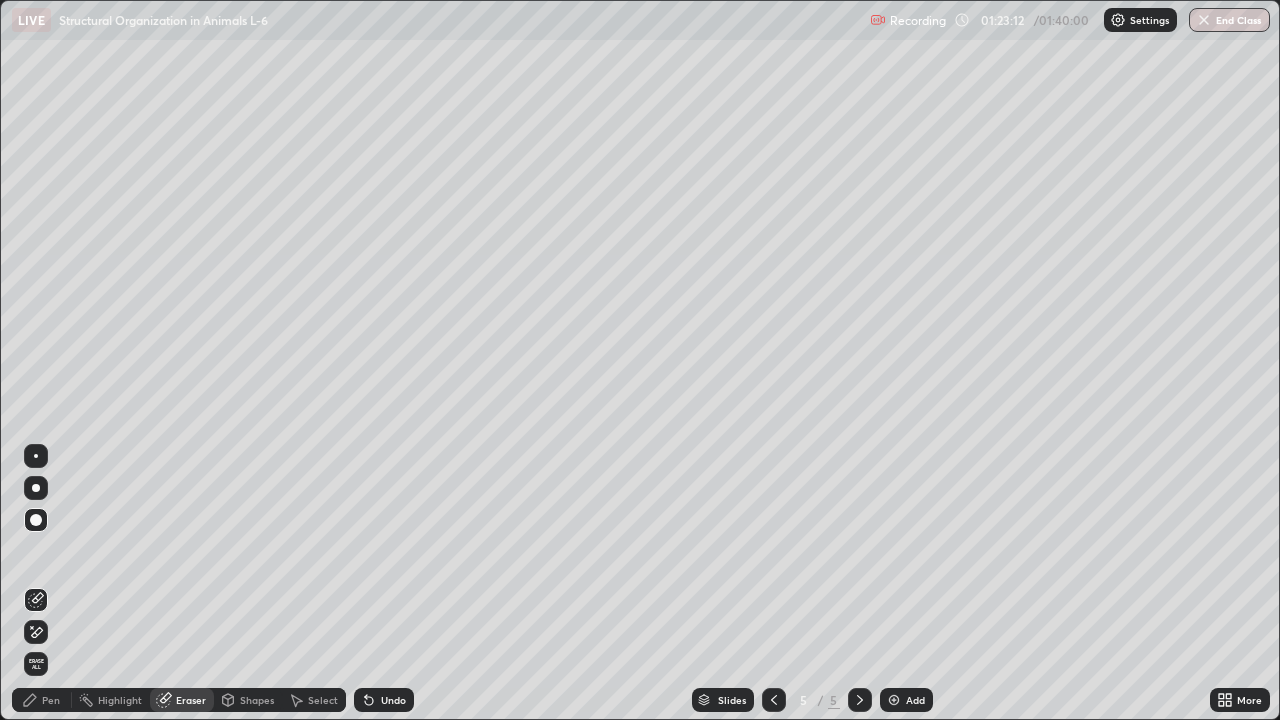 click on "Pen" at bounding box center (42, 700) 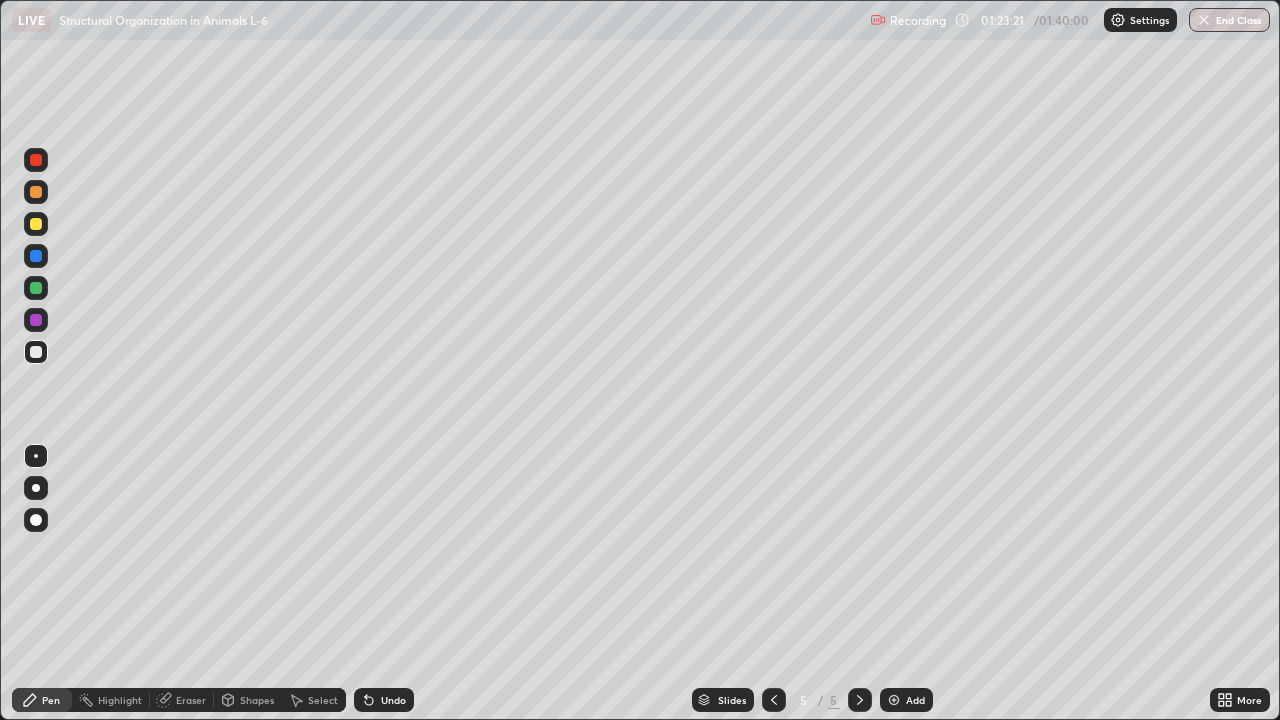 click at bounding box center (36, 224) 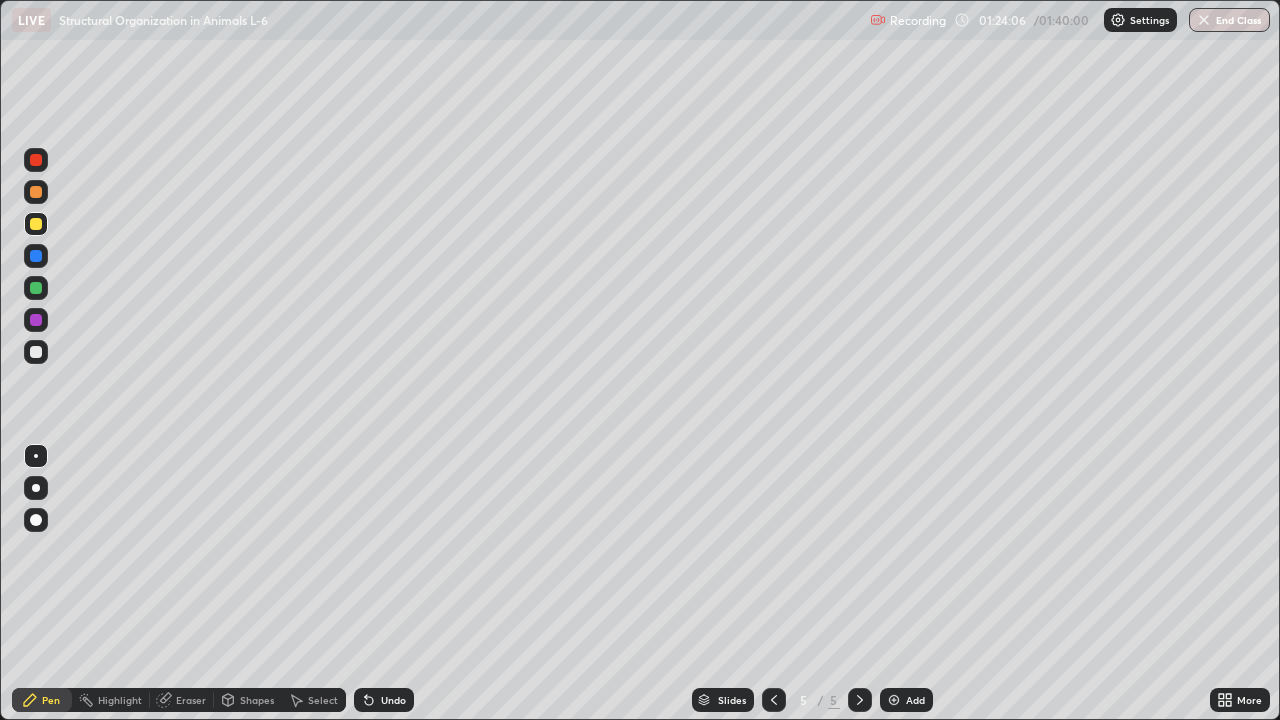 click on "Eraser" at bounding box center [191, 700] 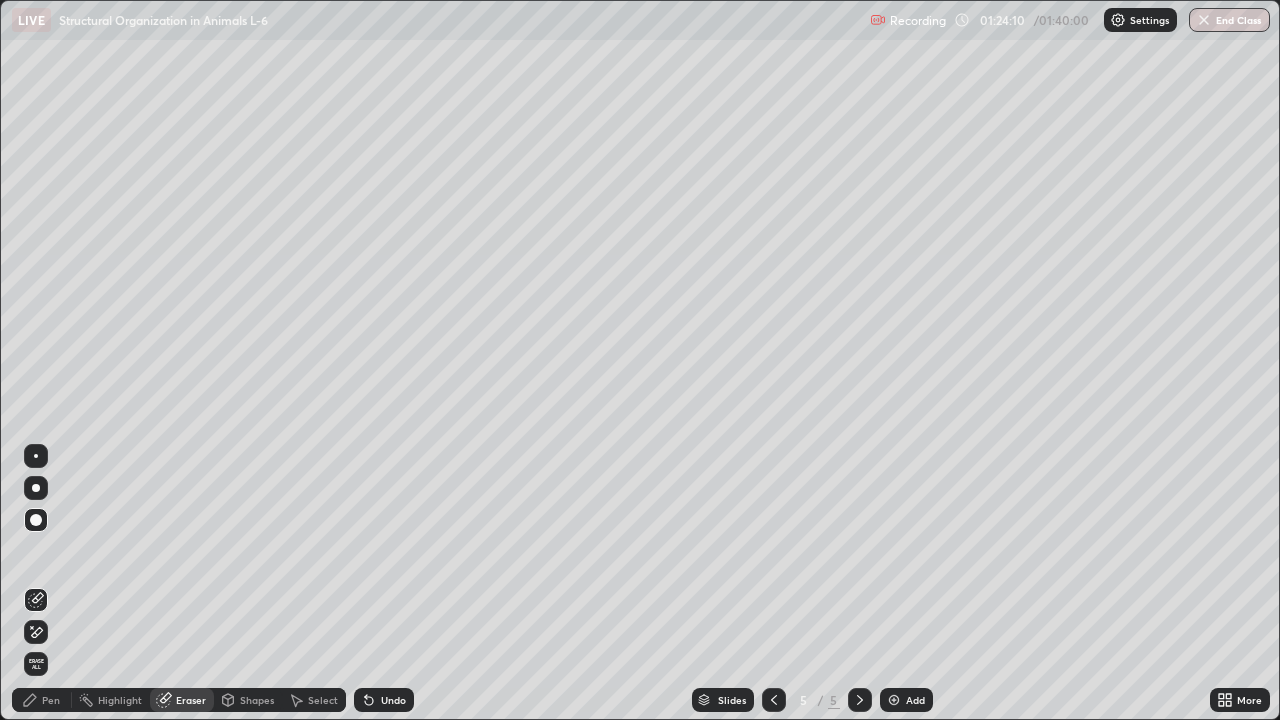 click on "Pen" at bounding box center (51, 700) 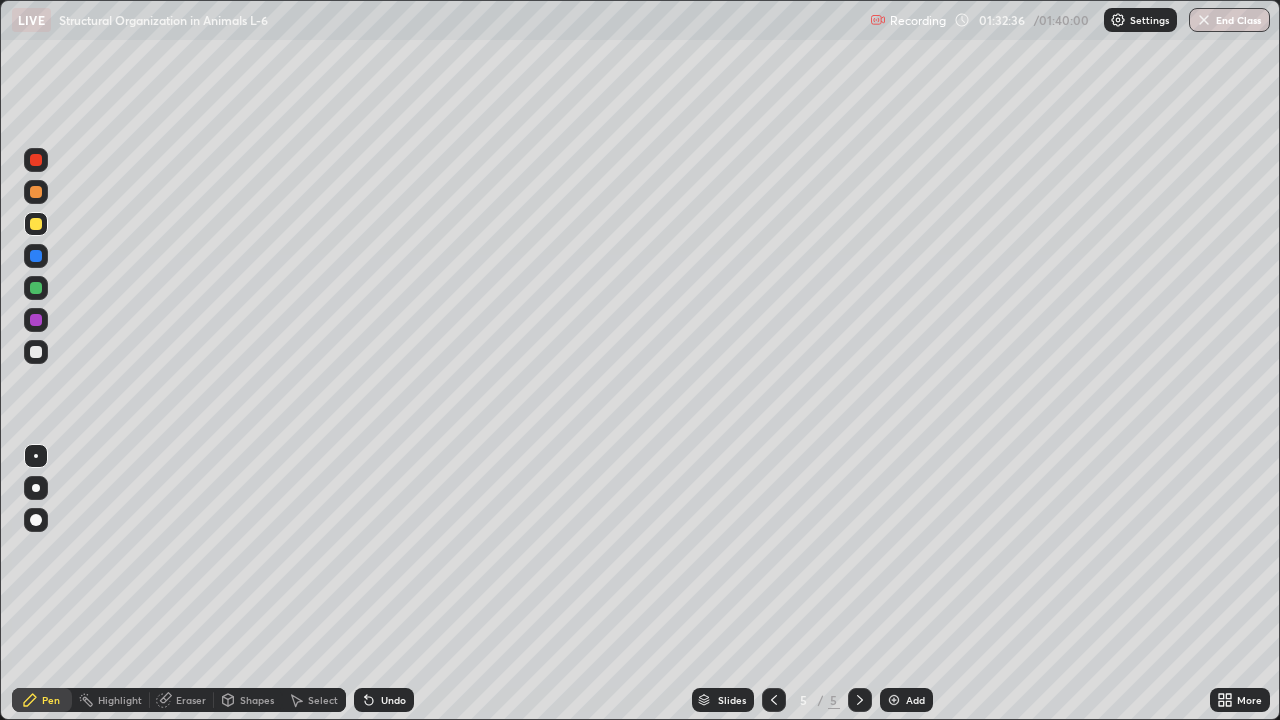 click at bounding box center (36, 352) 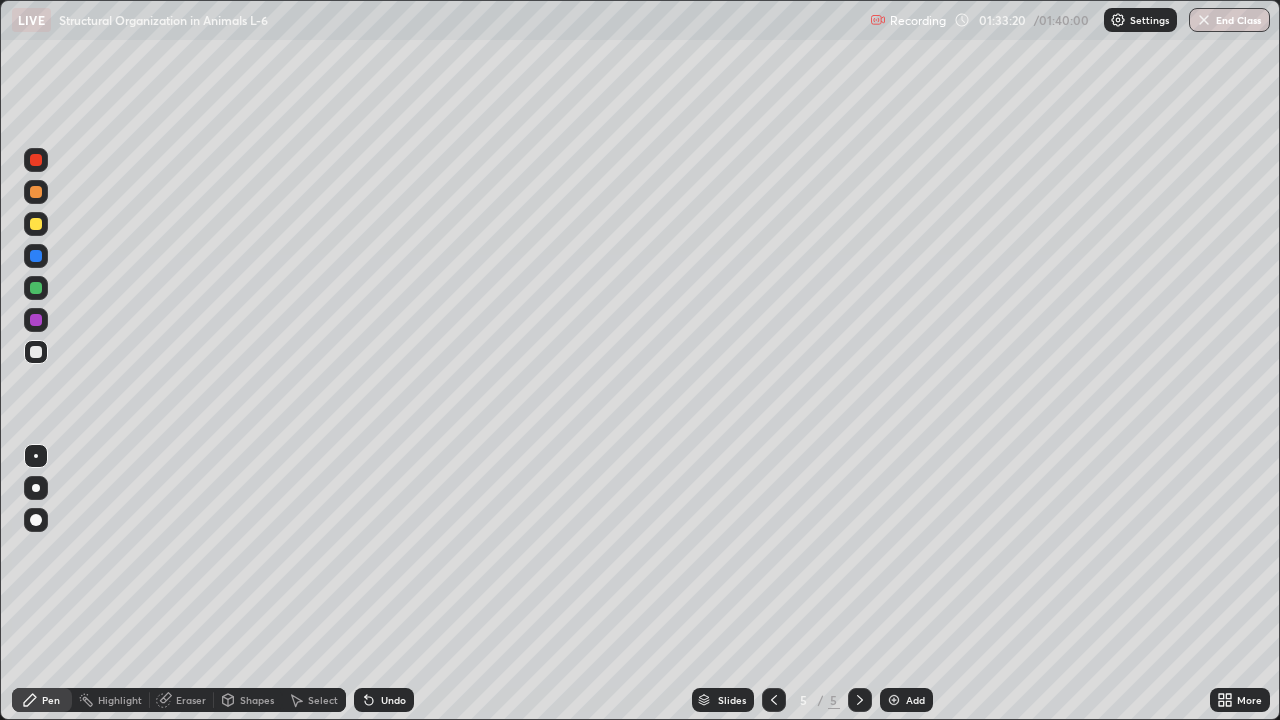 click on "More" at bounding box center (1240, 700) 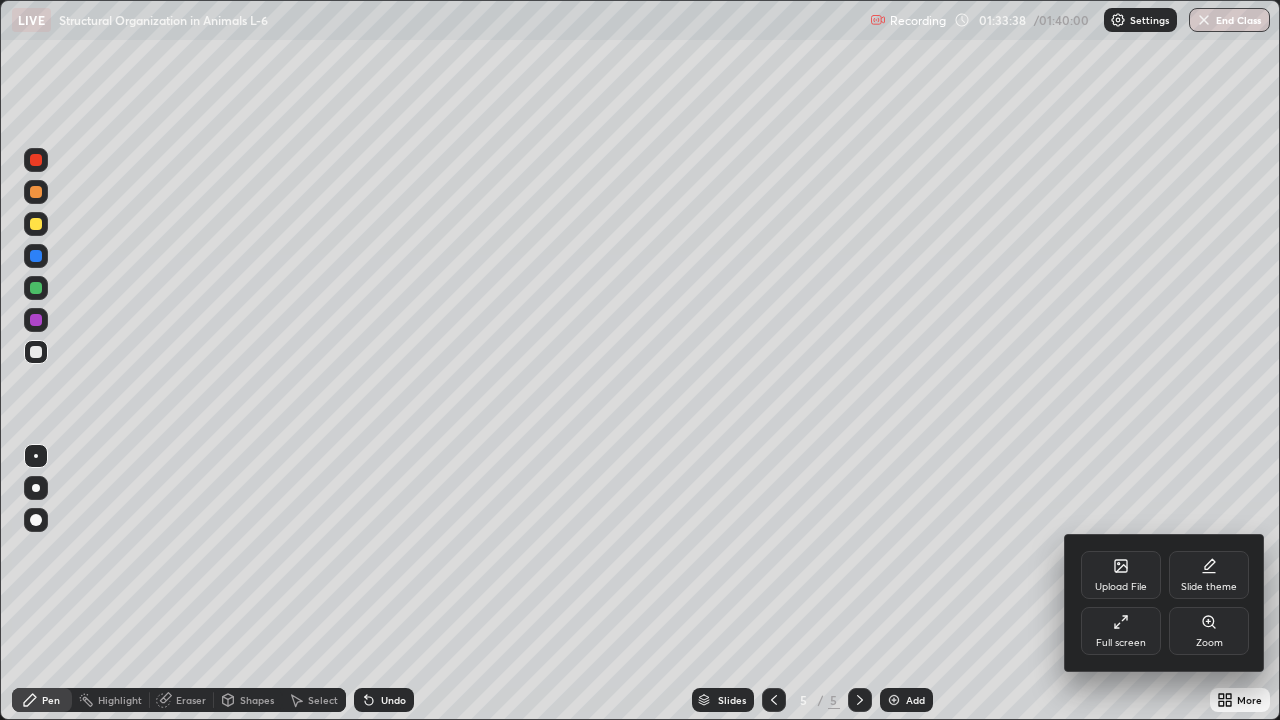click at bounding box center (640, 360) 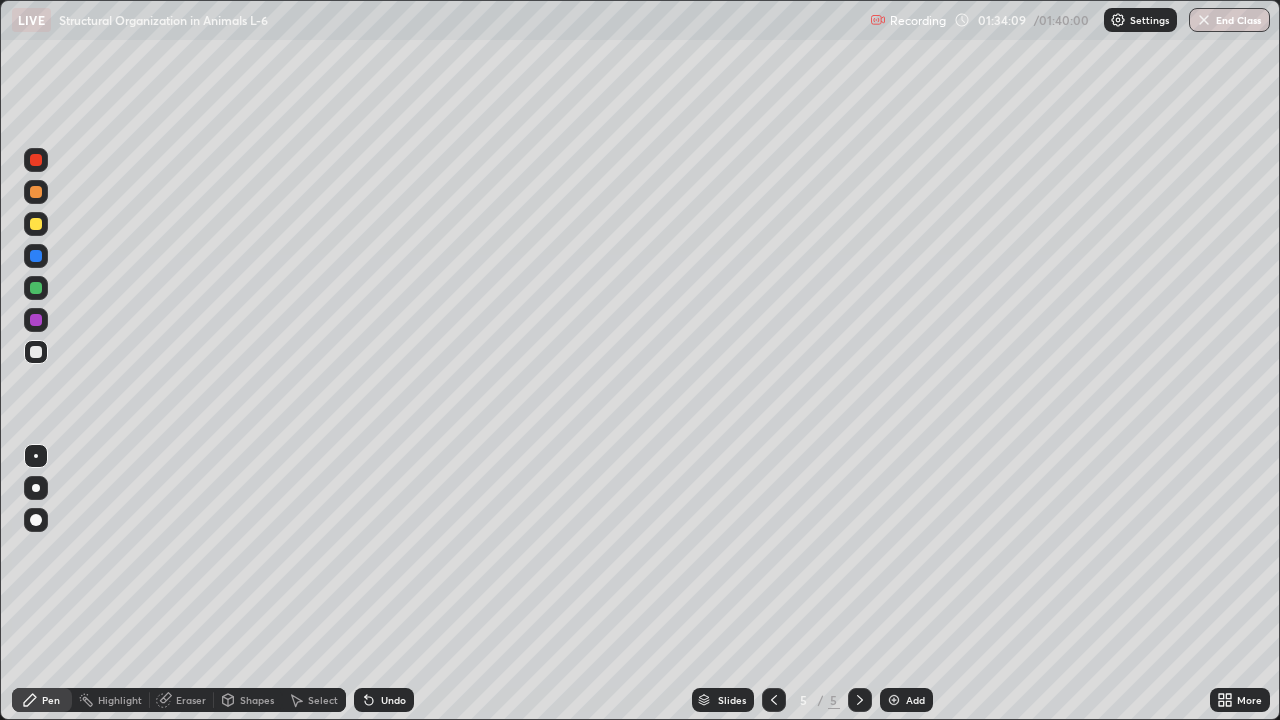 click on "More" at bounding box center (1249, 700) 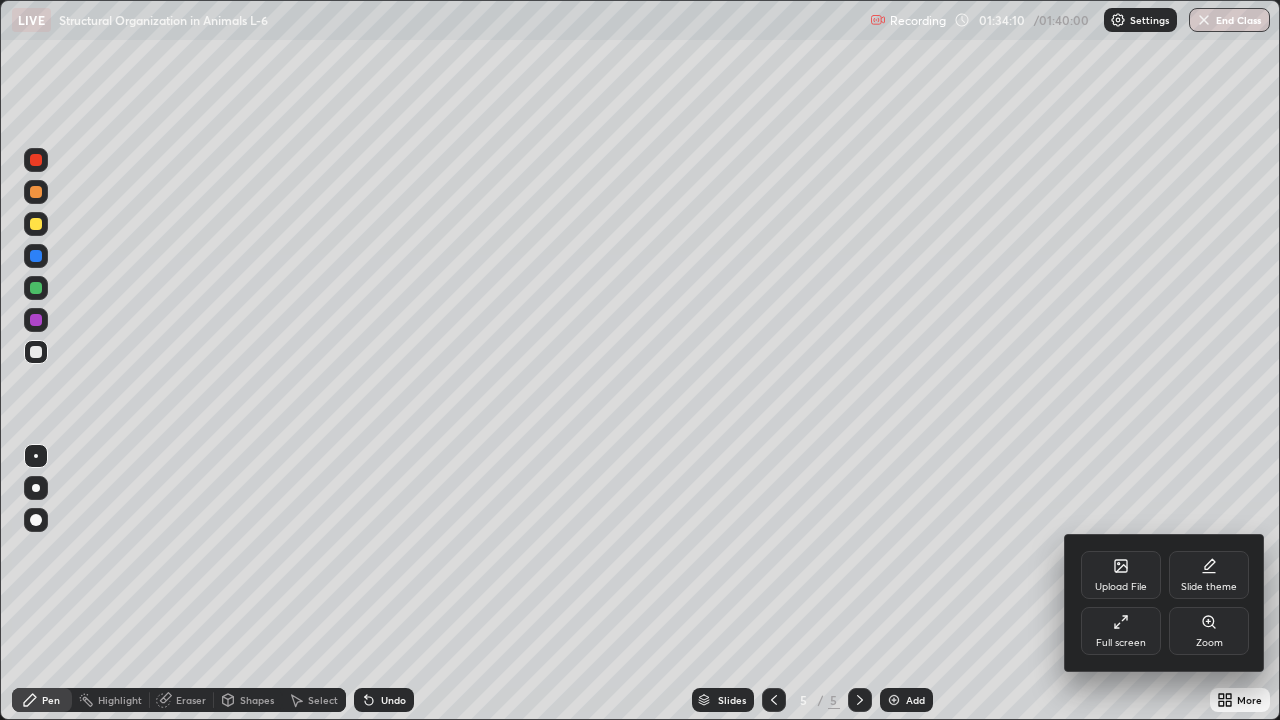 click on "Full screen" at bounding box center (1121, 643) 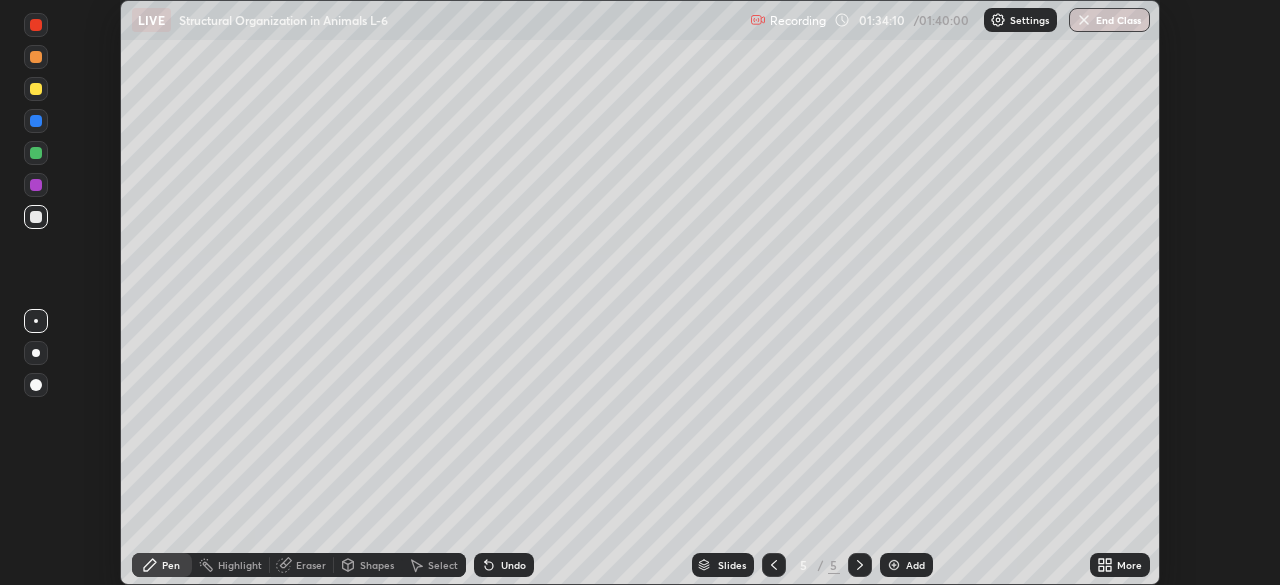 scroll, scrollTop: 585, scrollLeft: 1280, axis: both 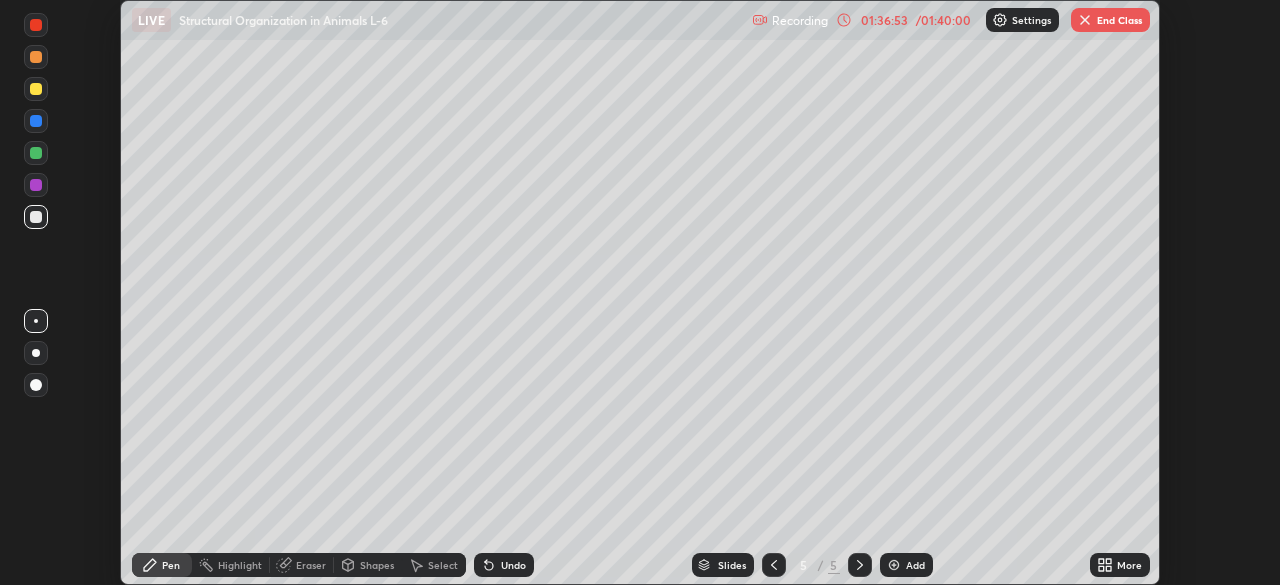 click on "More" at bounding box center [1120, 565] 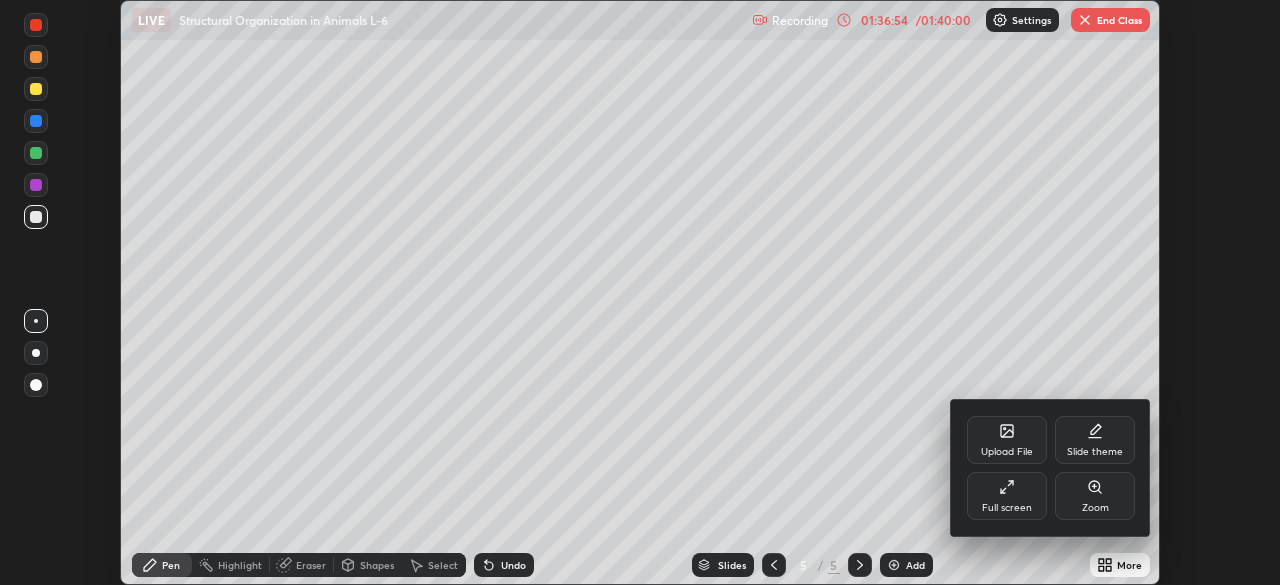 click on "Full screen" at bounding box center (1007, 496) 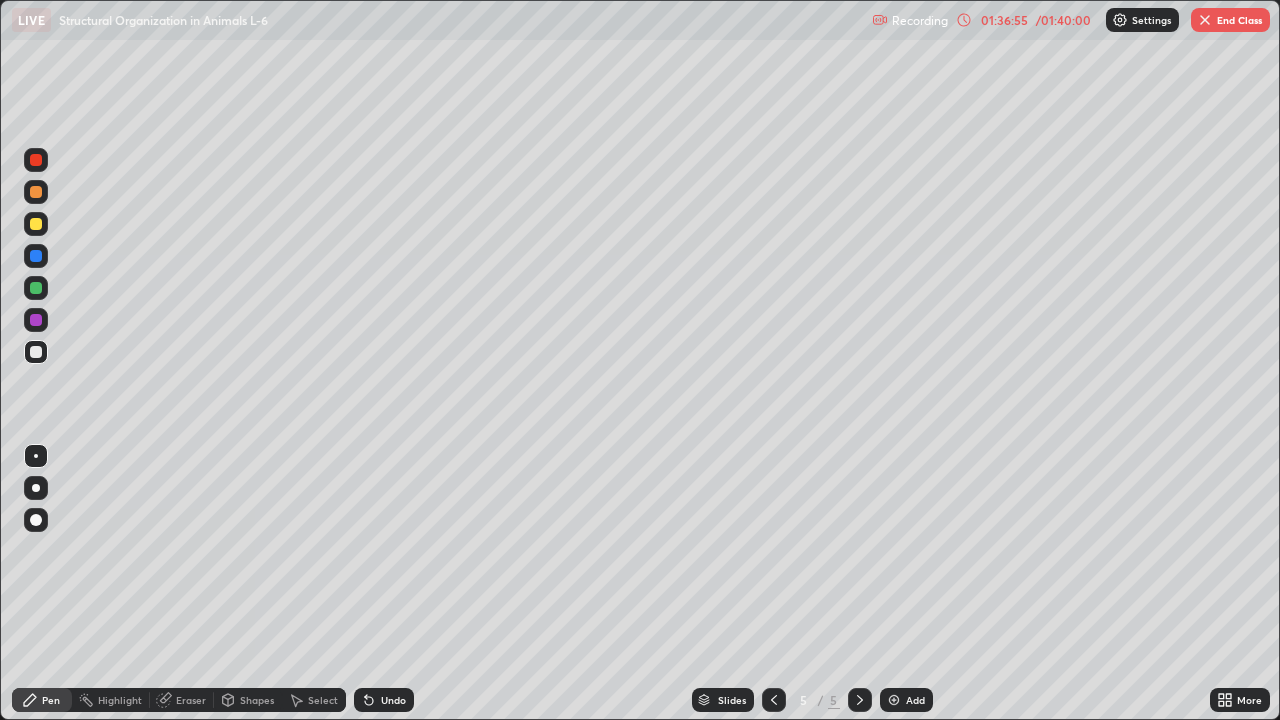 scroll, scrollTop: 99280, scrollLeft: 98720, axis: both 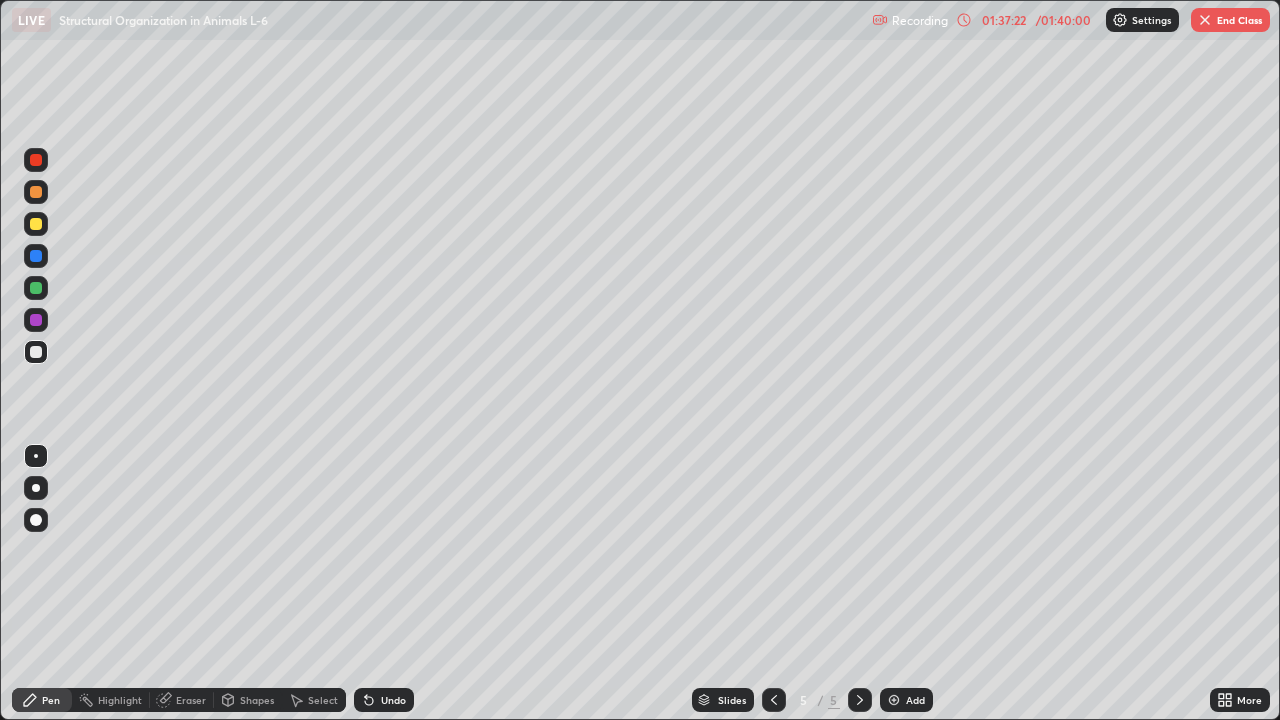 click on "End Class" at bounding box center [1230, 20] 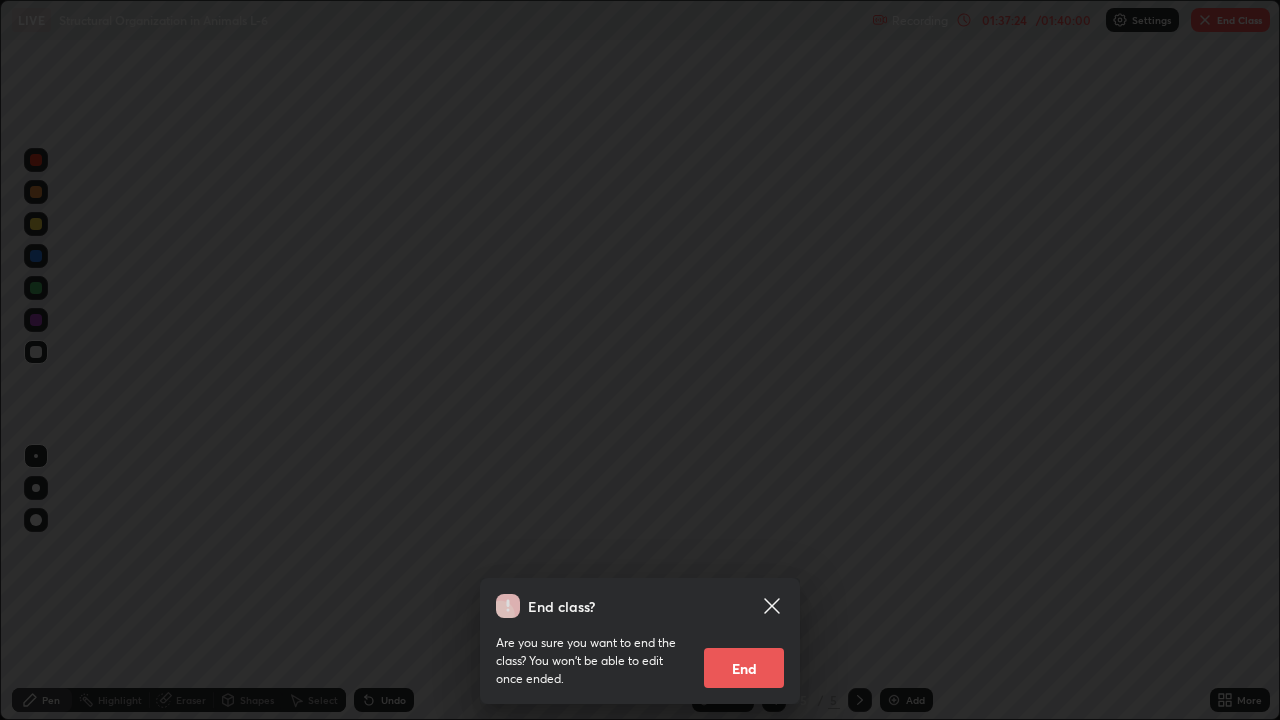click on "End" at bounding box center [744, 668] 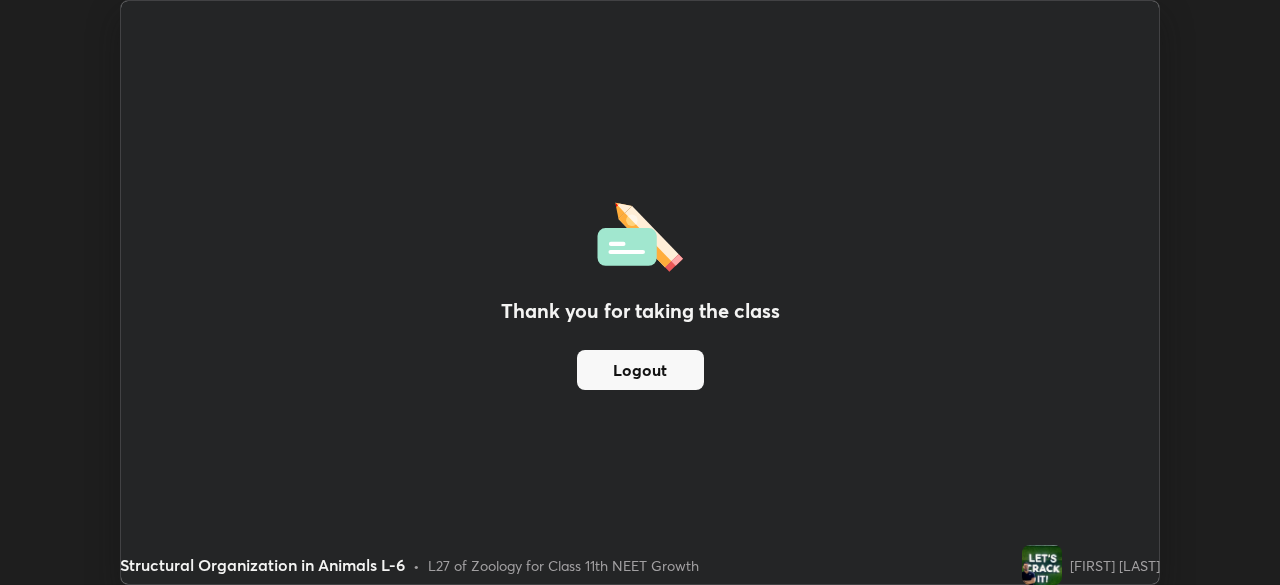 scroll, scrollTop: 585, scrollLeft: 1280, axis: both 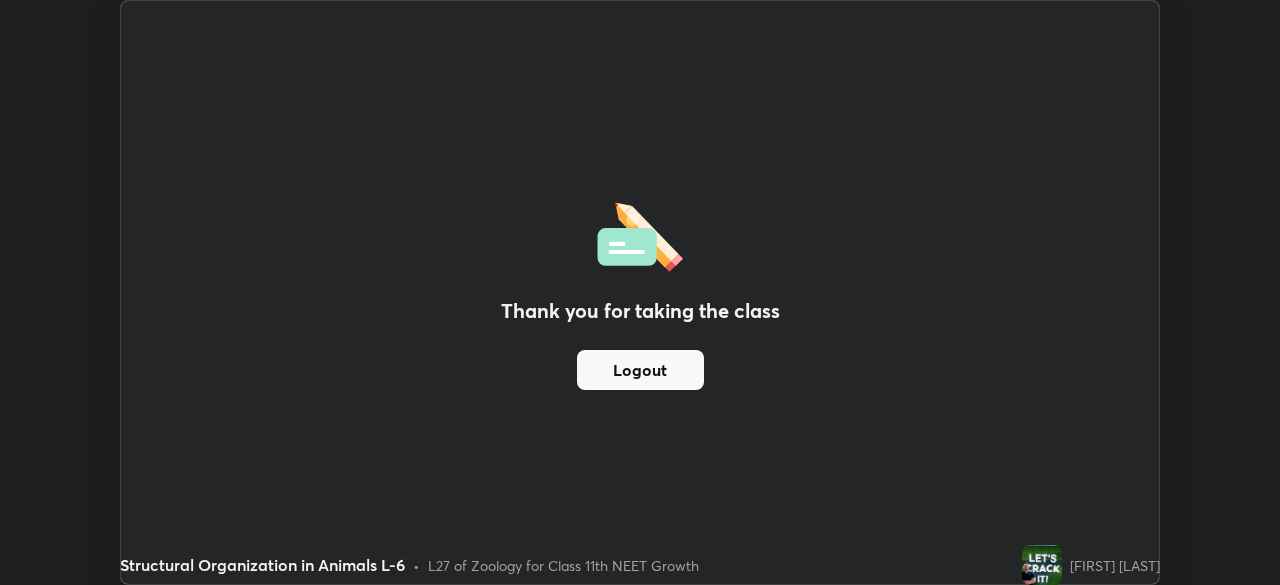 click on "Logout" at bounding box center [640, 370] 